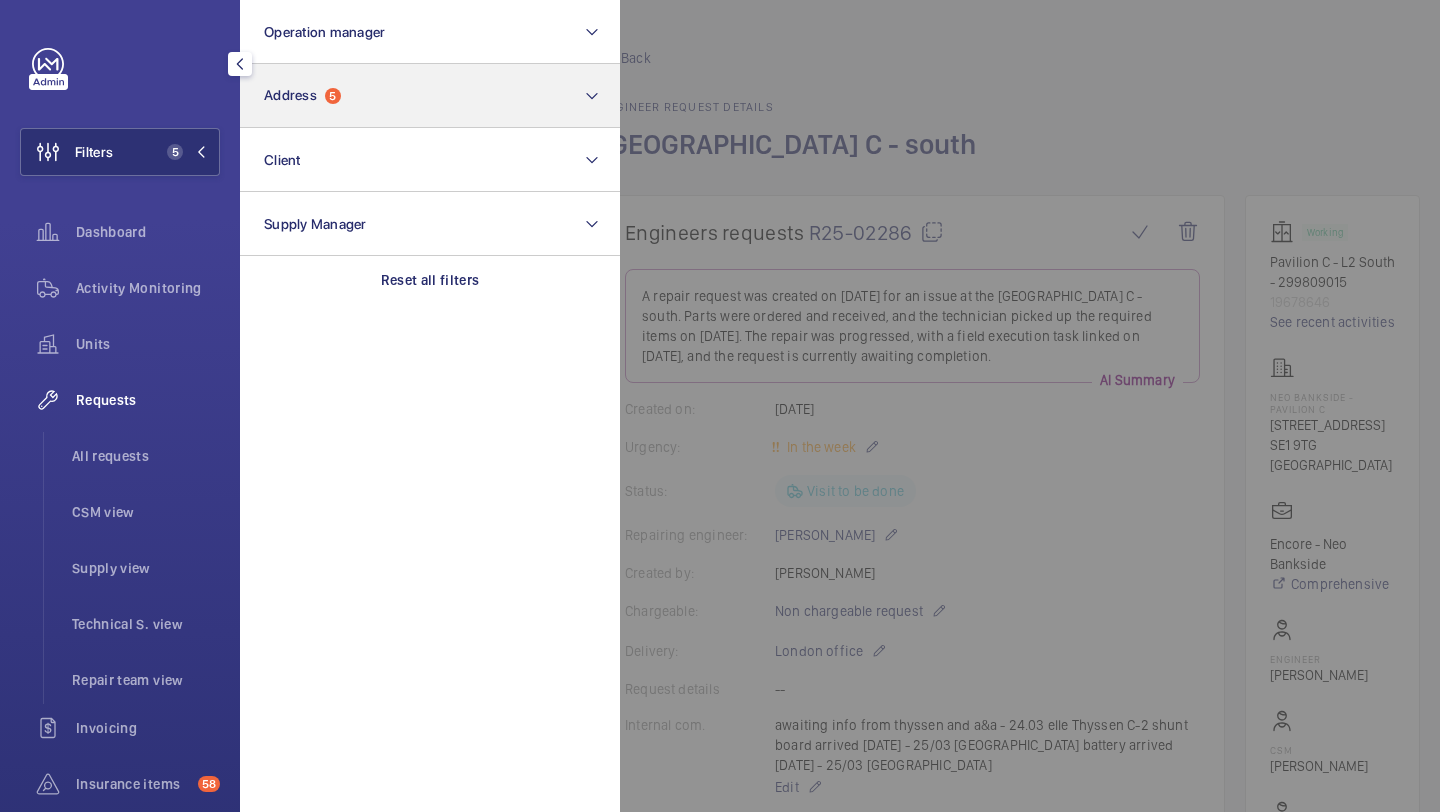 scroll, scrollTop: 0, scrollLeft: 0, axis: both 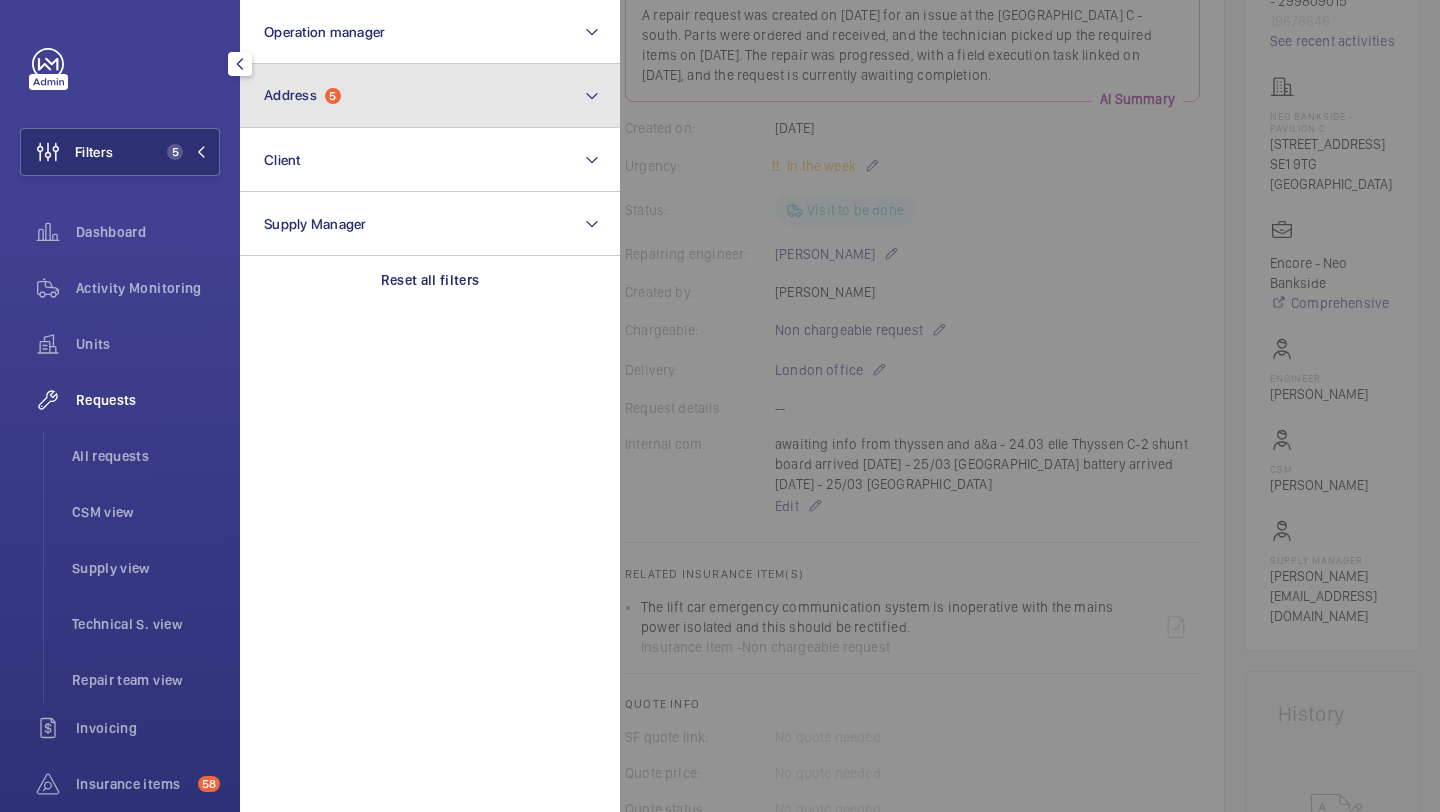 click on "Address  5" 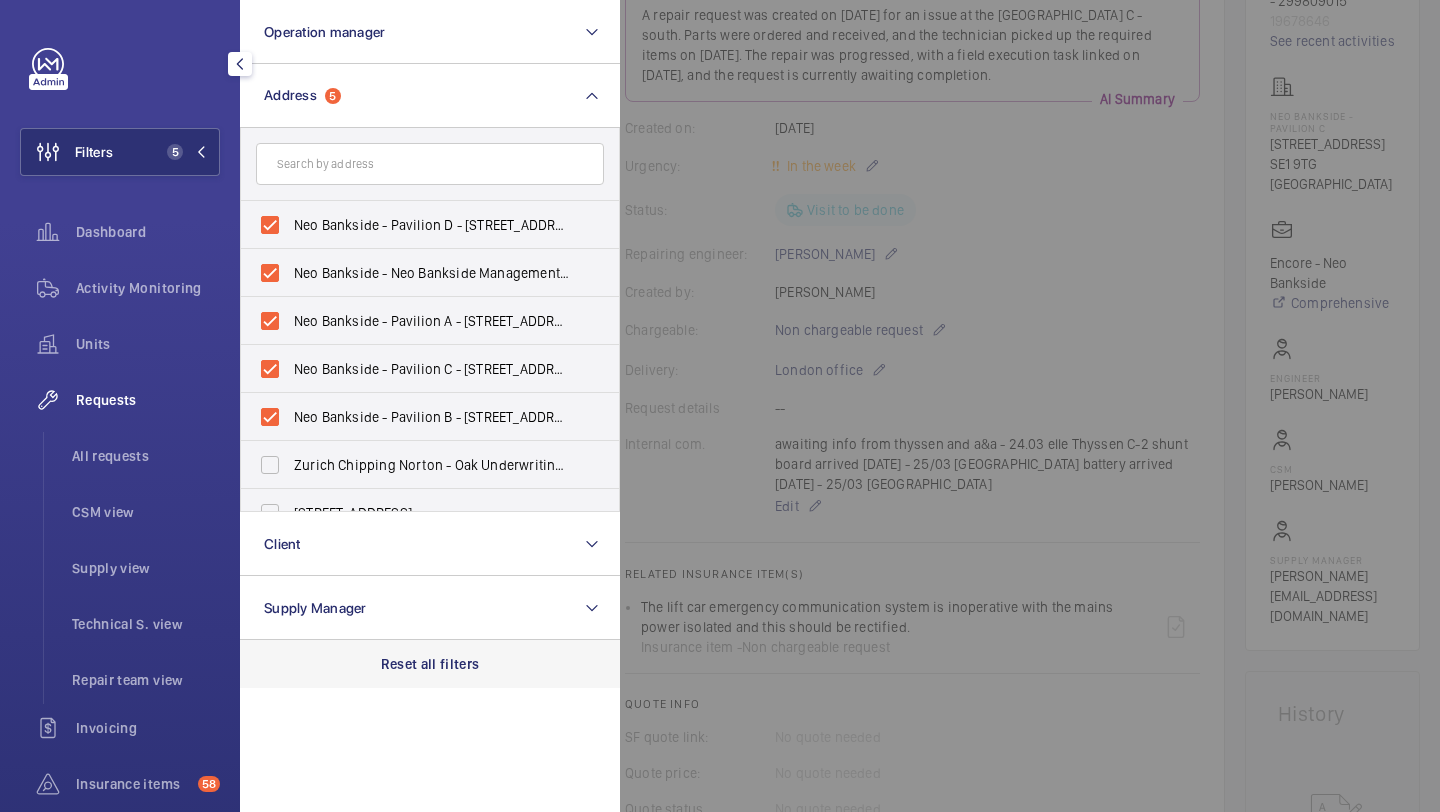 click on "Reset all filters" 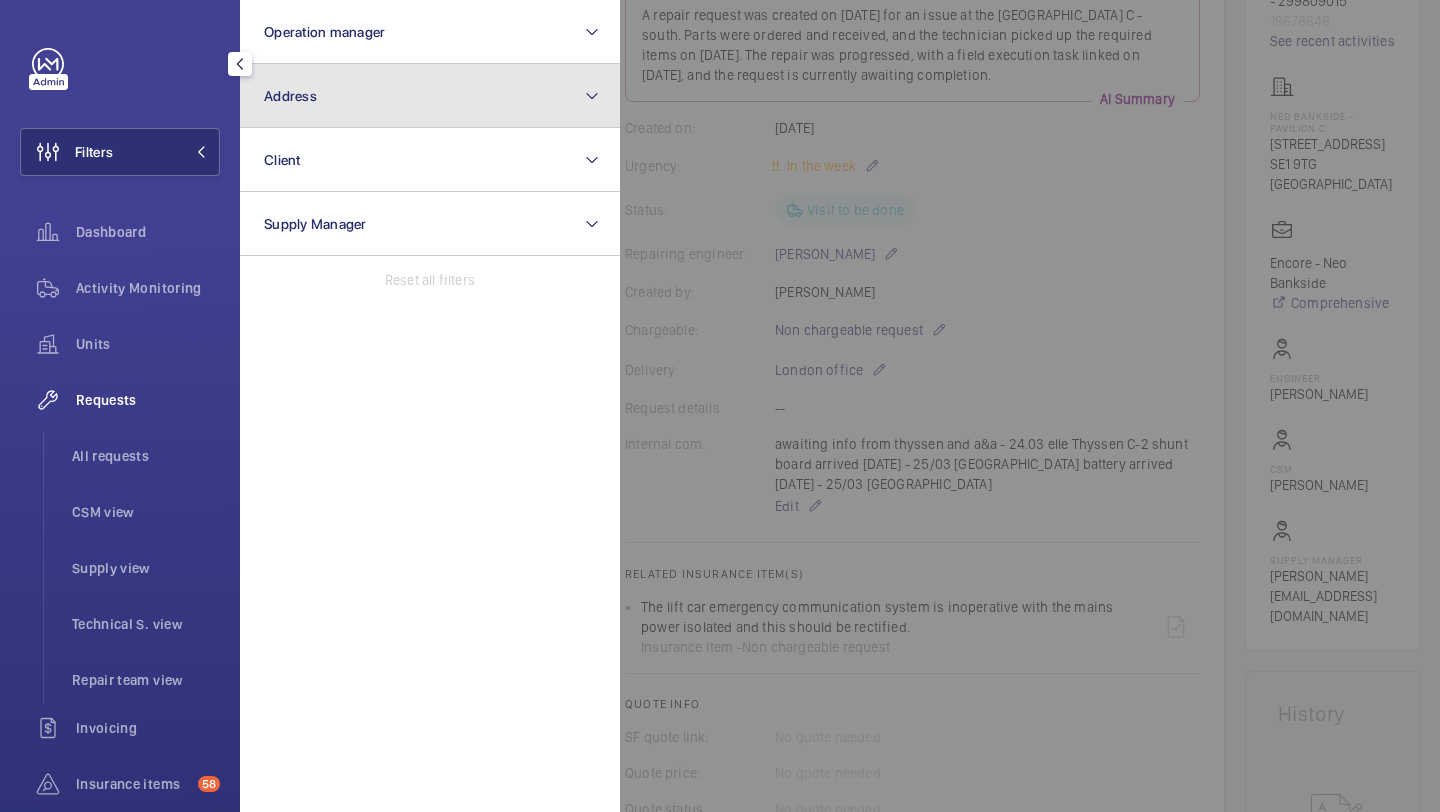 click on "Address" 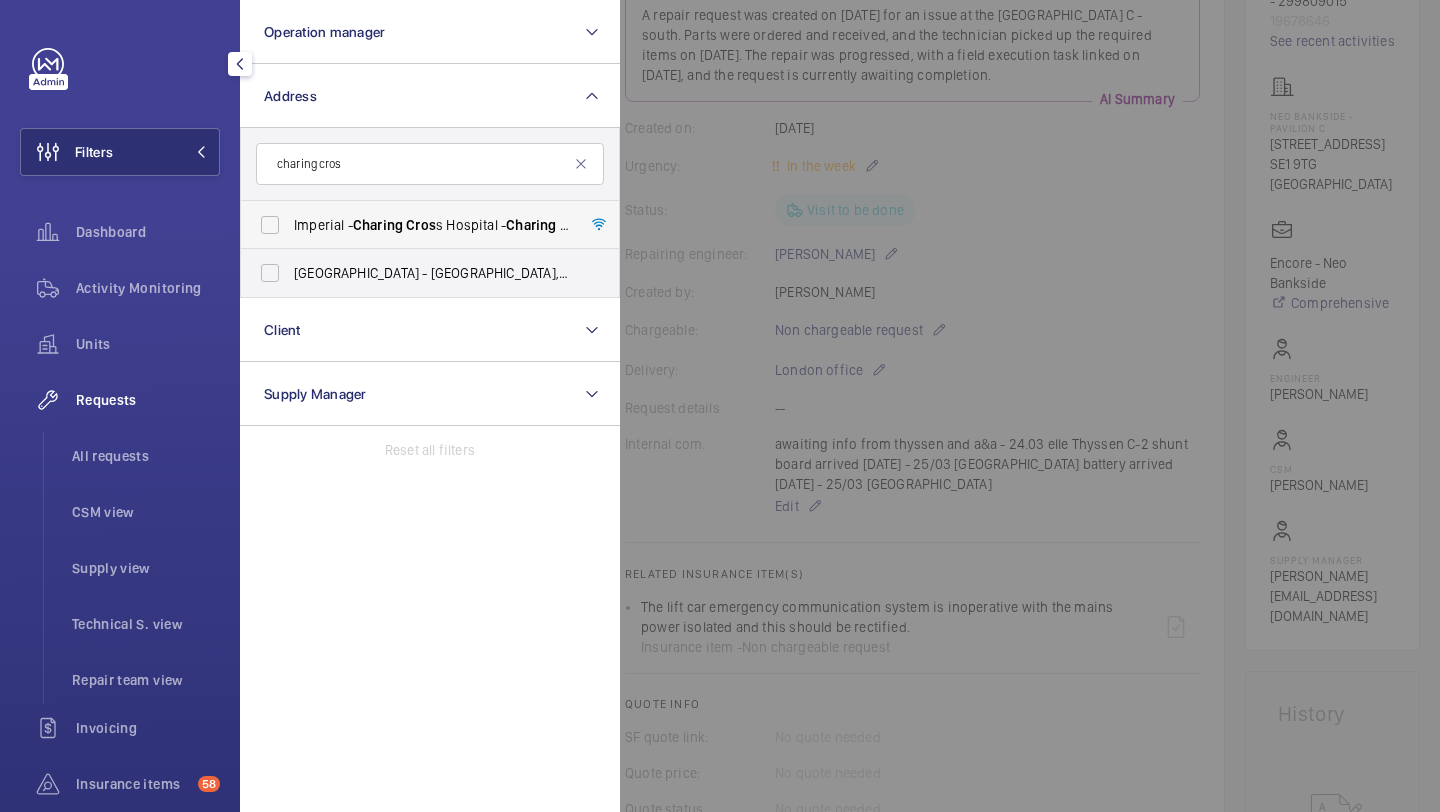 type on "charing cros" 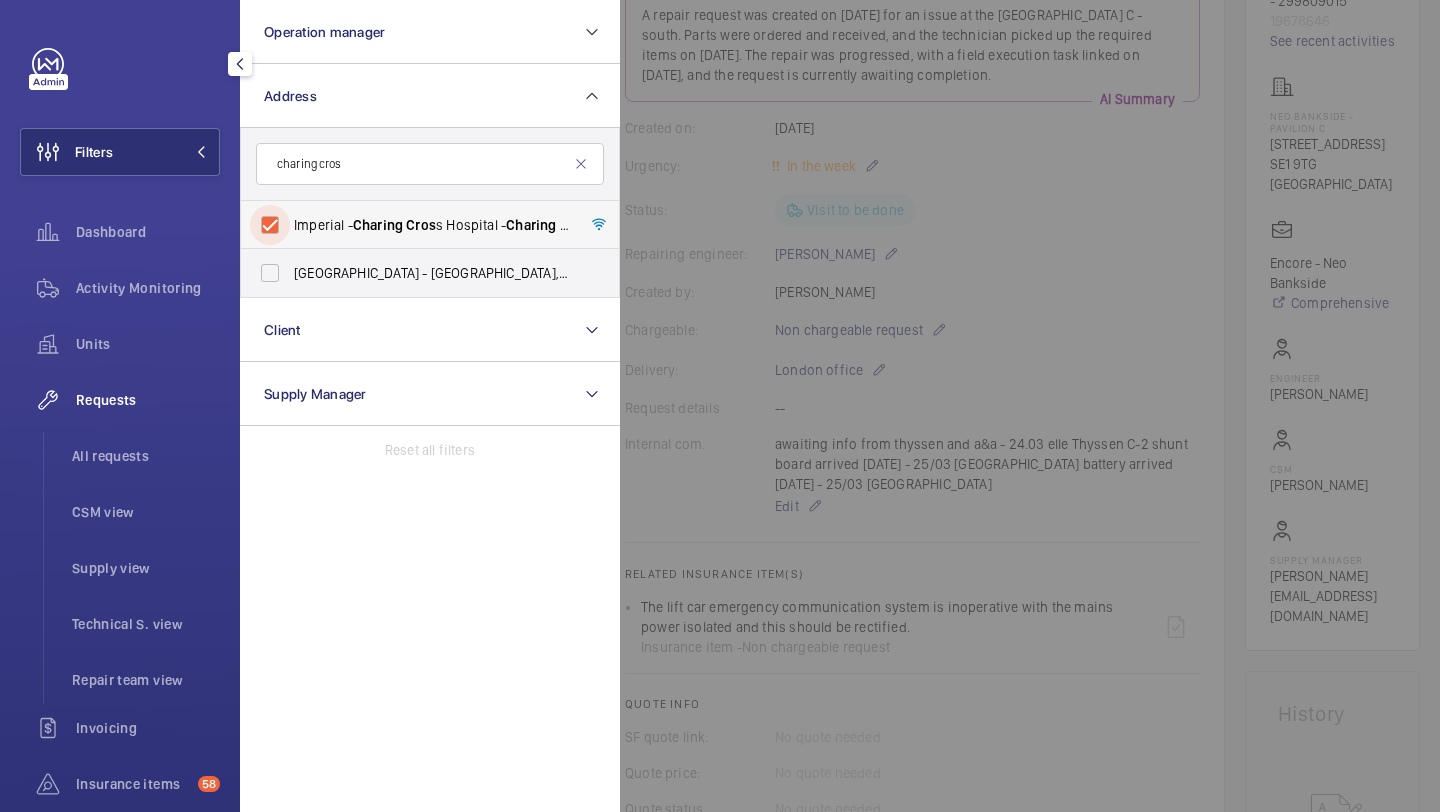 checkbox on "true" 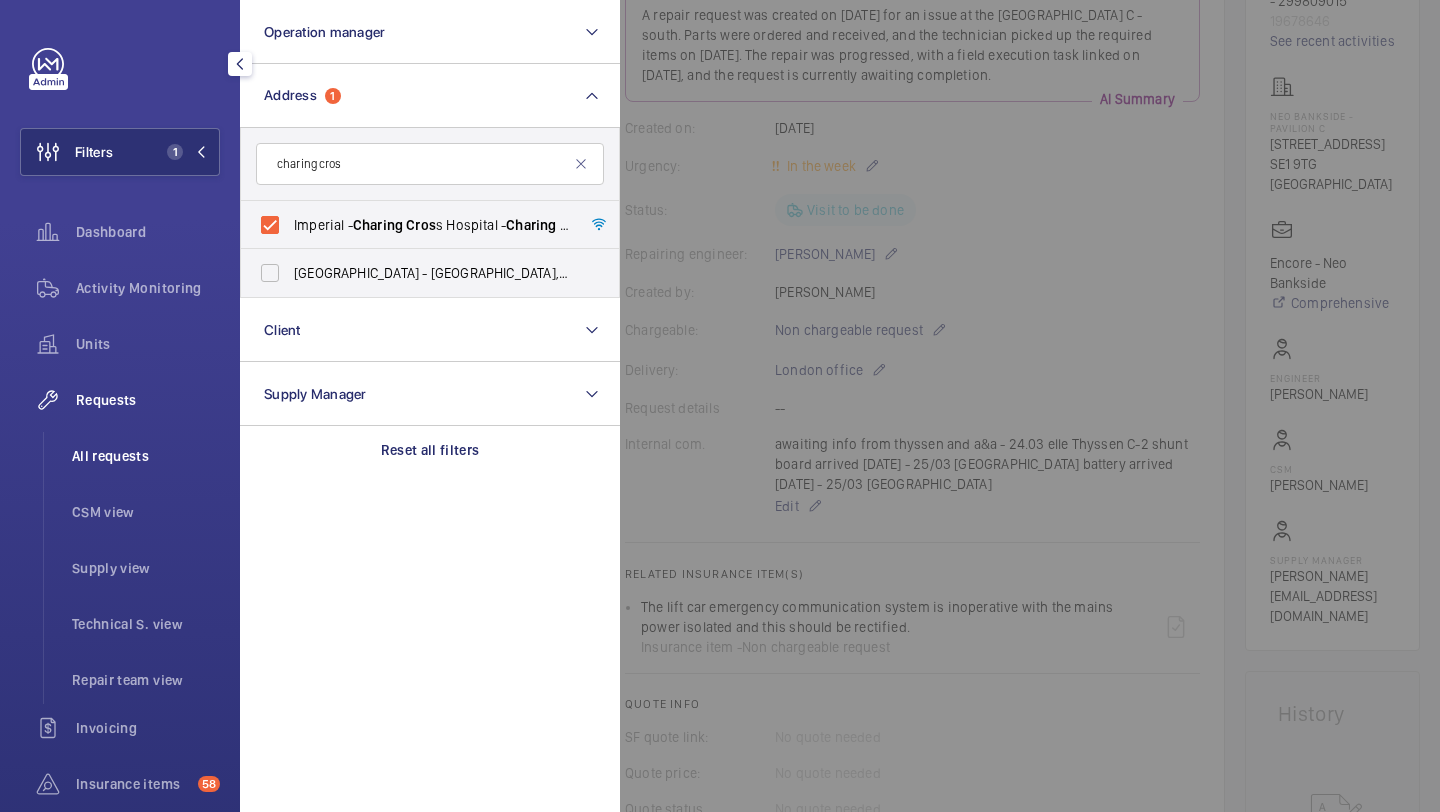 click on "All requests" 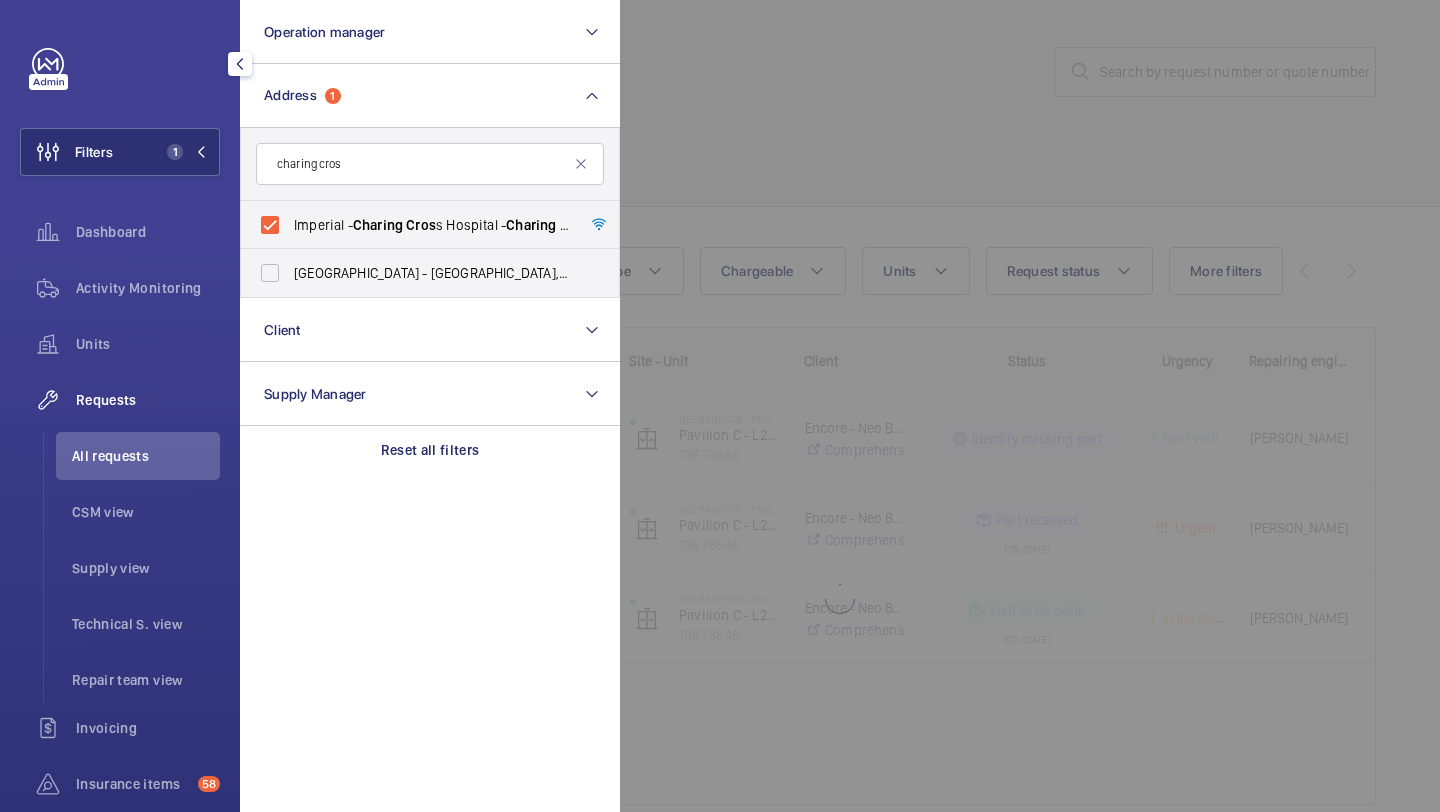 click 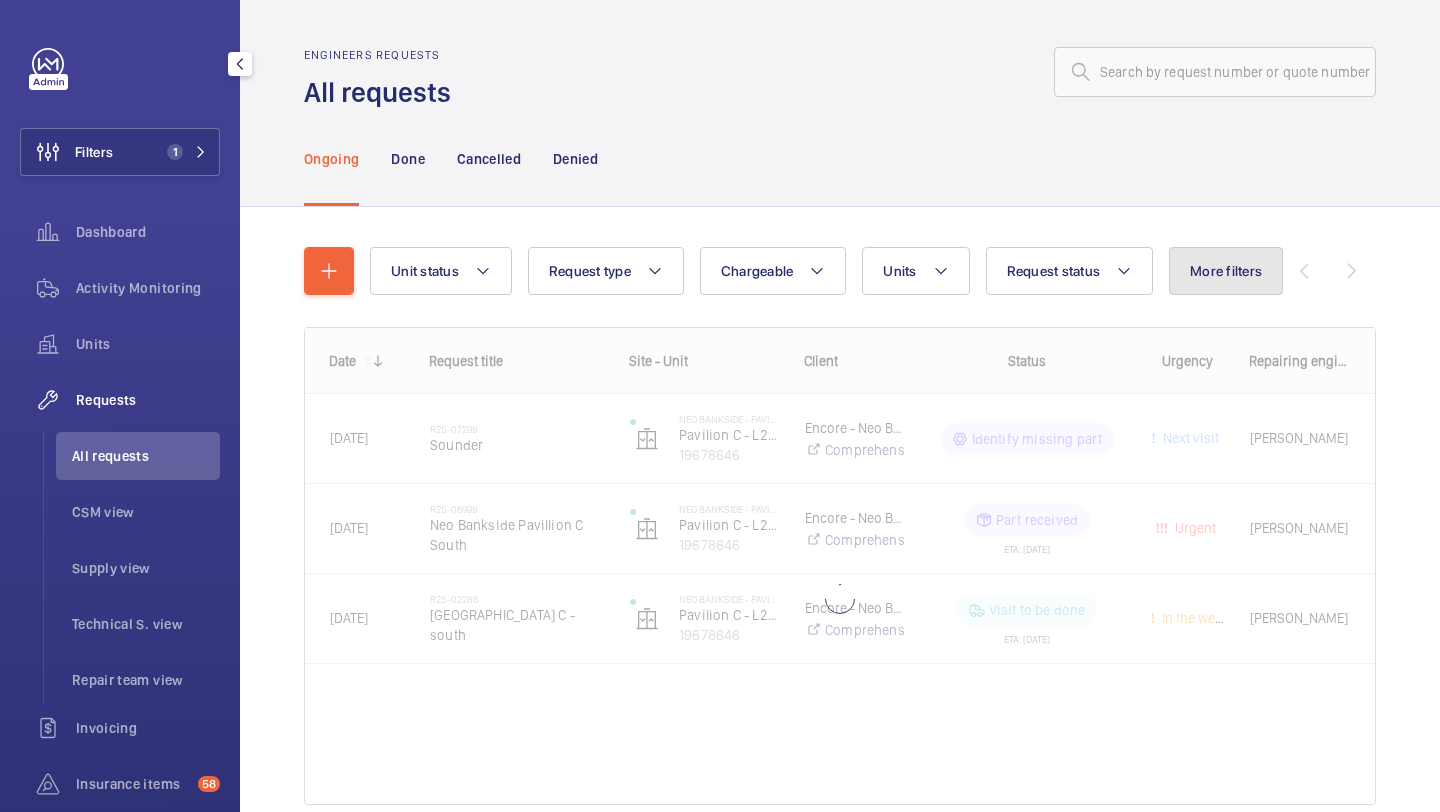 click on "More filters" 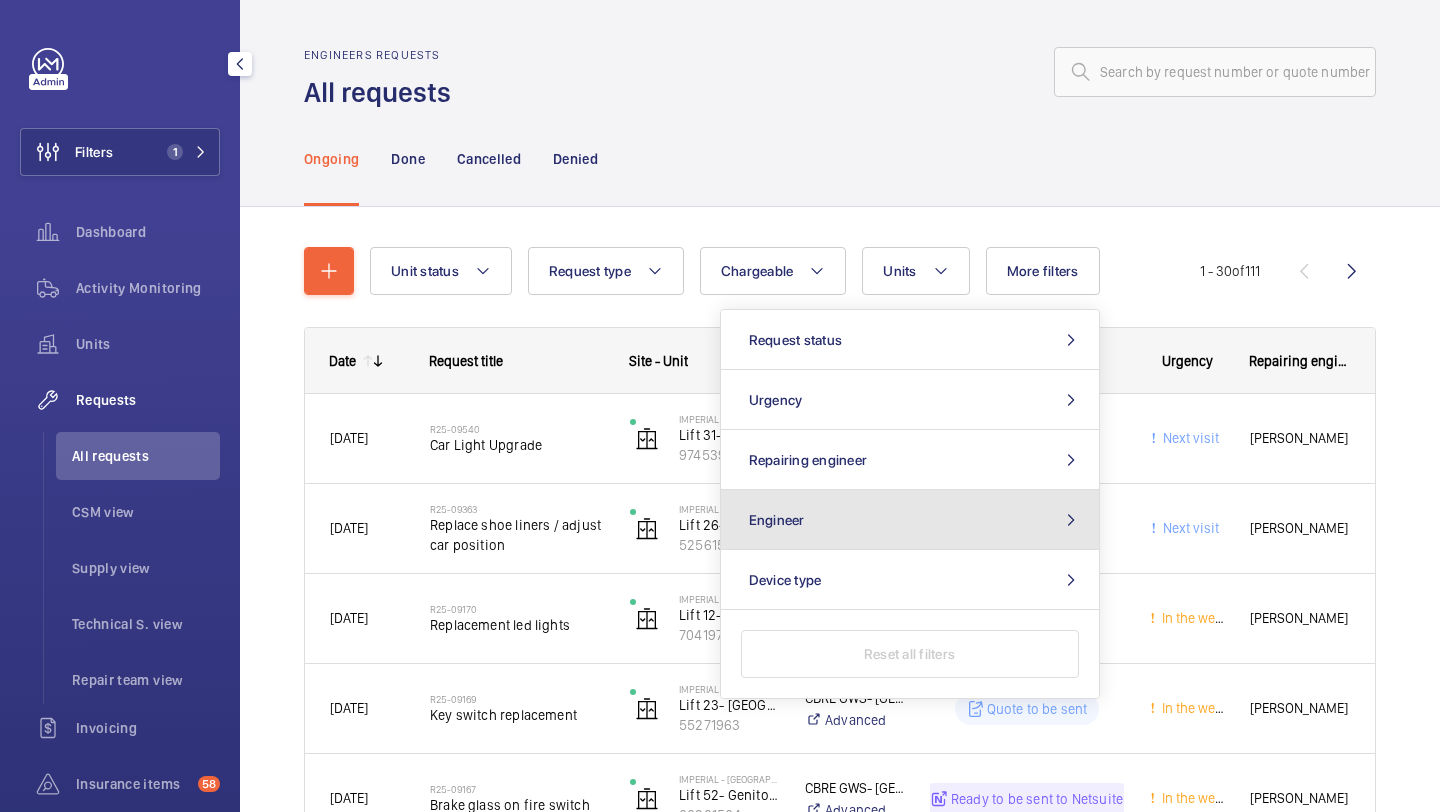 click on "Engineer" 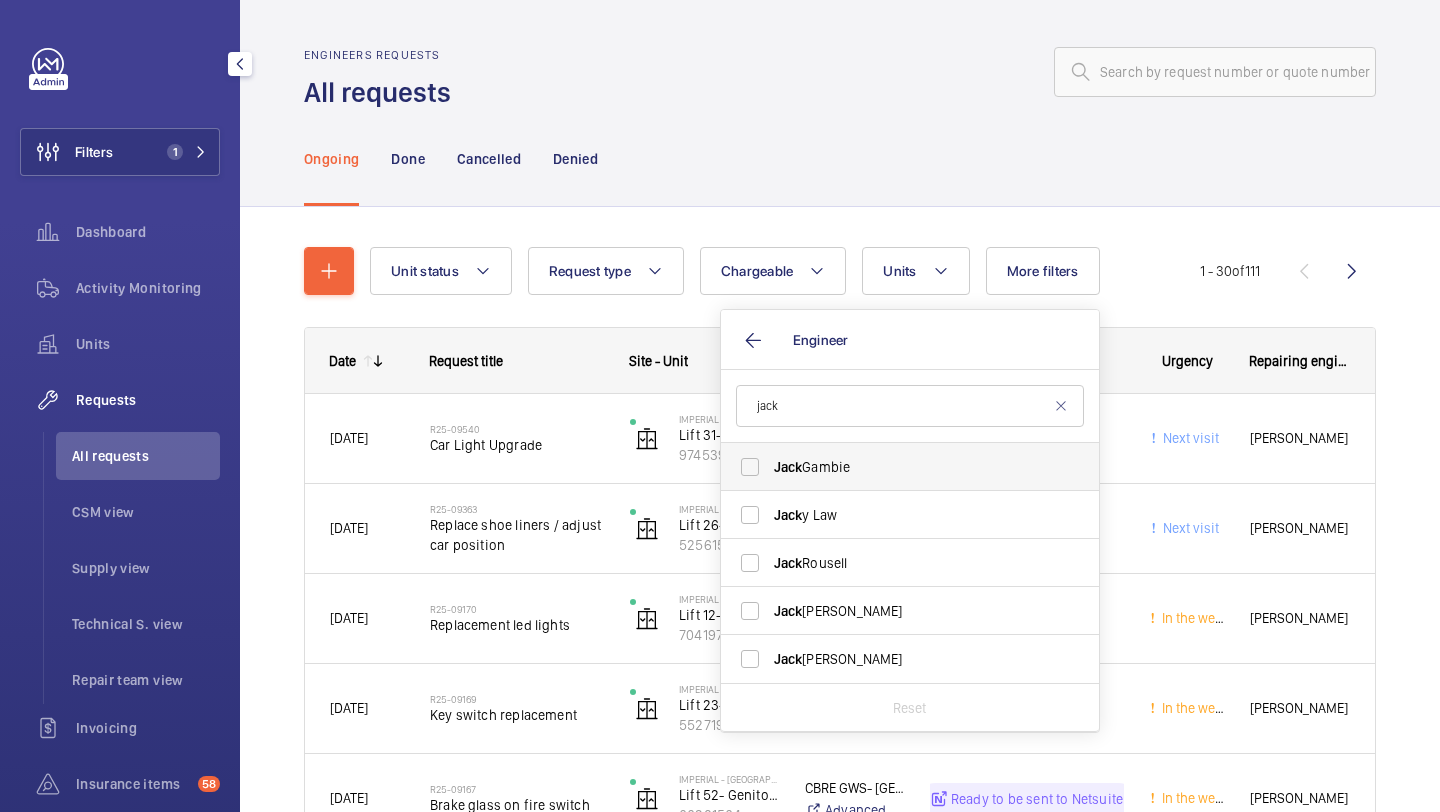 type on "jack" 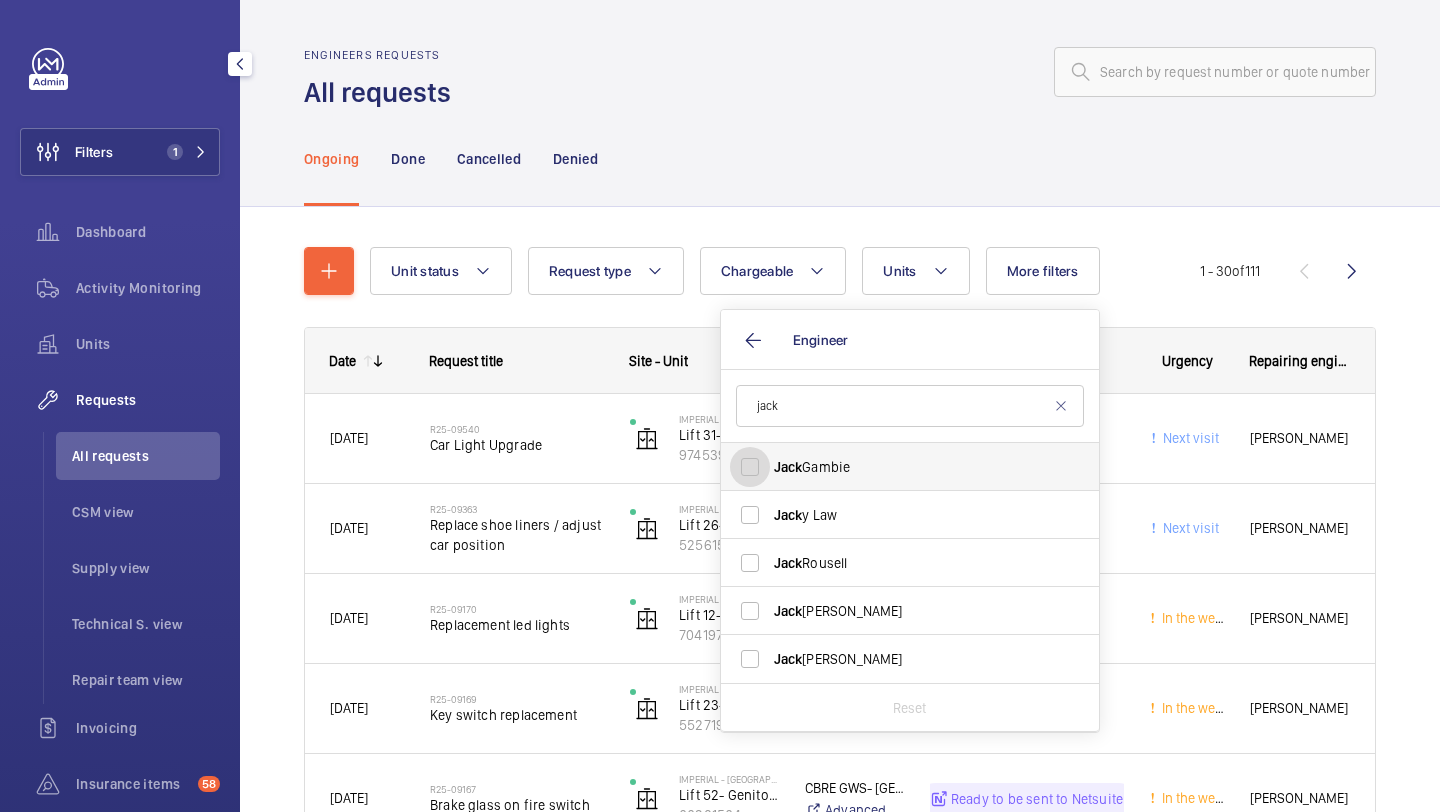 click on "[PERSON_NAME]" at bounding box center (750, 467) 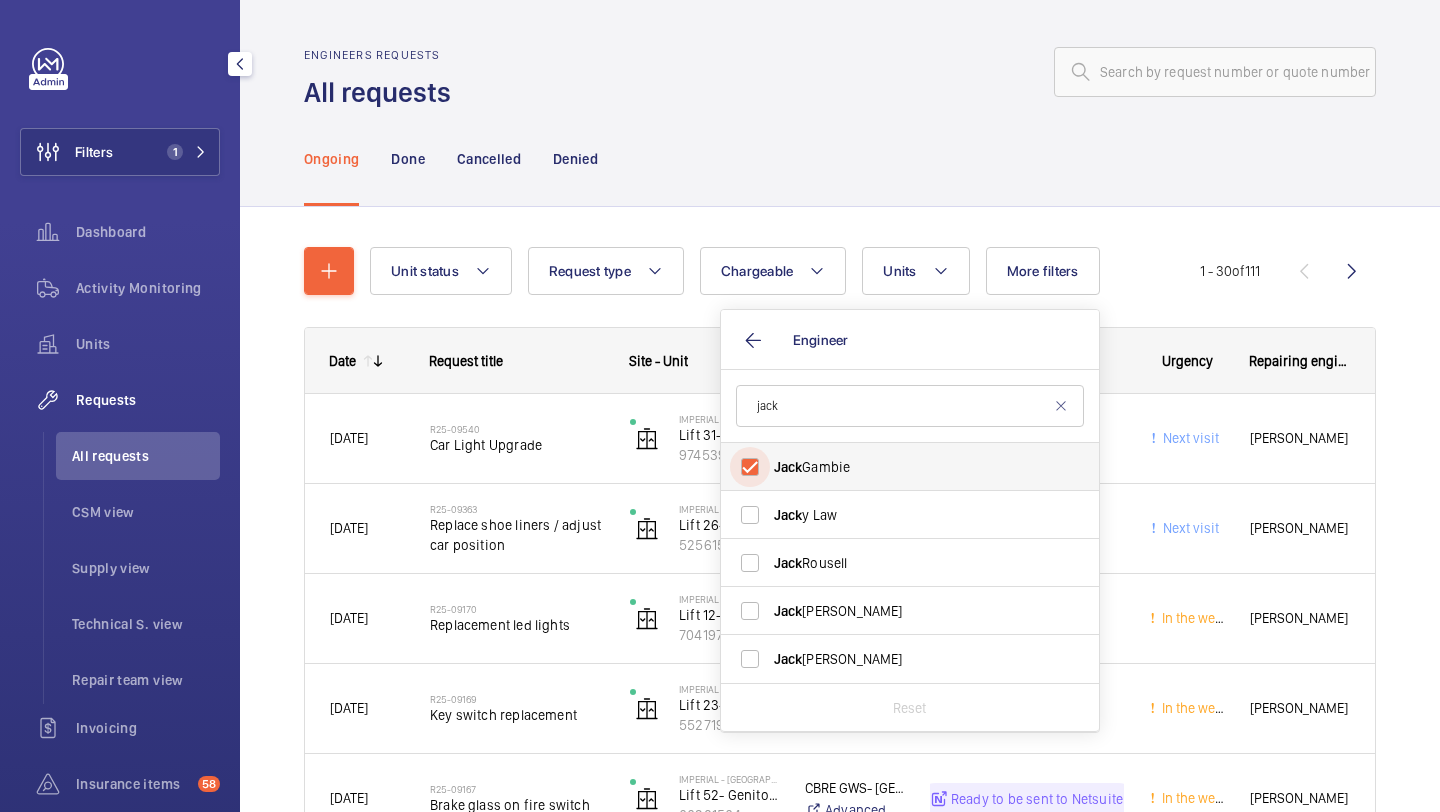 checkbox on "true" 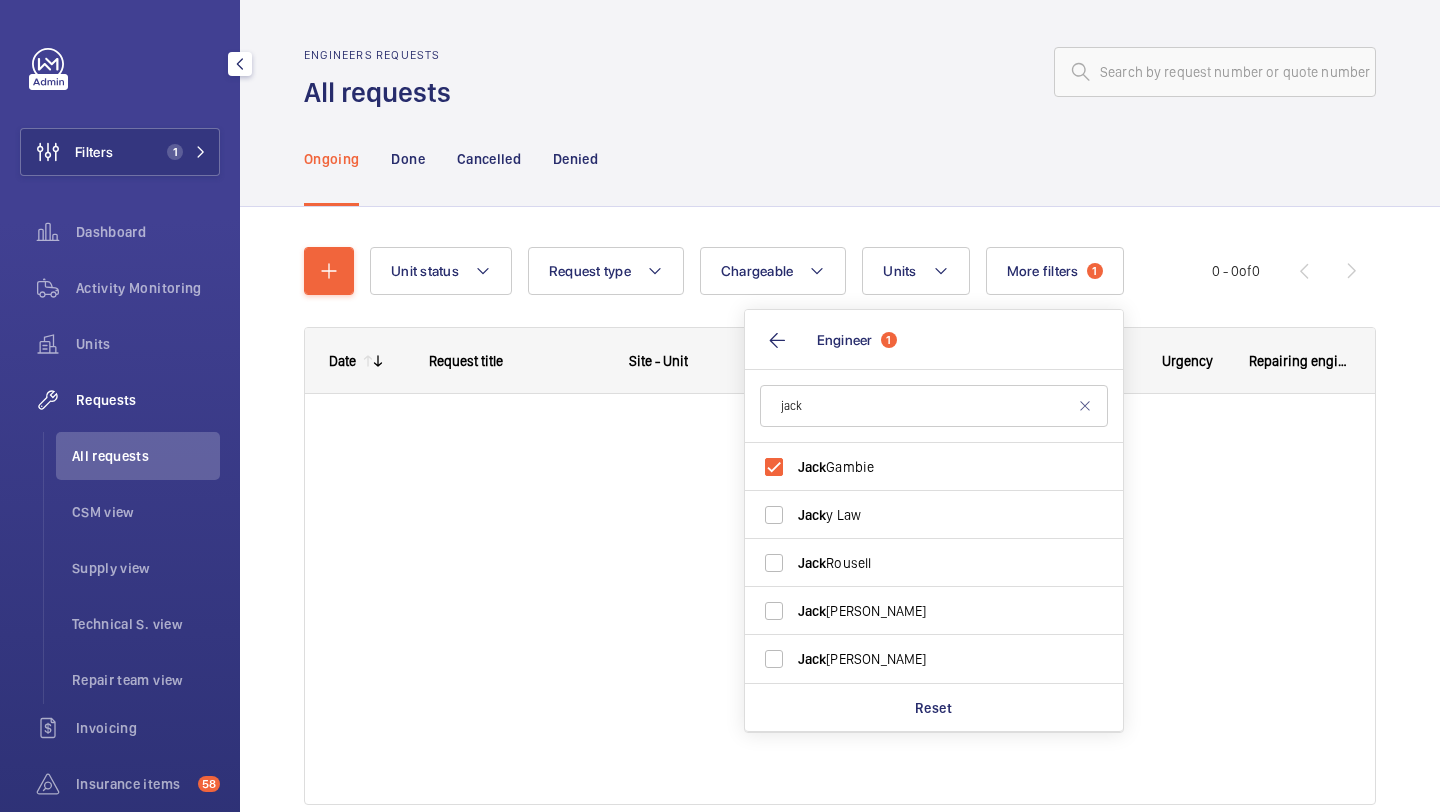 click on "Ongoing Done Cancelled Denied" 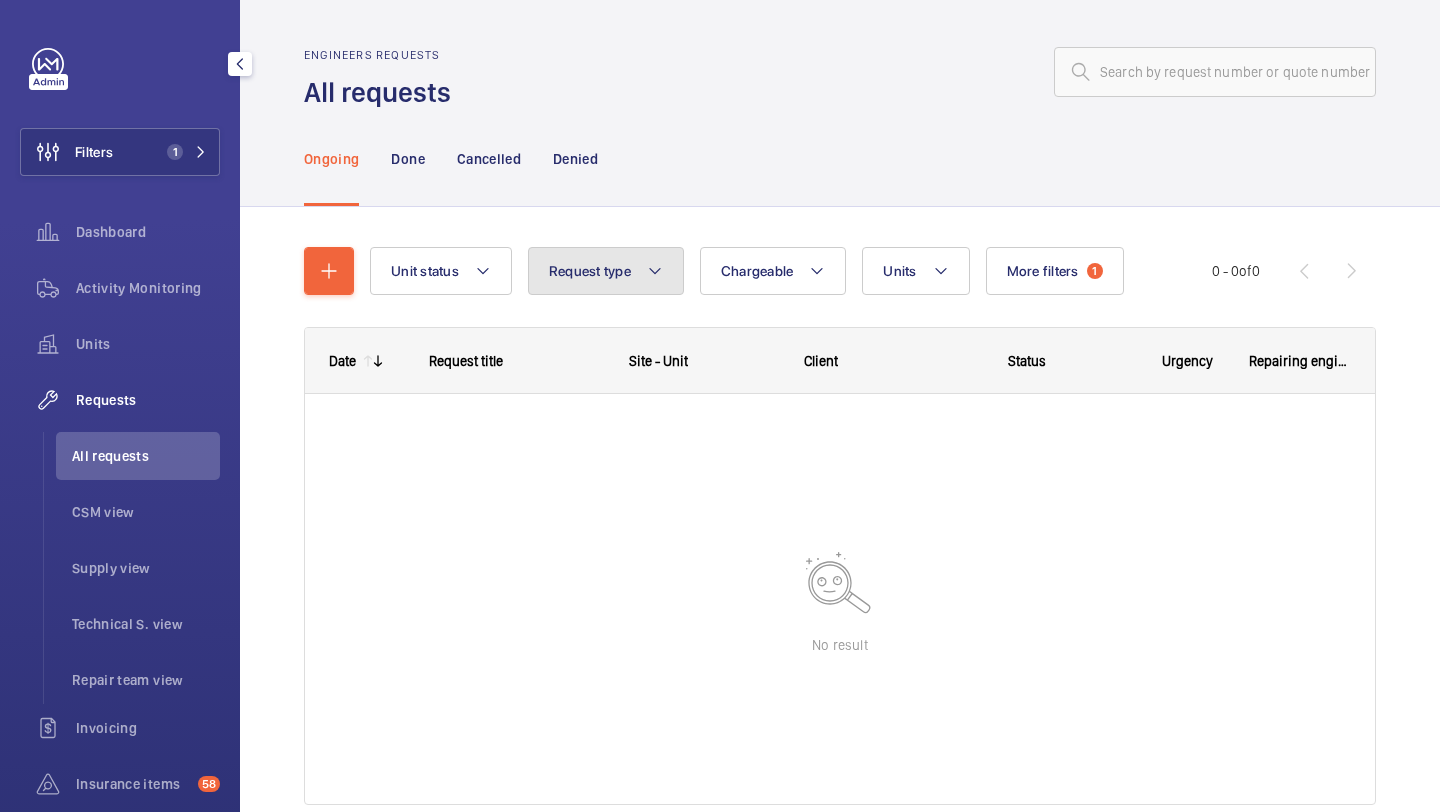 click on "Request type" 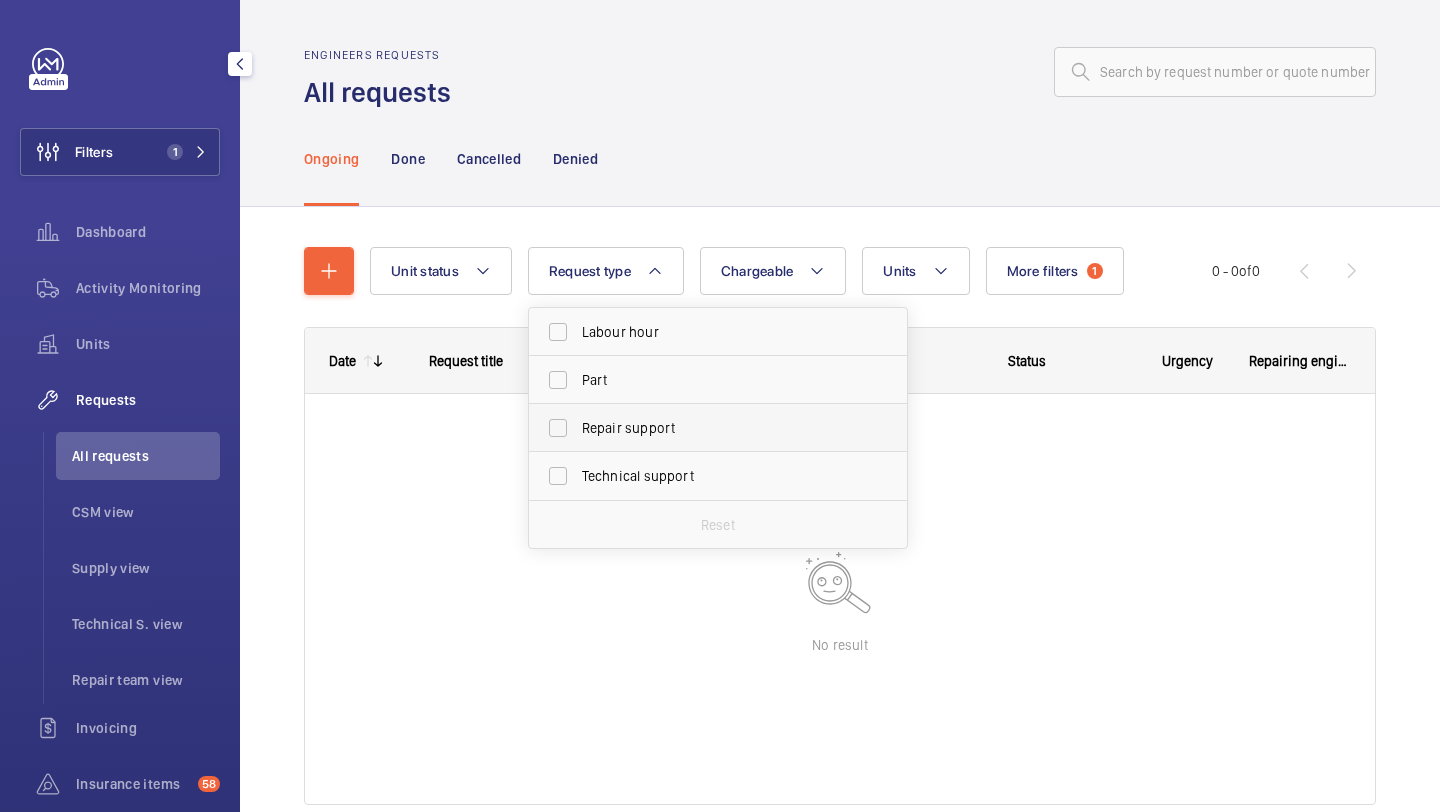 click on "Repair support" at bounding box center (719, 428) 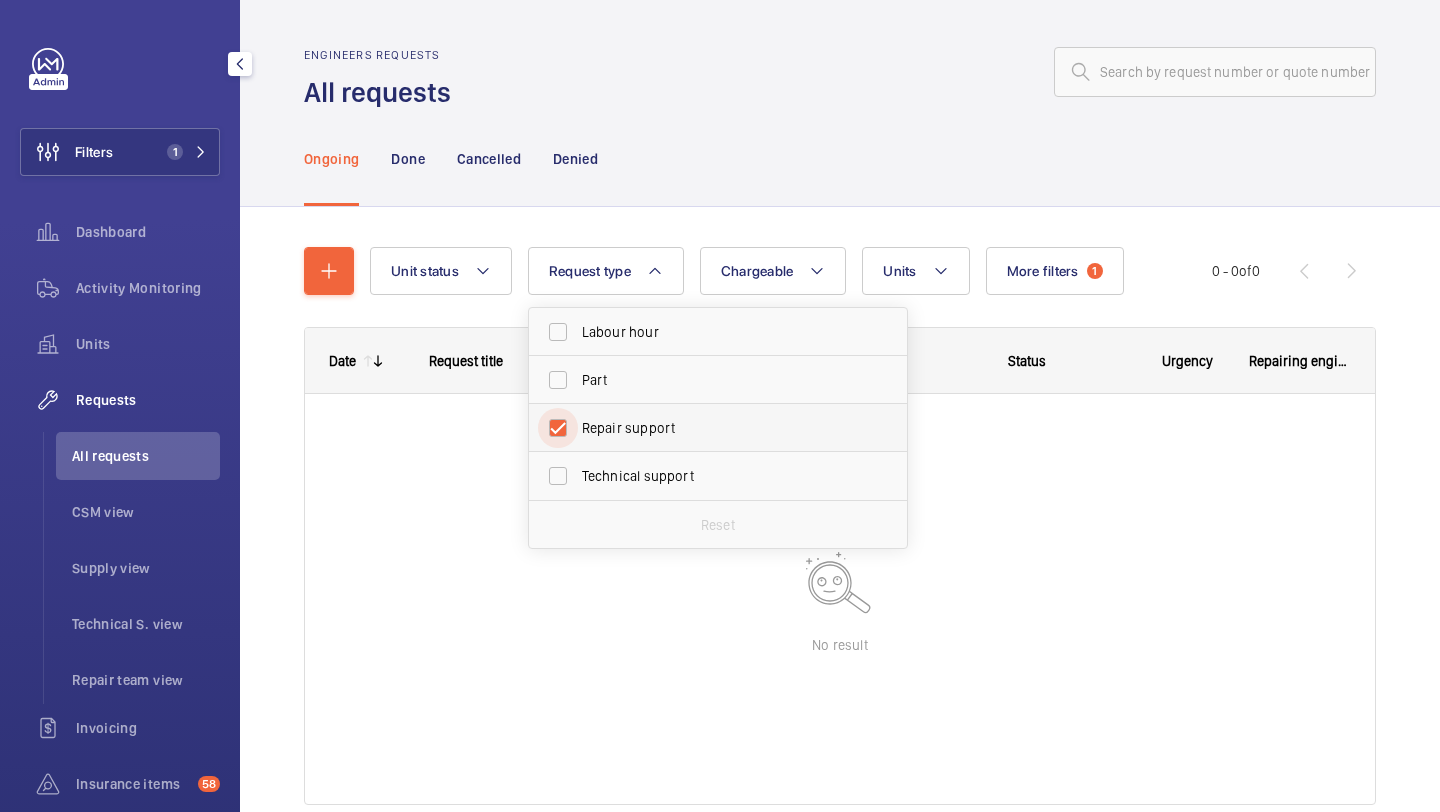 checkbox on "true" 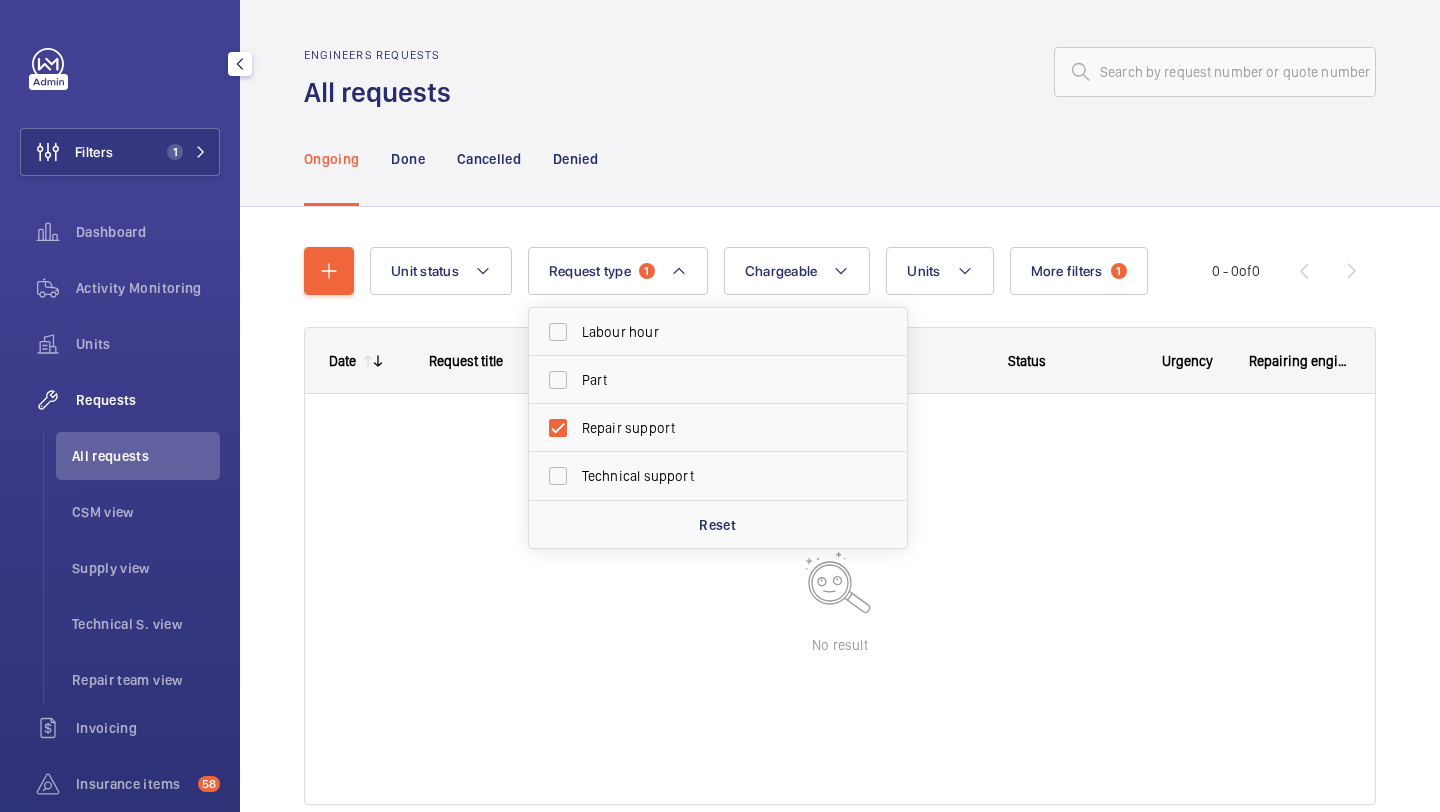 click on "Unit status Request type   1 Labour hour Part Repair support Technical support Reset Chargeable Units More filters  1  Request status Urgency Repairing engineer Engineer  1 Device type Reset all filters 0 - 0  of  0
Date
Request title
Site - Unit" 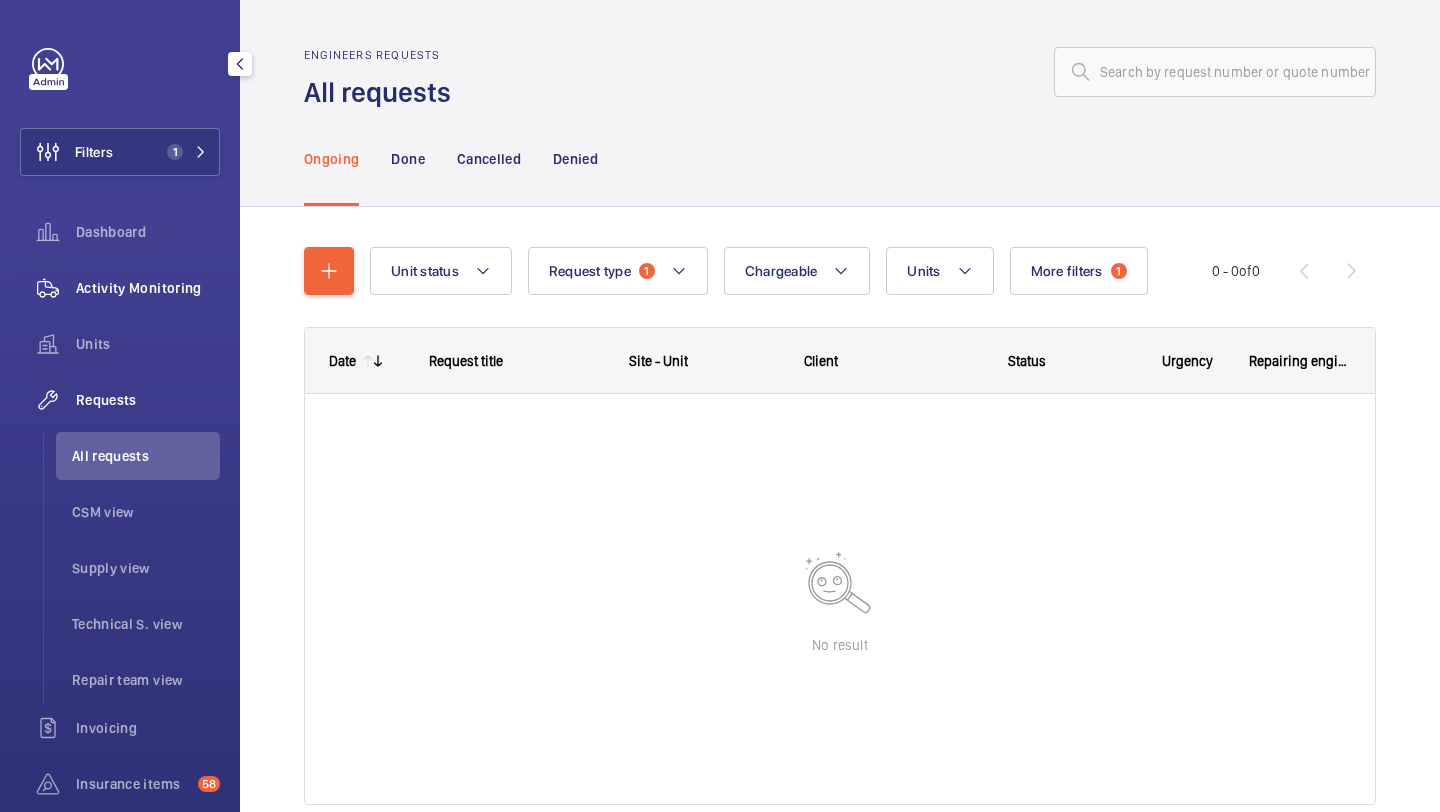 click on "Activity Monitoring" 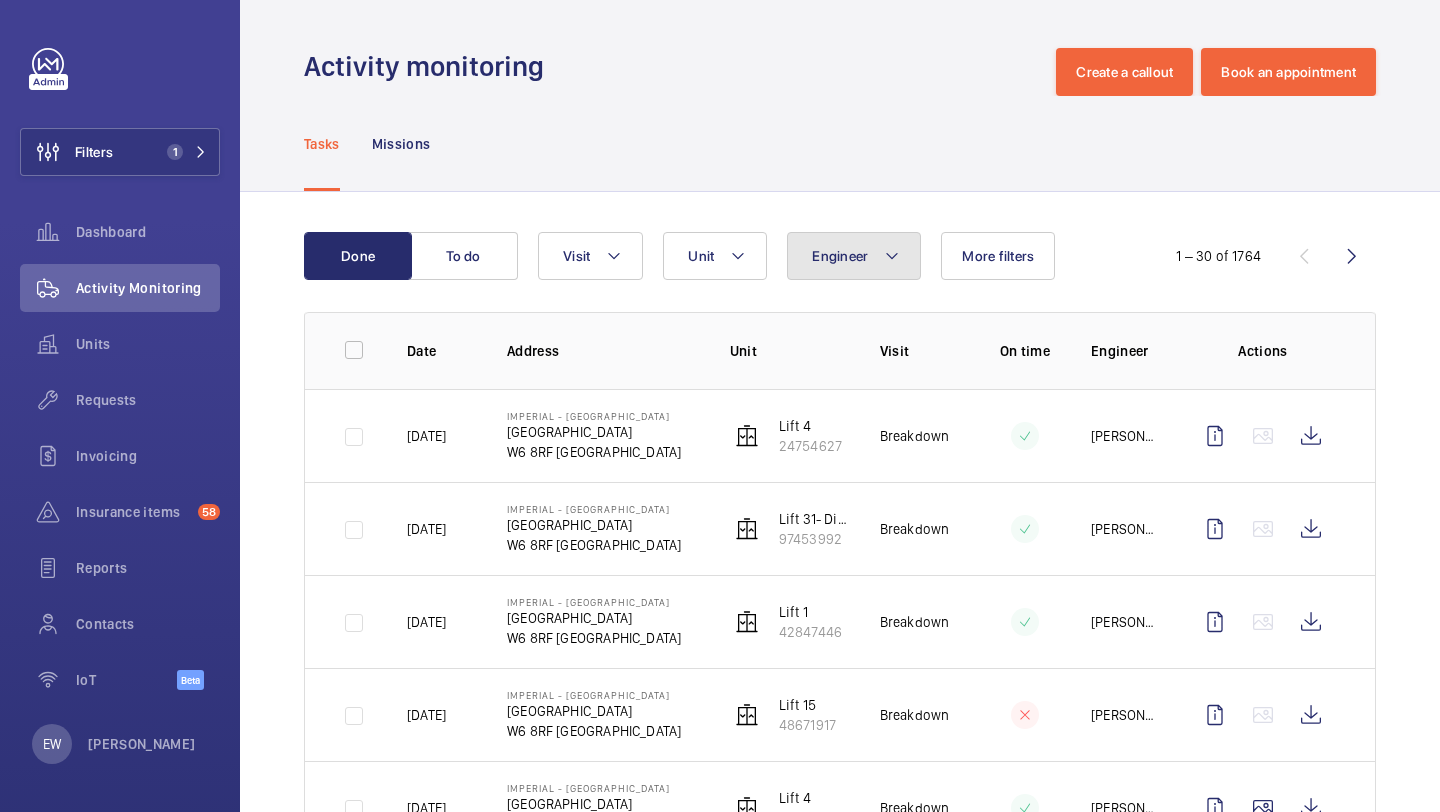 click on "Engineer" 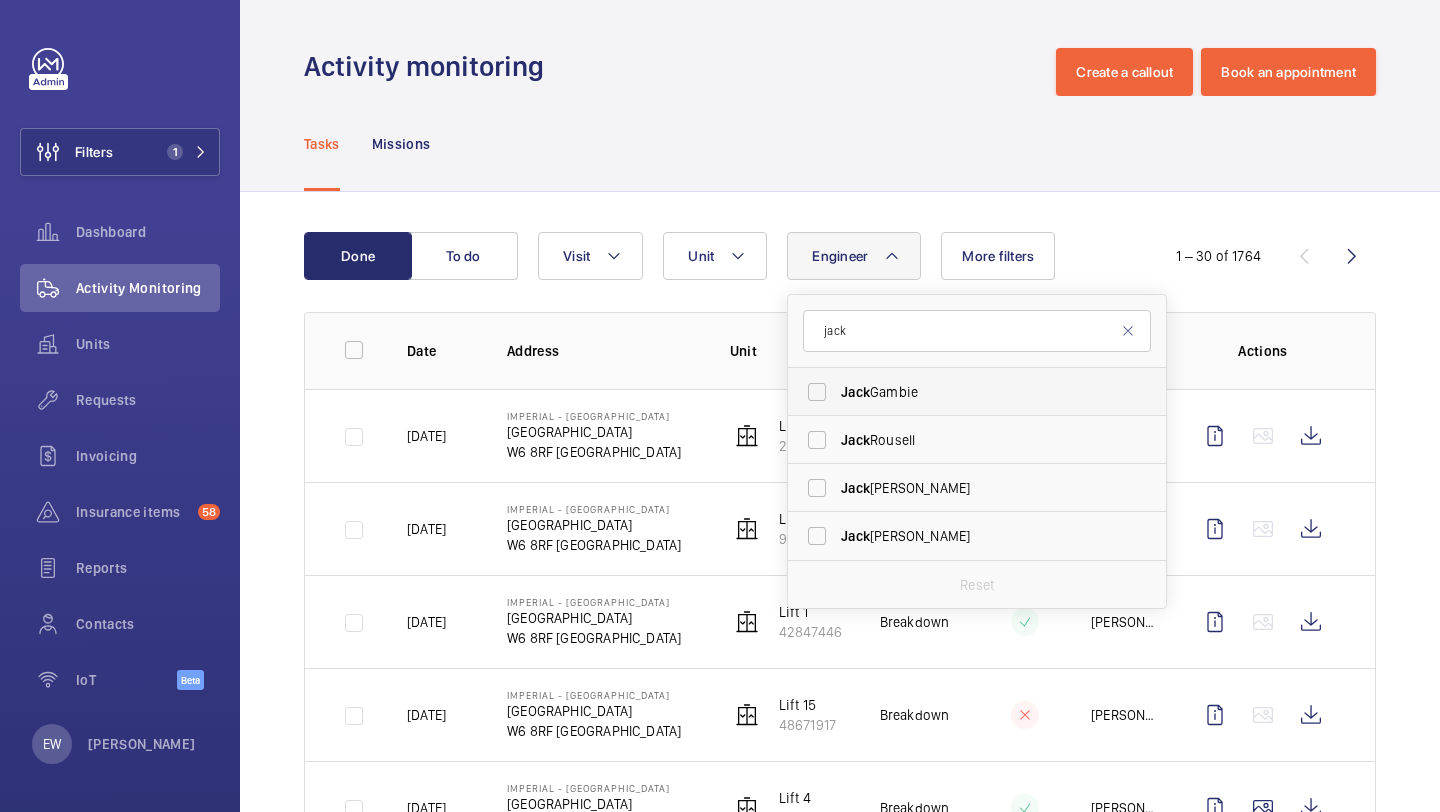 type on "jack" 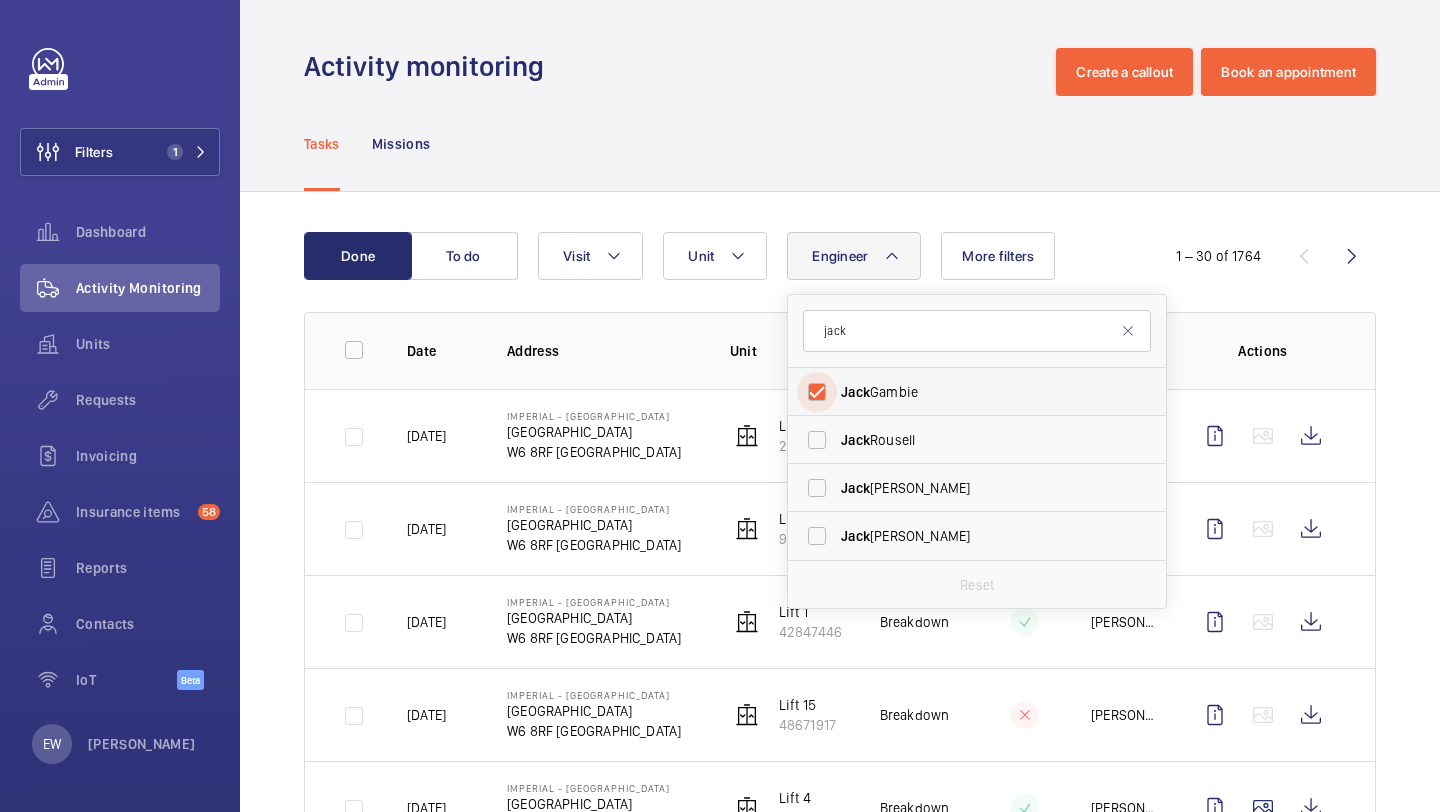 checkbox on "true" 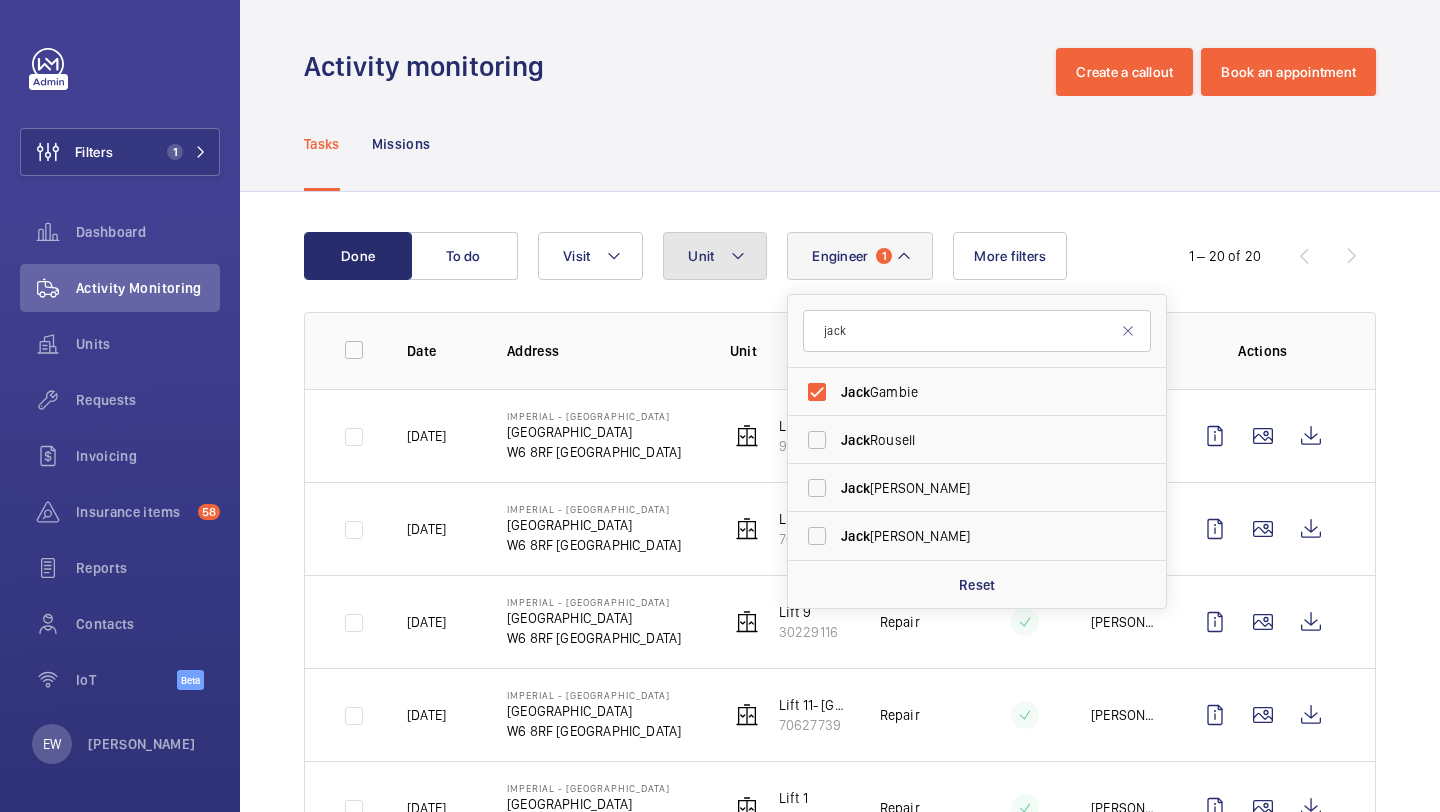 click on "Unit" 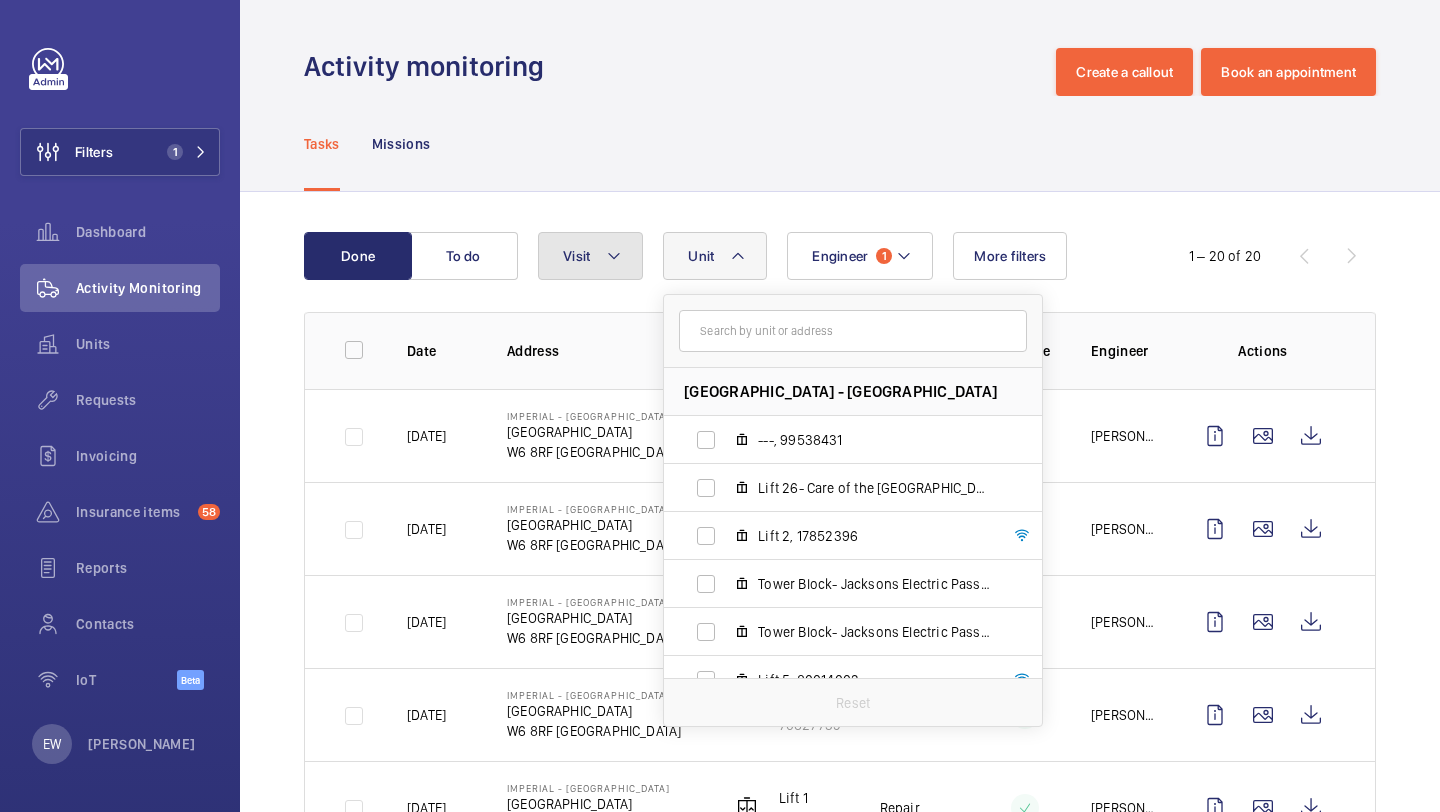 click on "Visit" 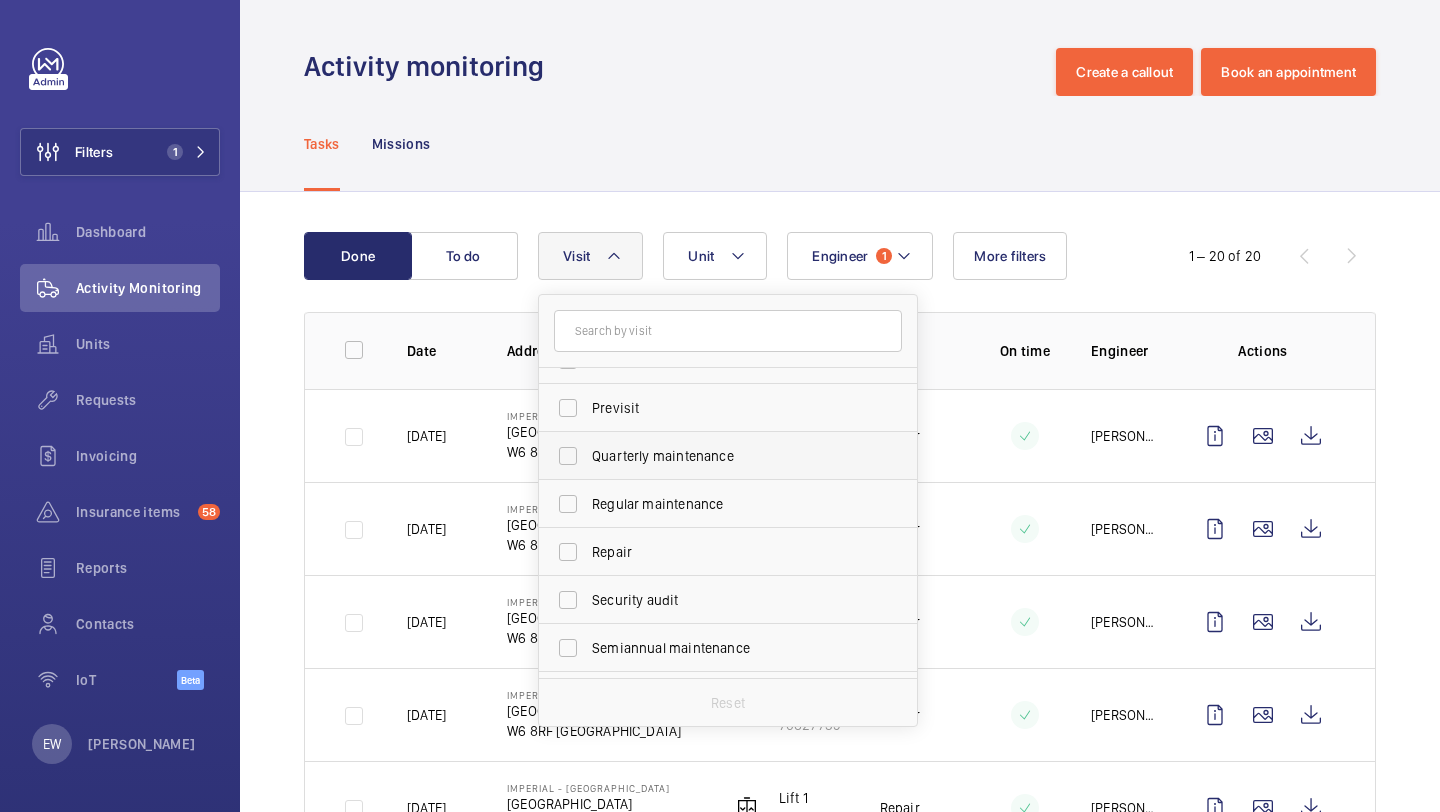 scroll, scrollTop: 274, scrollLeft: 0, axis: vertical 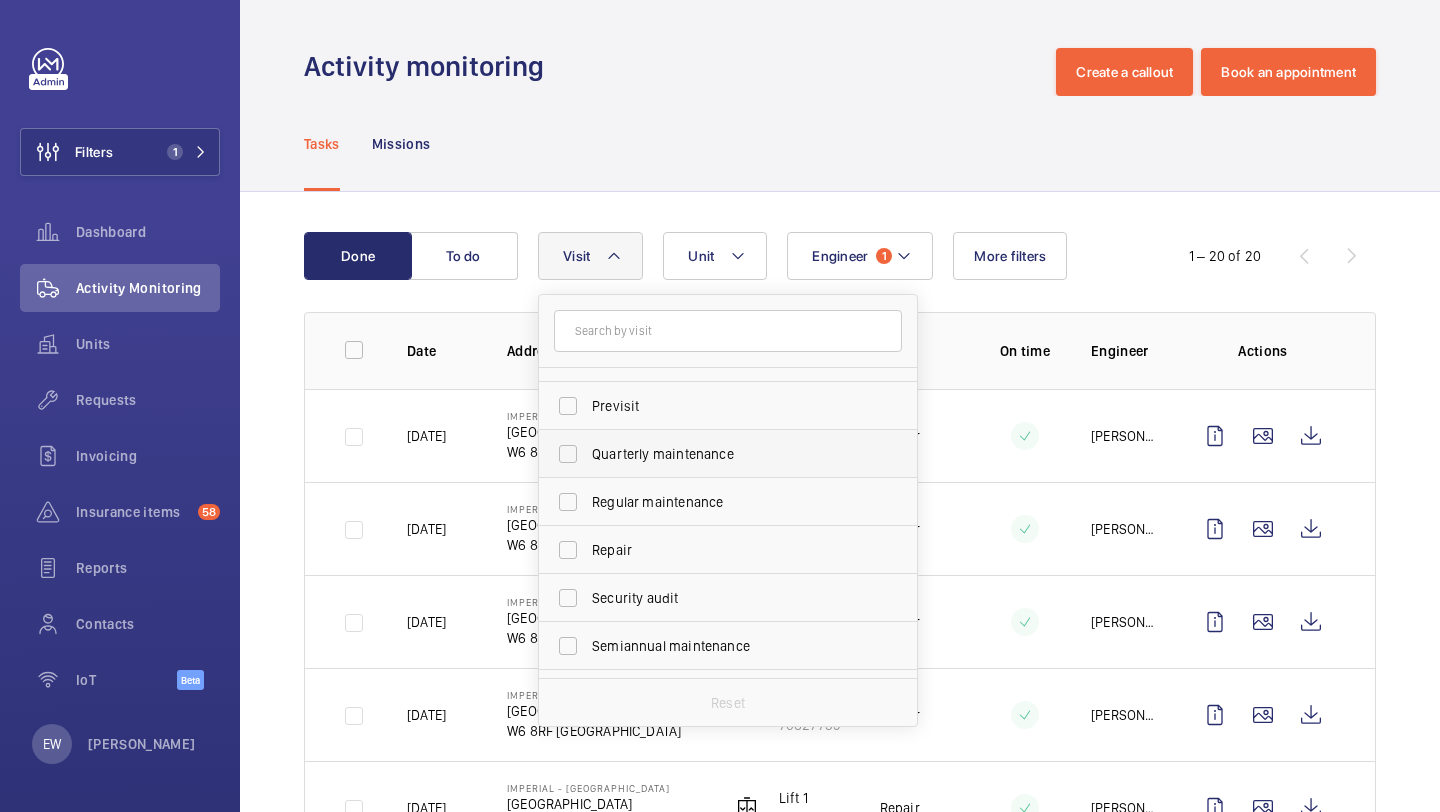 click on "Repair" at bounding box center [713, 550] 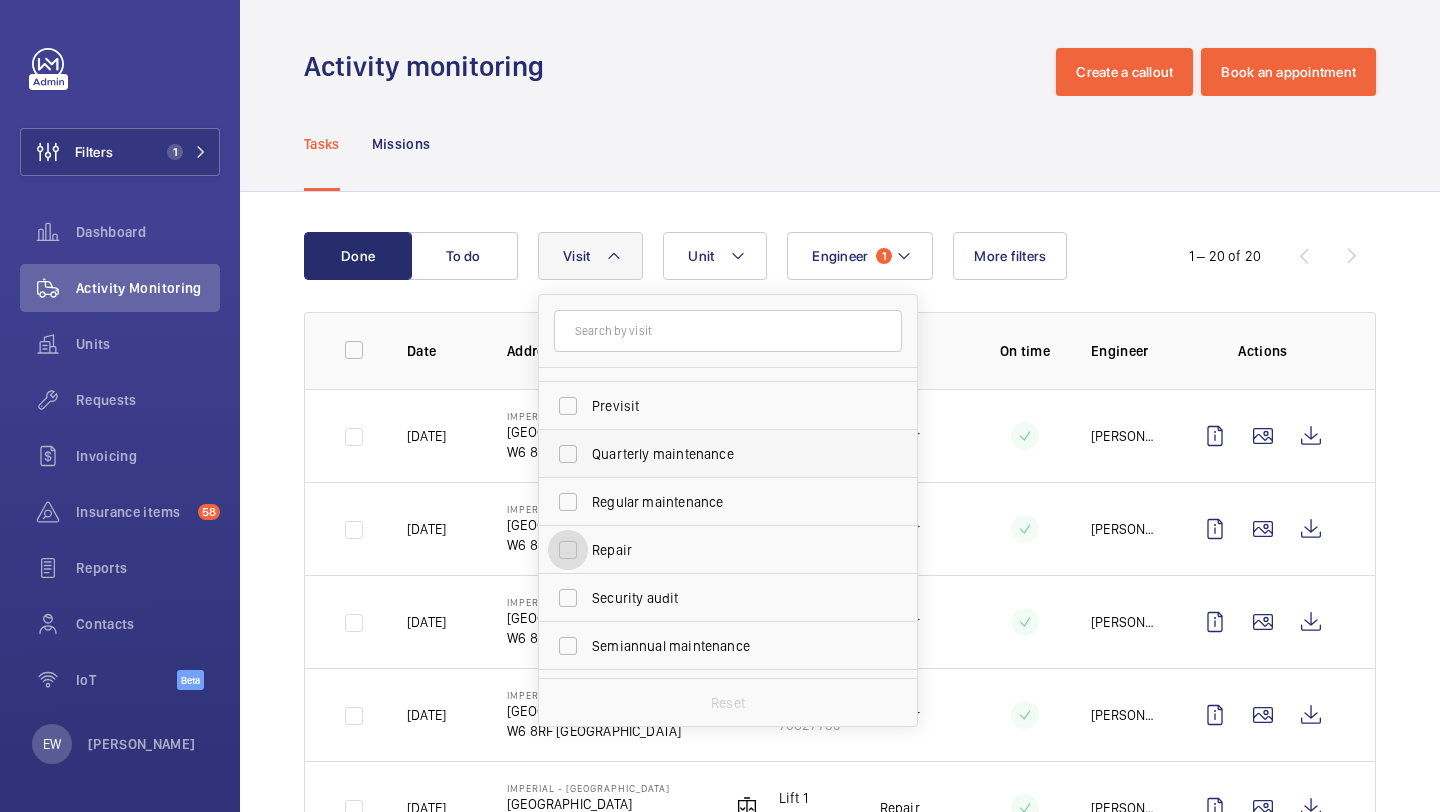 click on "Repair" at bounding box center [568, 550] 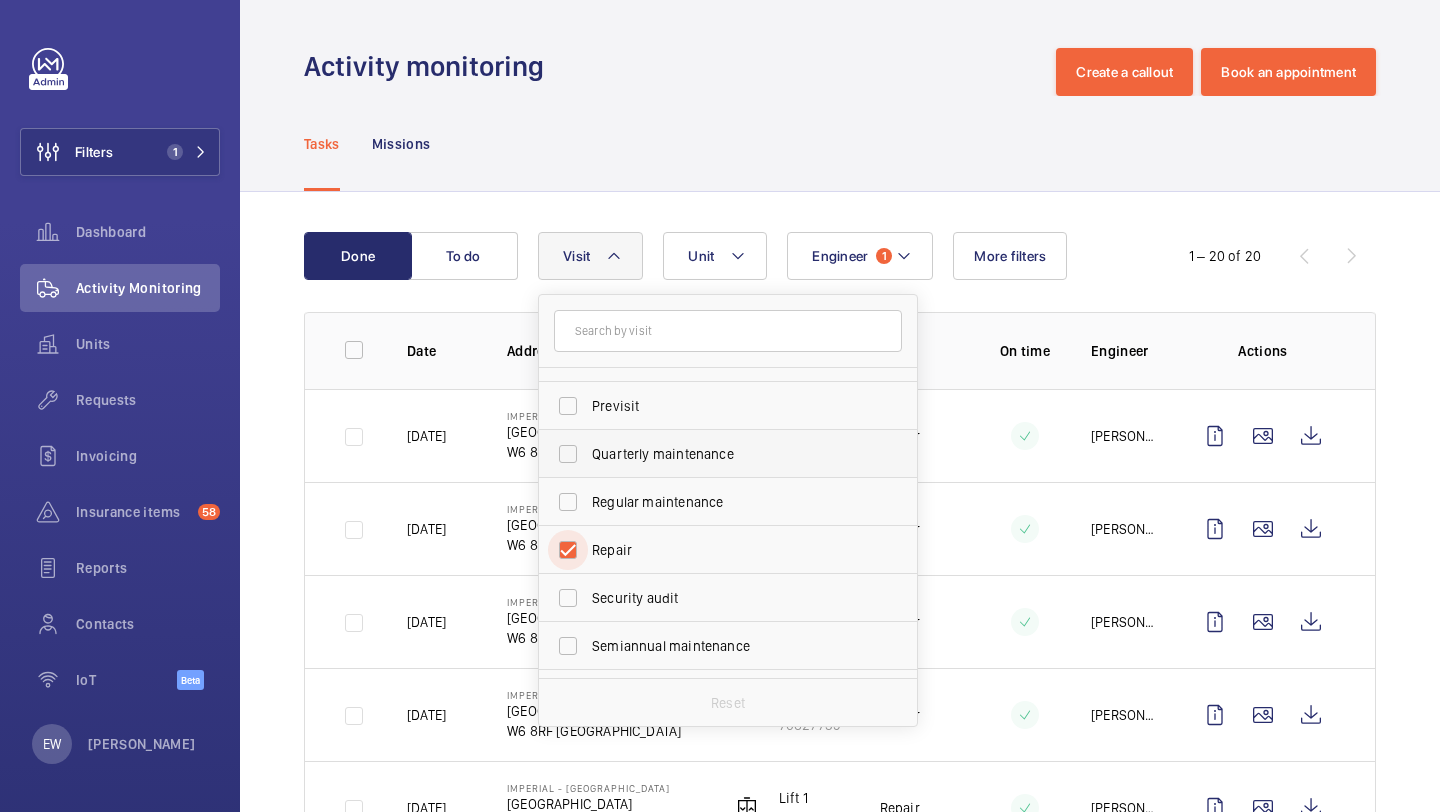 checkbox on "true" 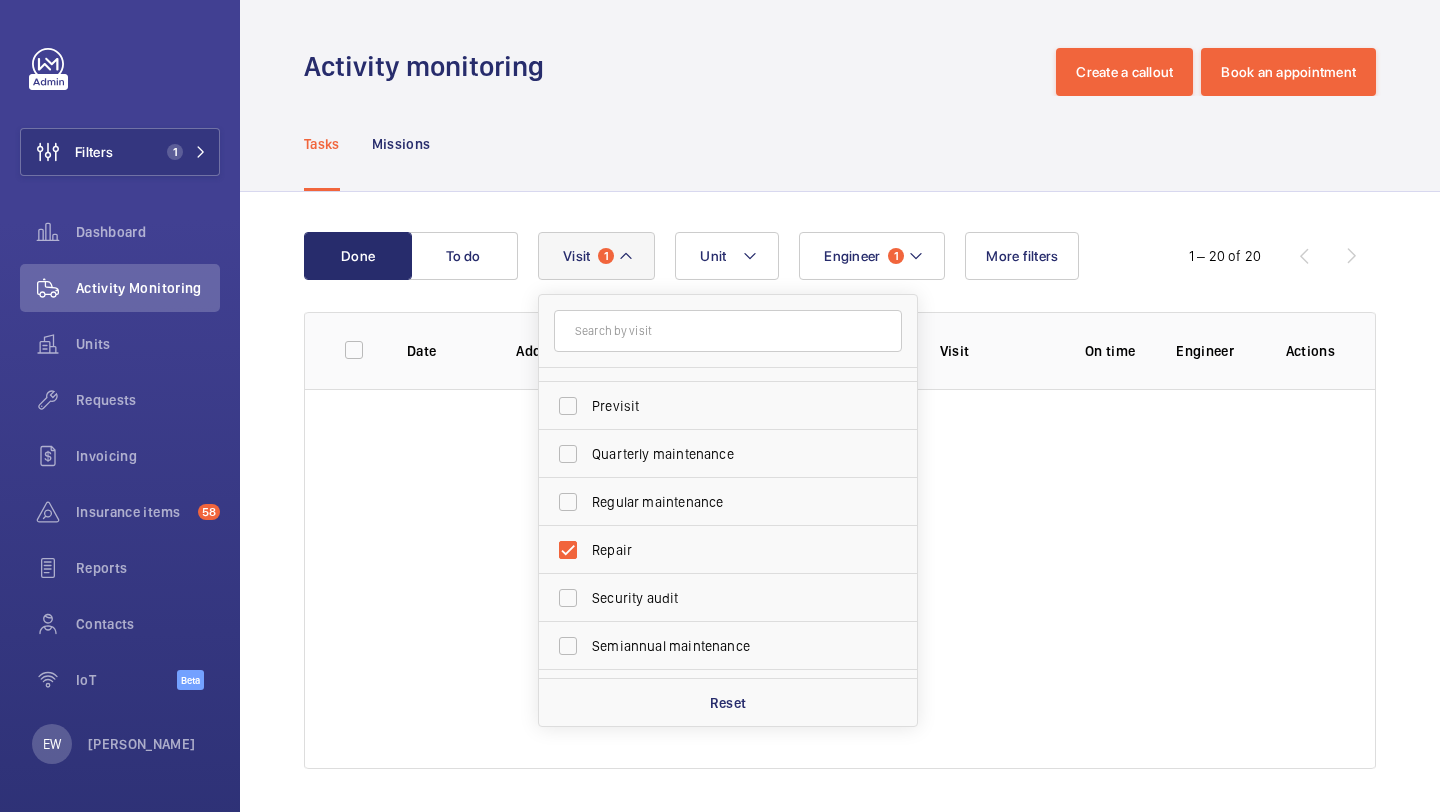 click on "Tasks Missions" 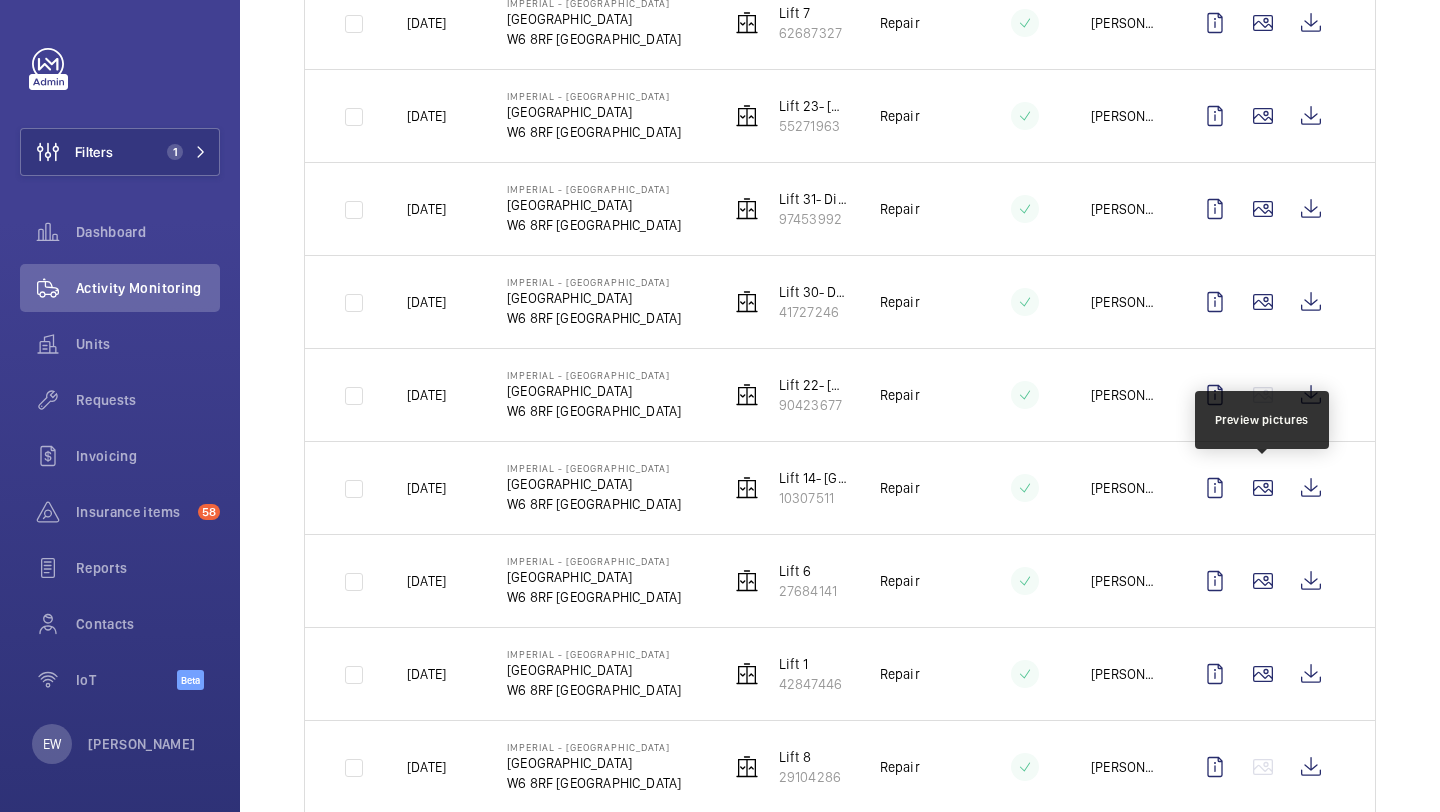 scroll, scrollTop: 0, scrollLeft: 0, axis: both 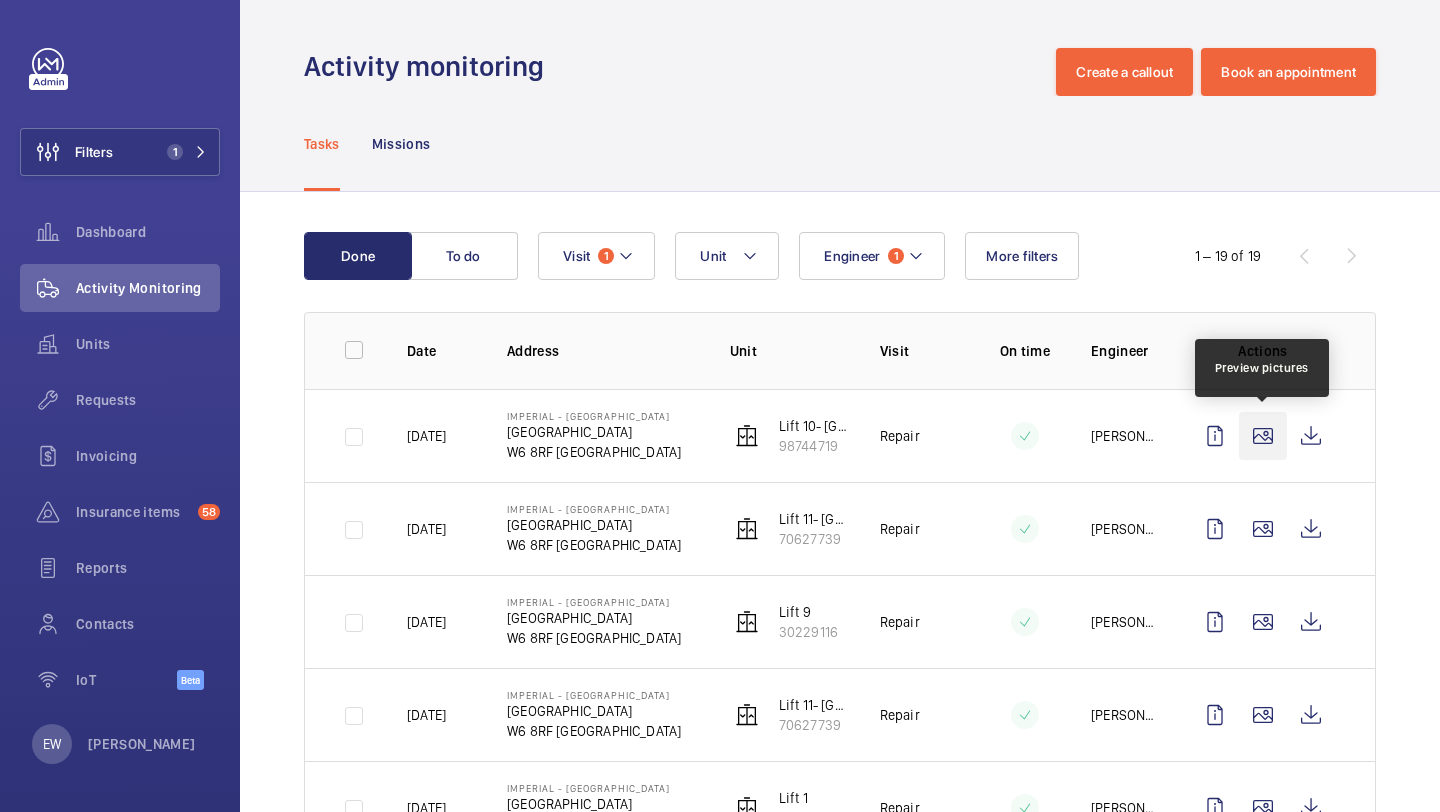 click 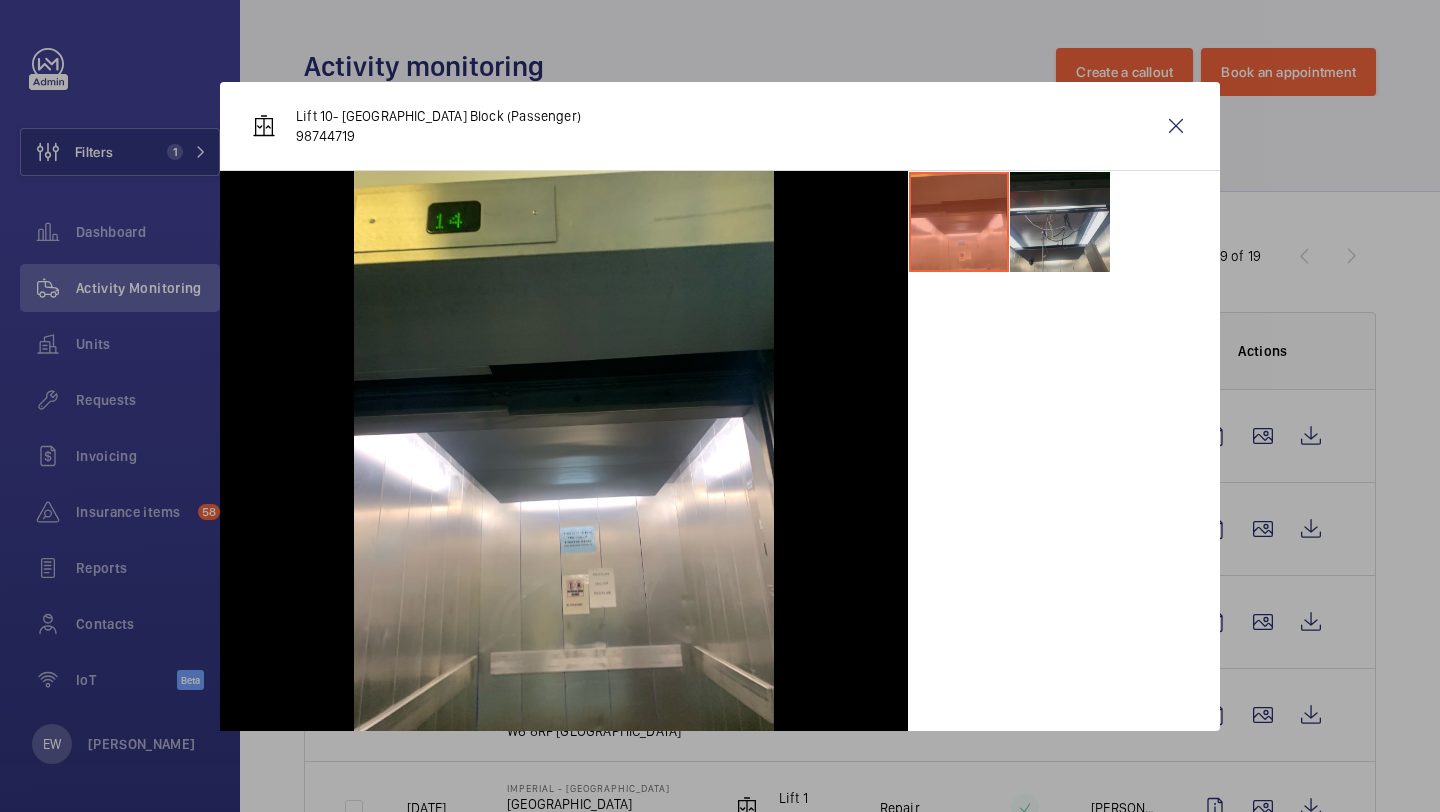 click at bounding box center [1060, 222] 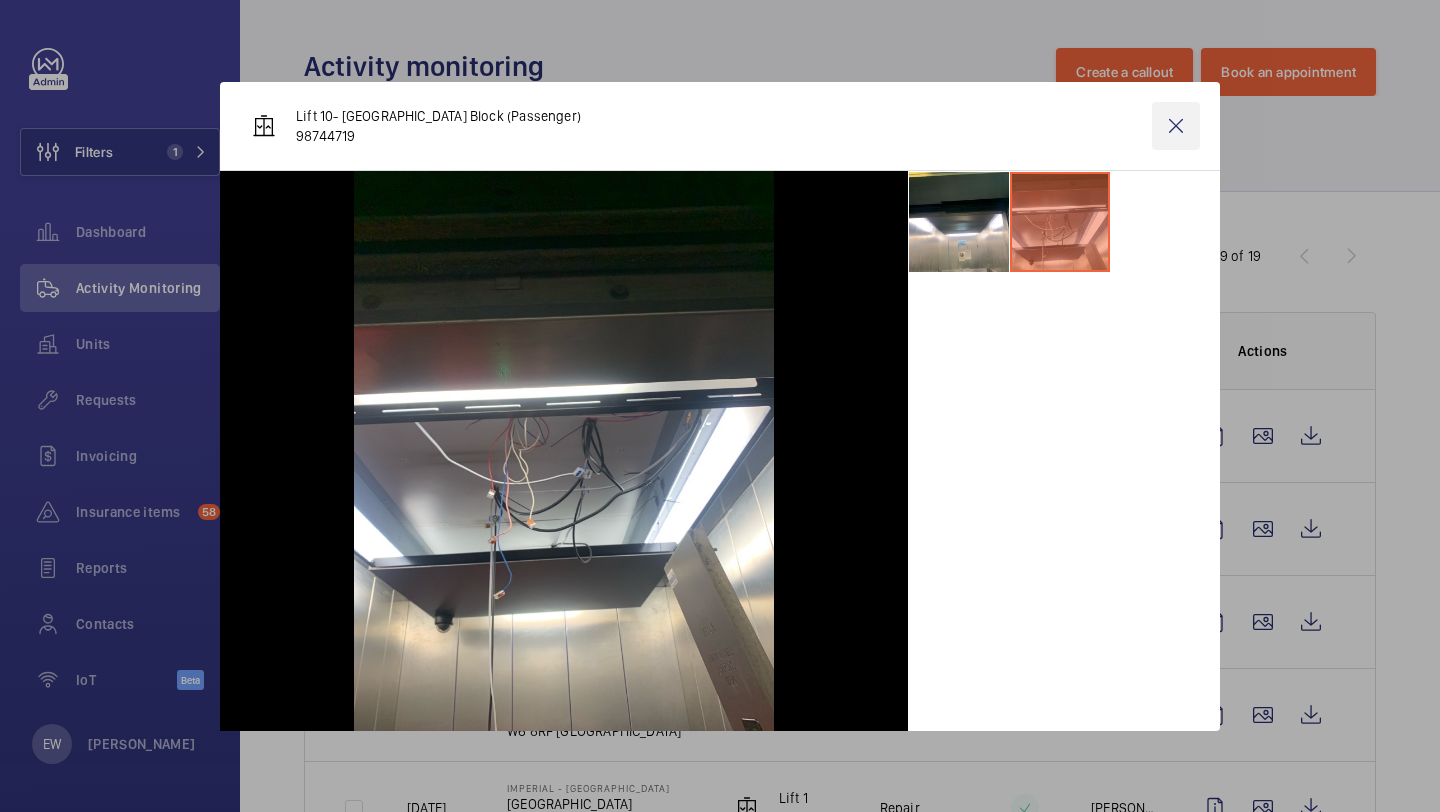 click at bounding box center [1176, 126] 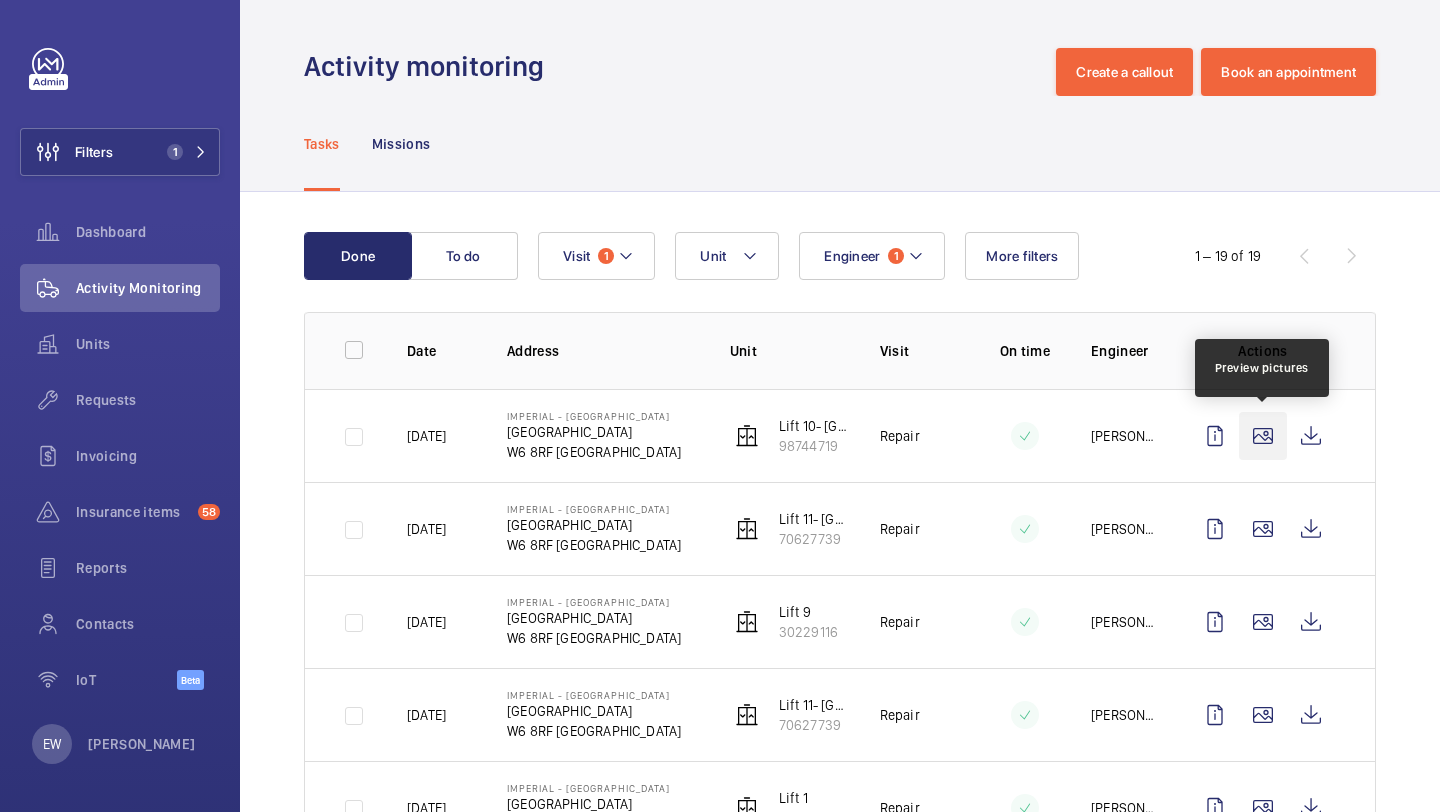 click 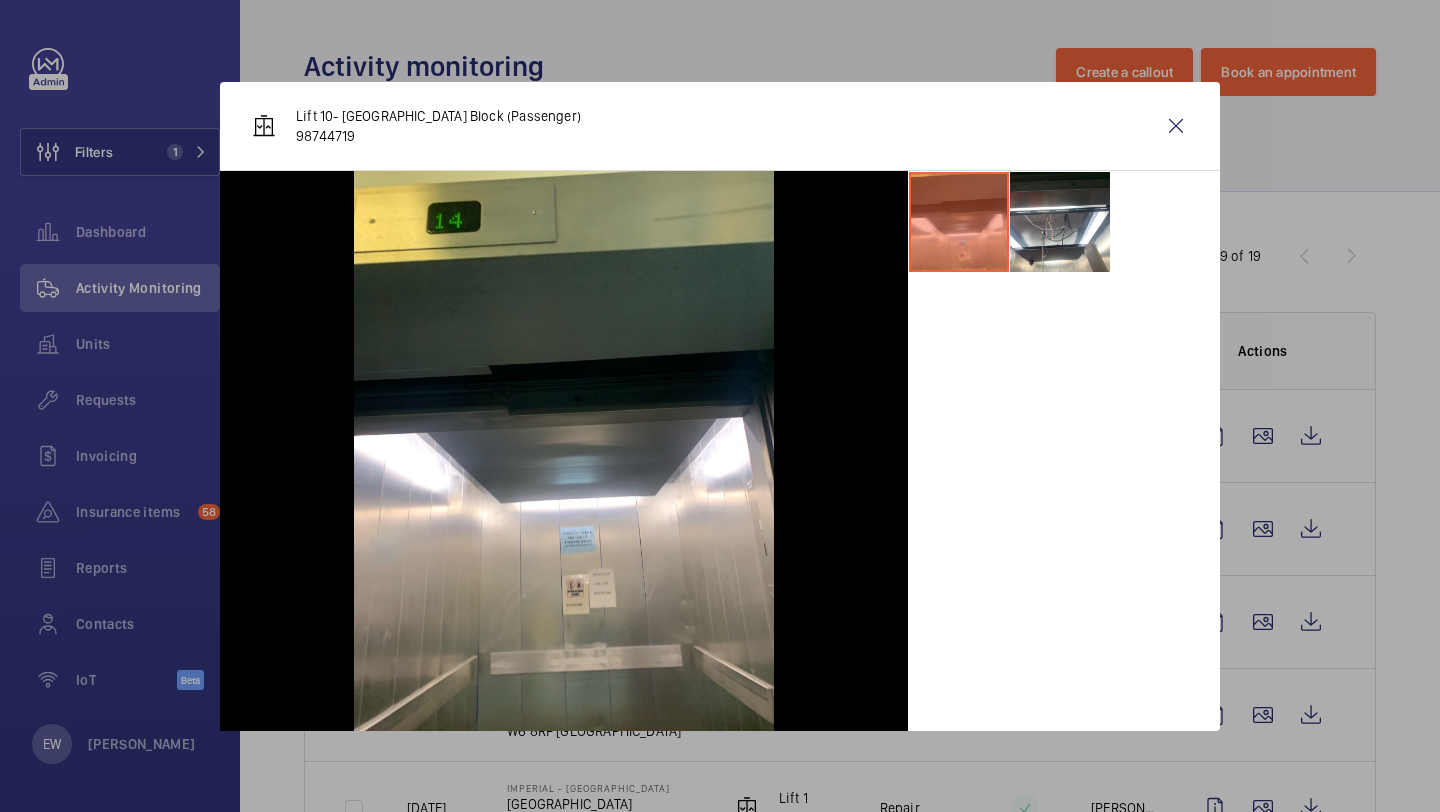 click at bounding box center (959, 222) 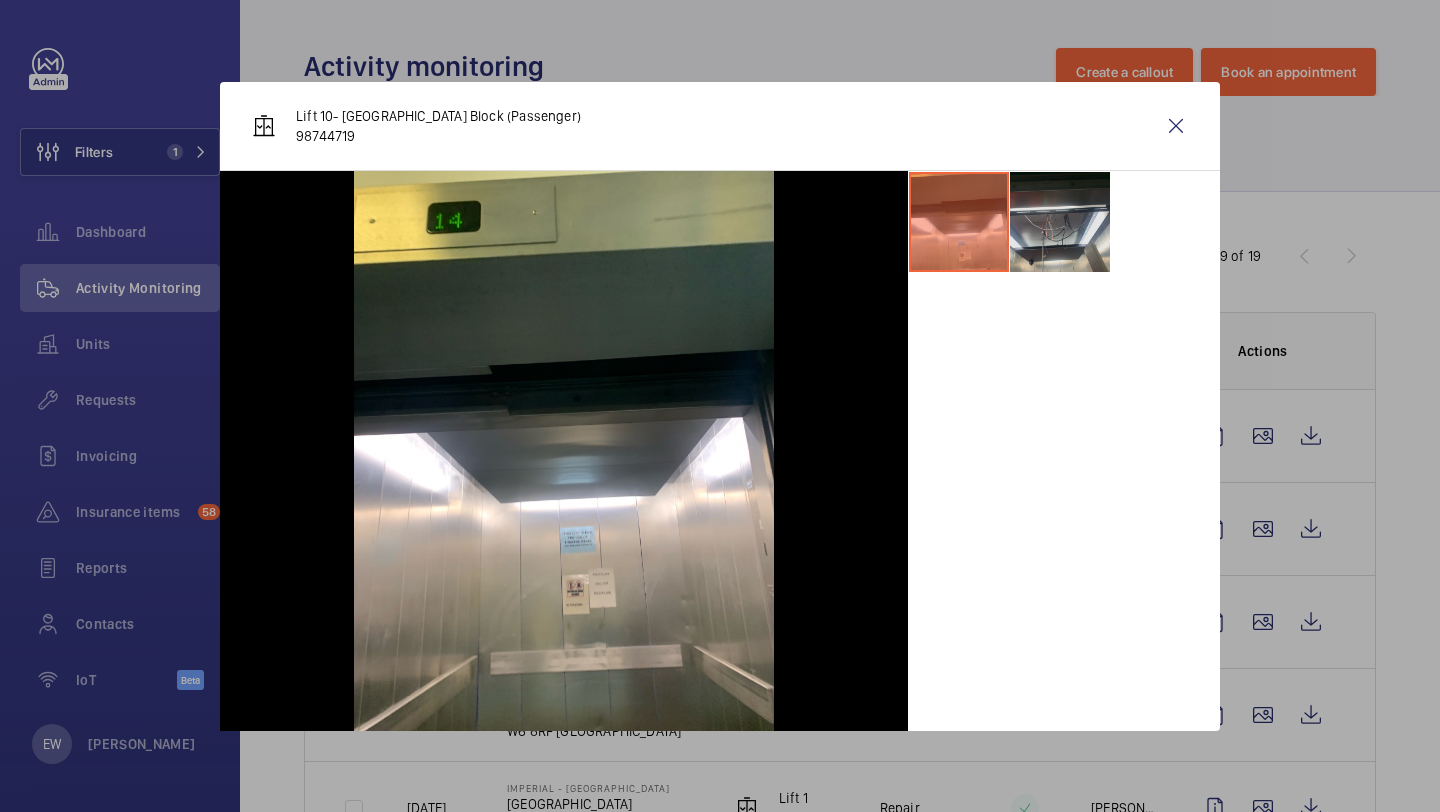 click at bounding box center (1060, 222) 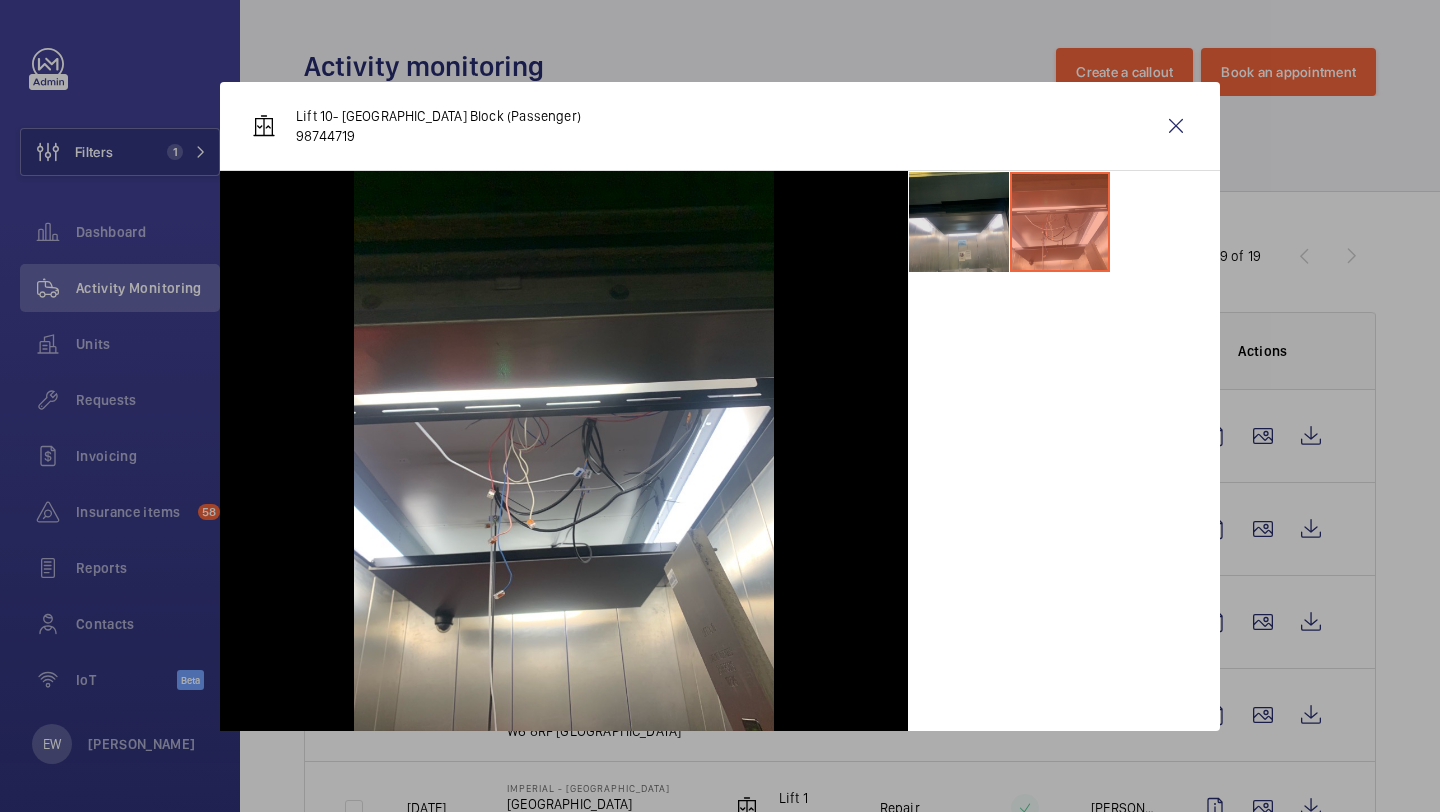 click at bounding box center [959, 222] 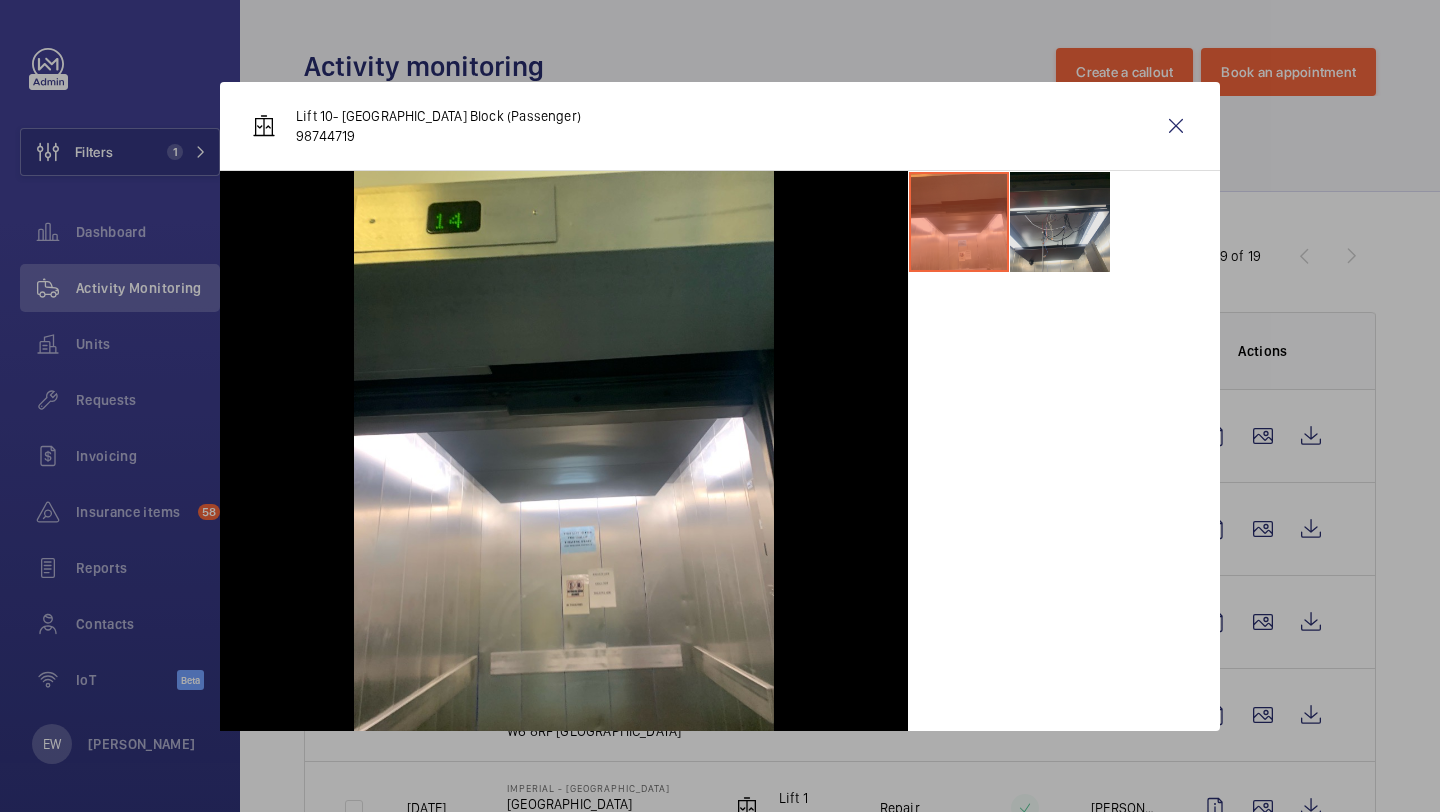 click at bounding box center [1060, 222] 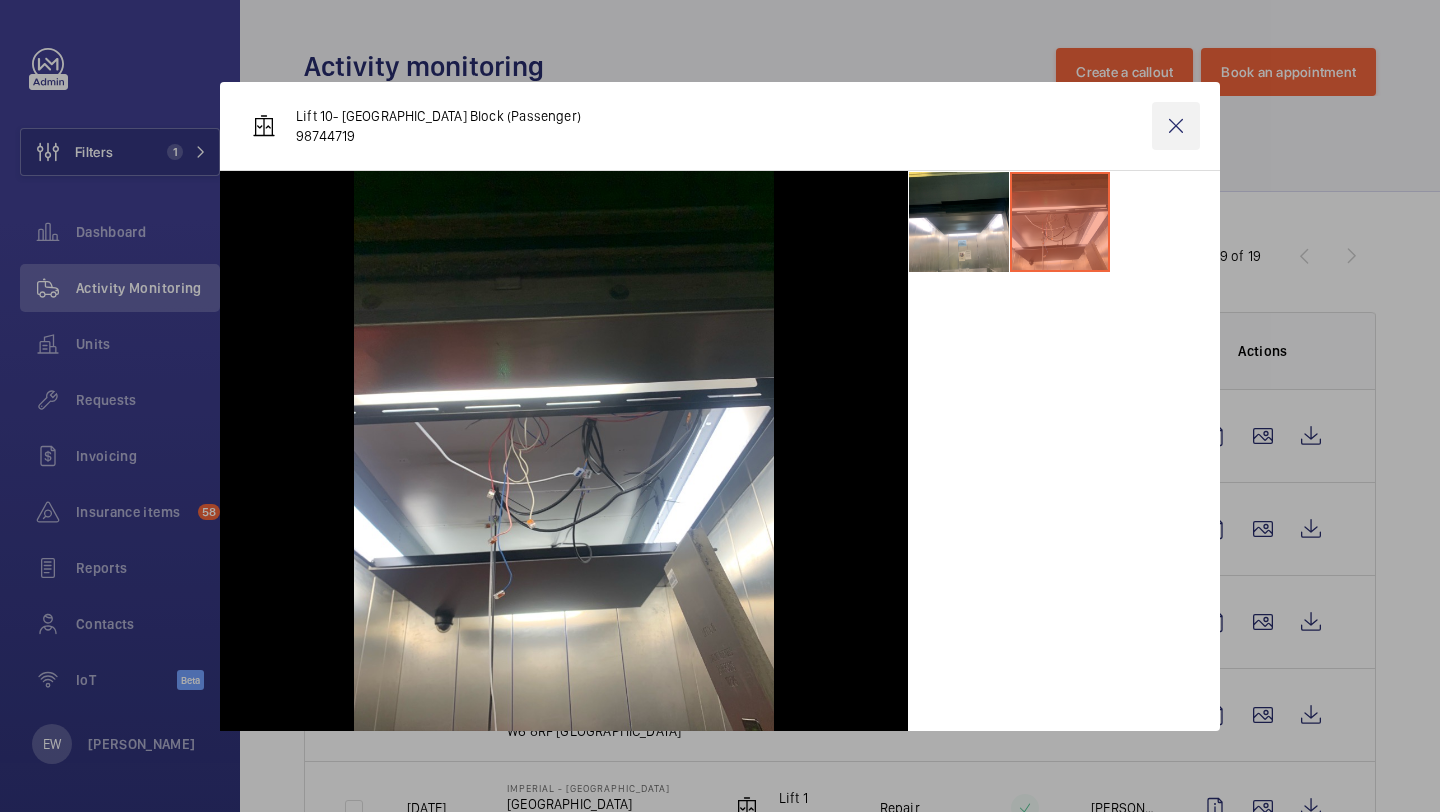 click at bounding box center [1176, 126] 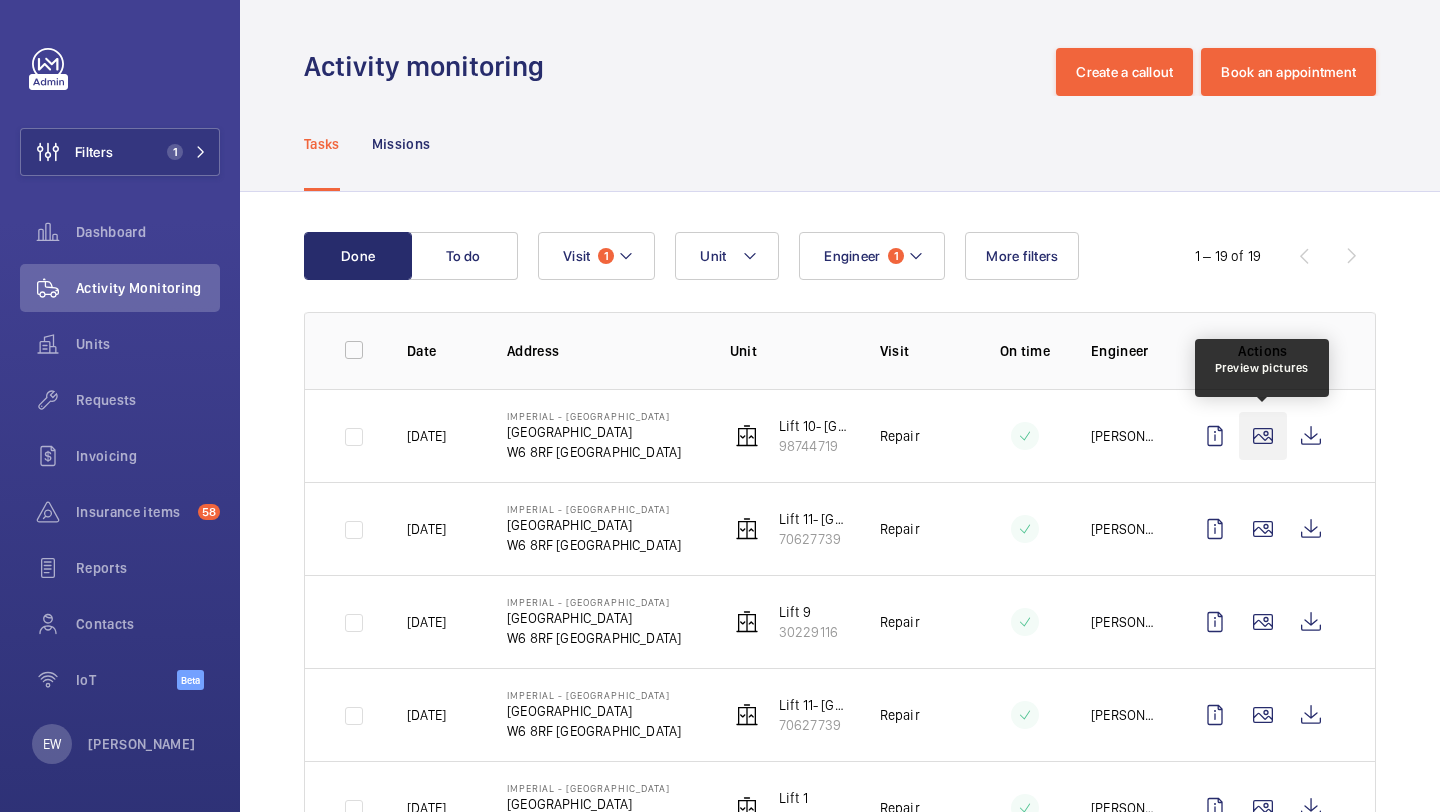 click 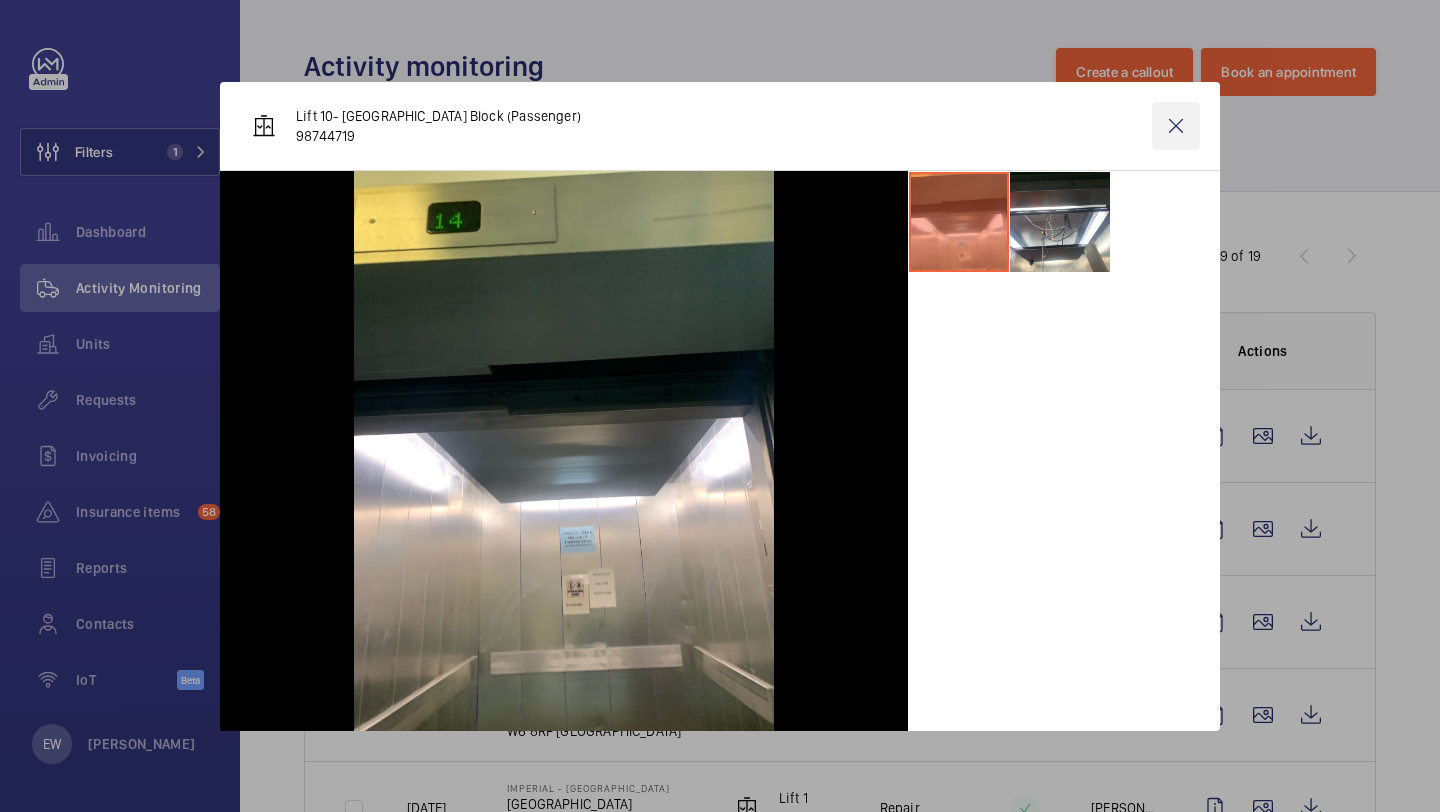 click at bounding box center (1176, 126) 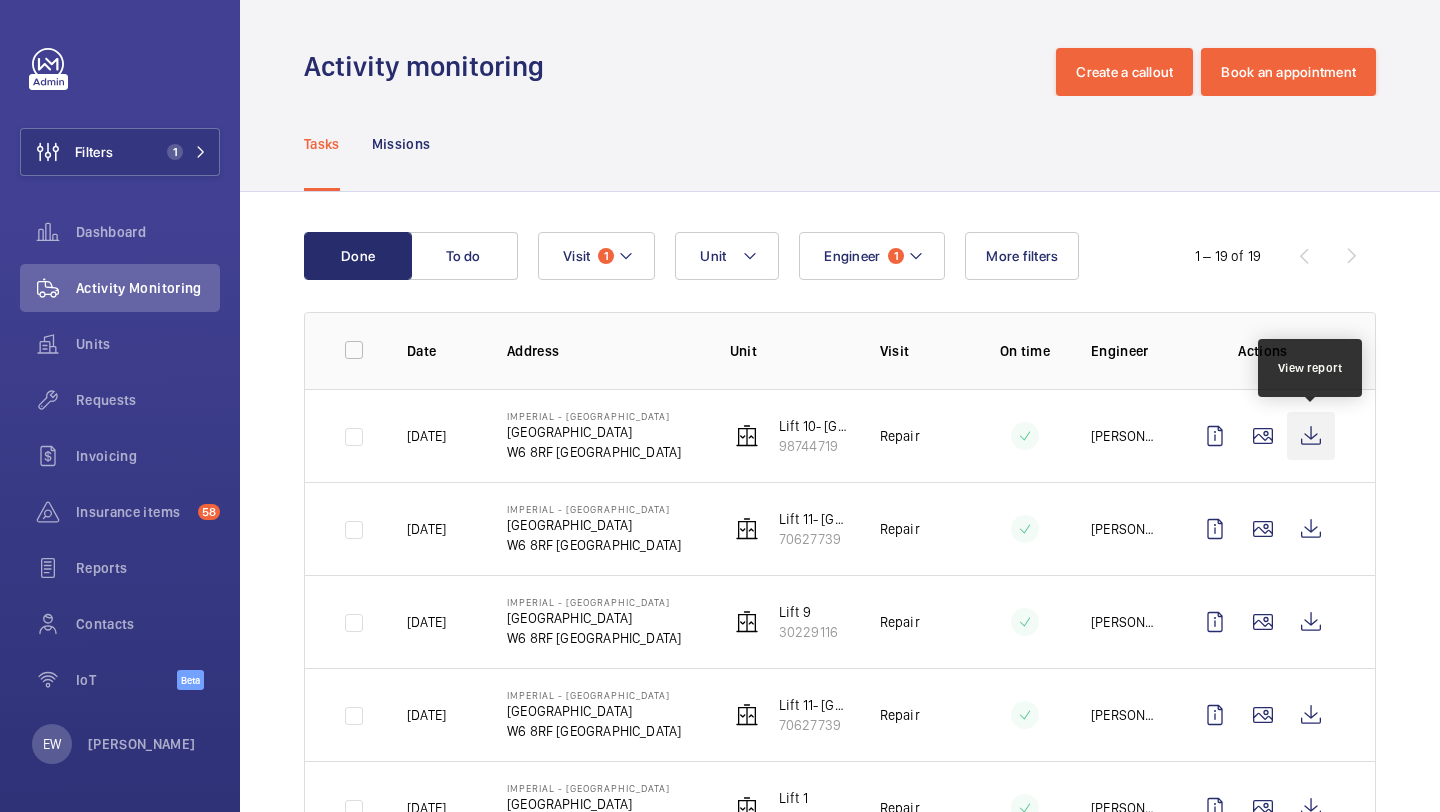 click 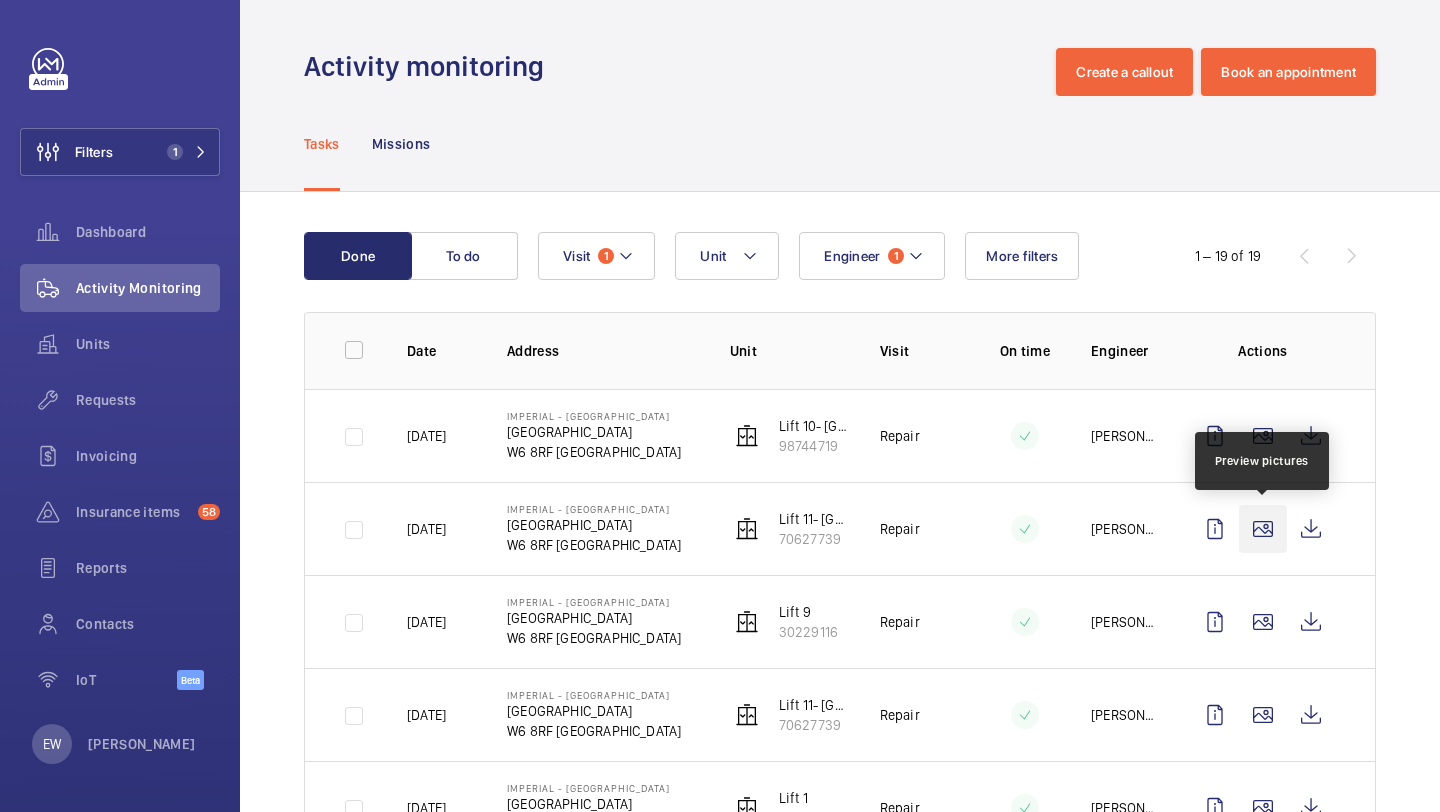 click 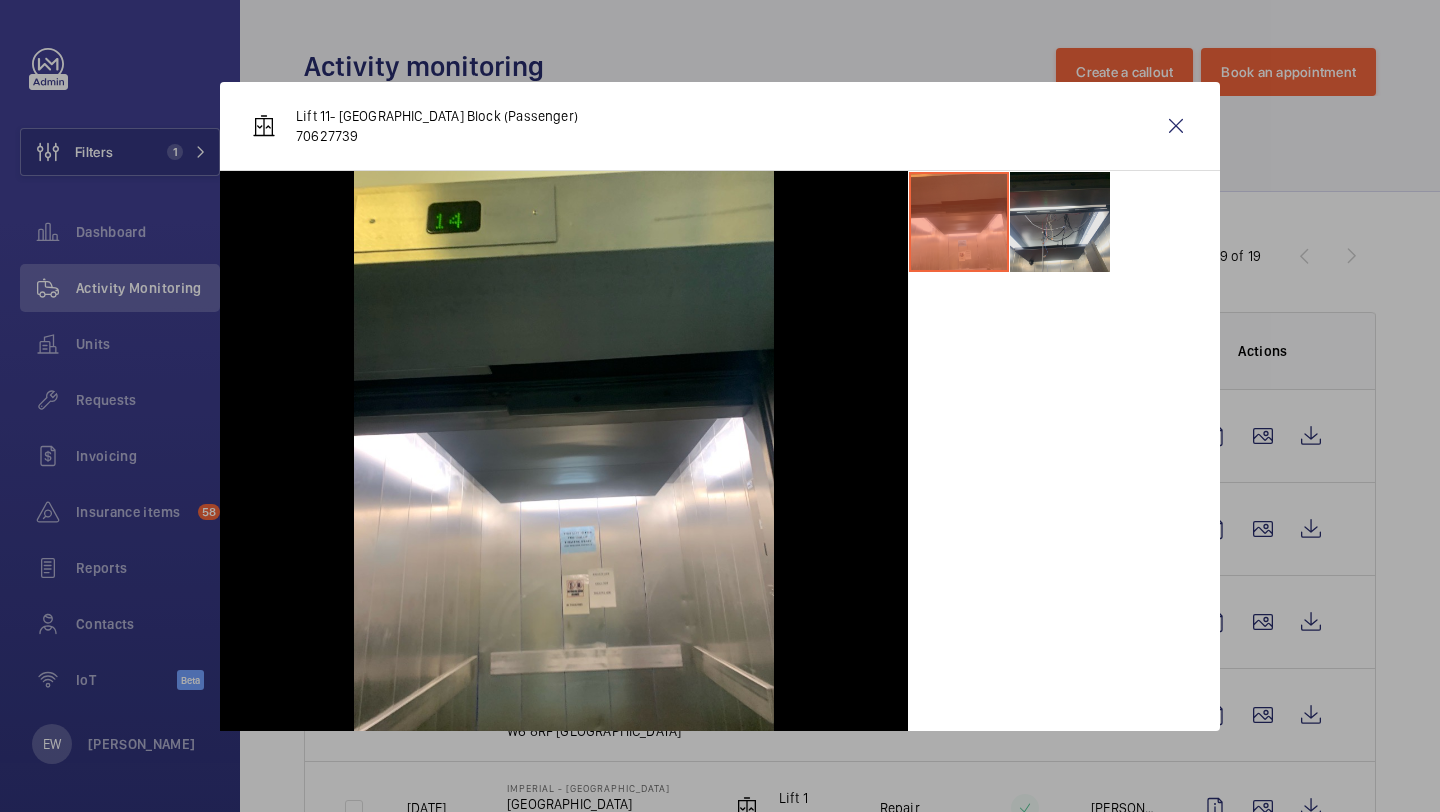 click at bounding box center (1060, 222) 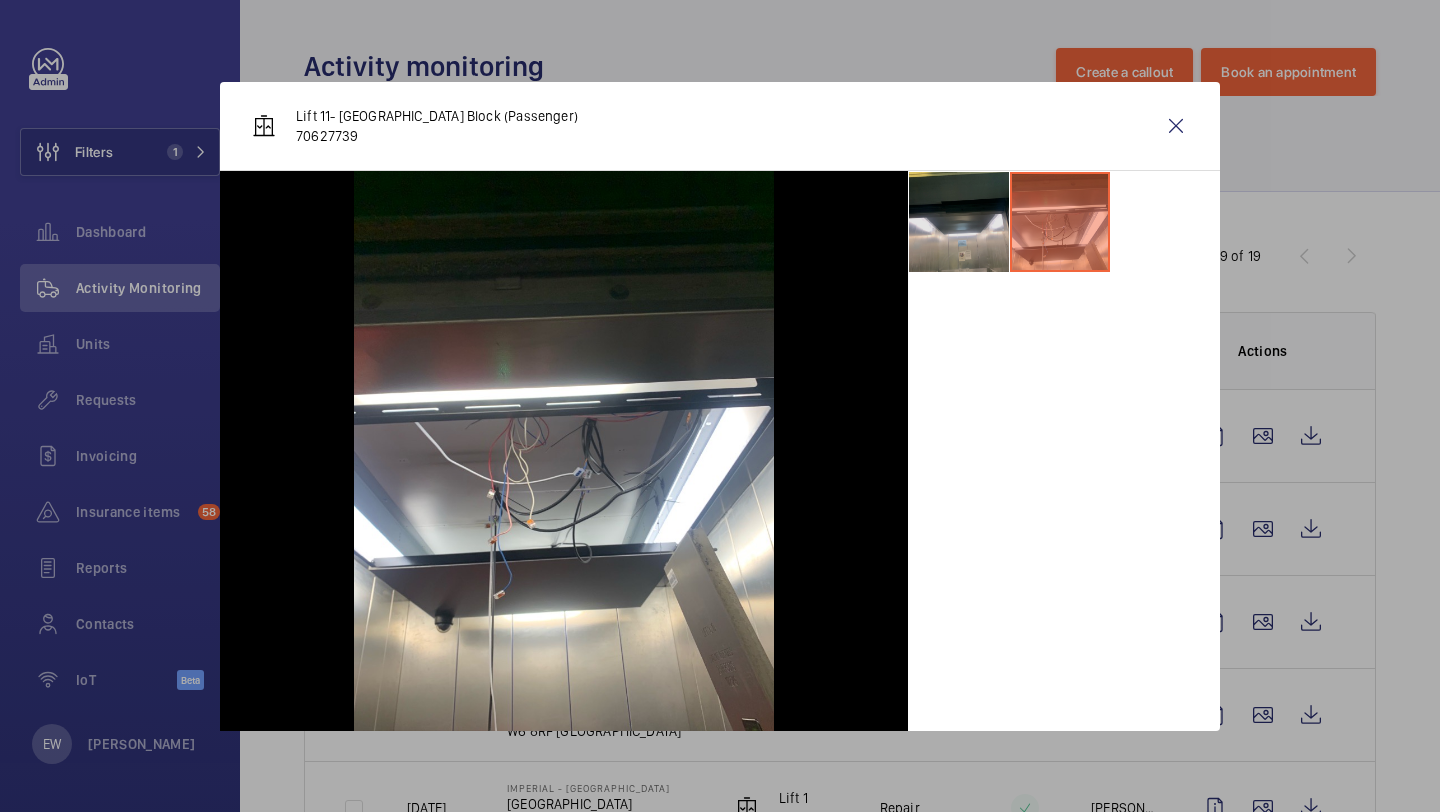 click at bounding box center [959, 222] 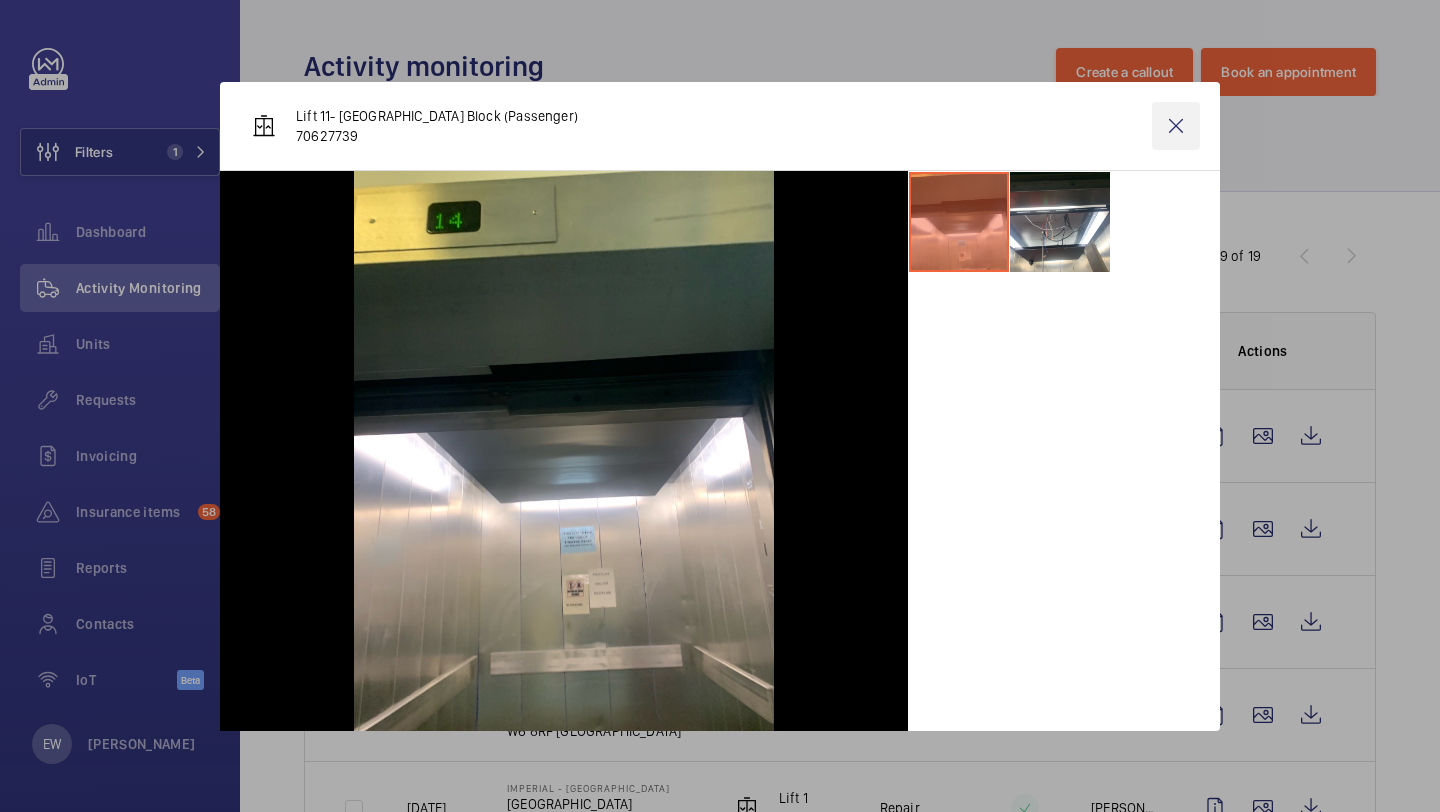 click at bounding box center (1176, 126) 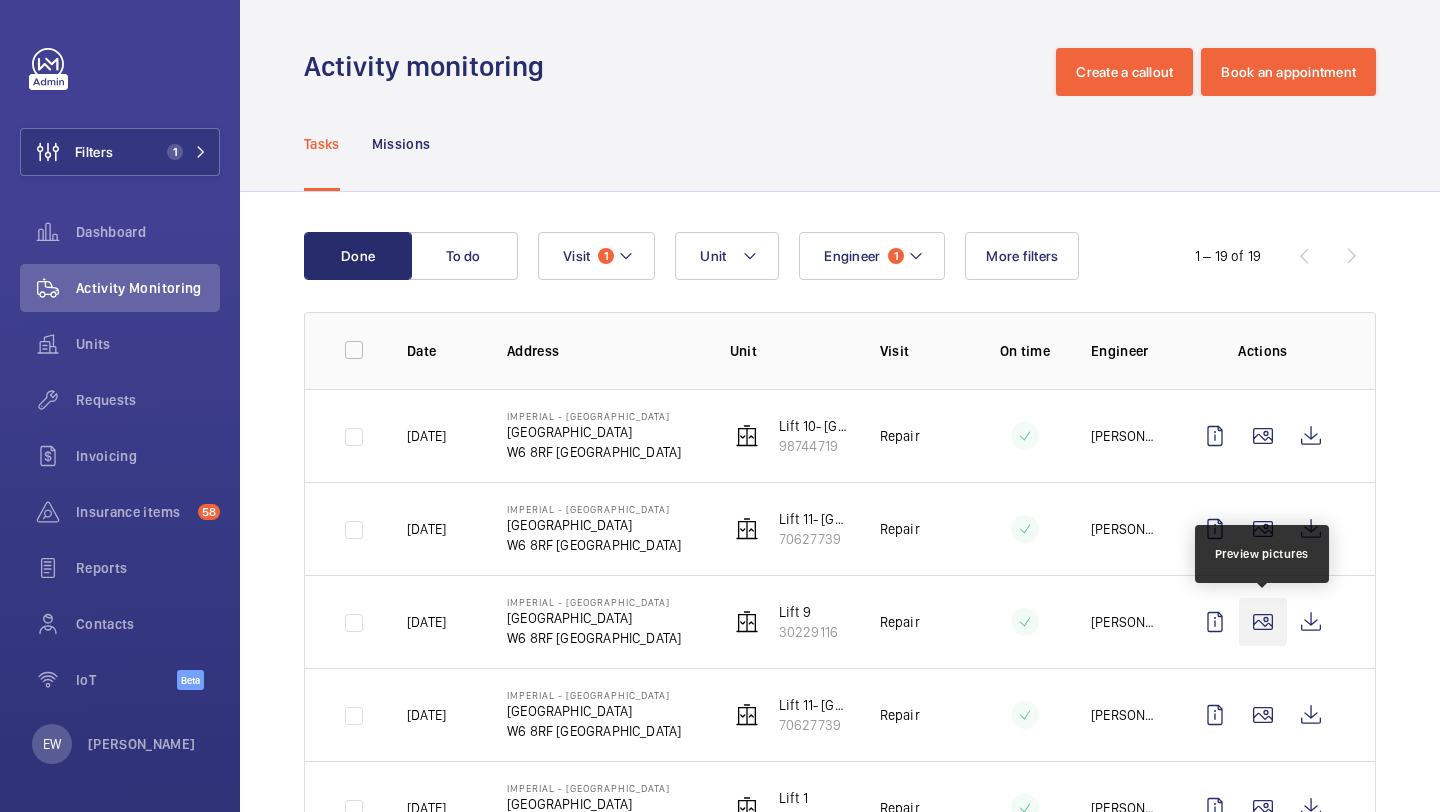 click 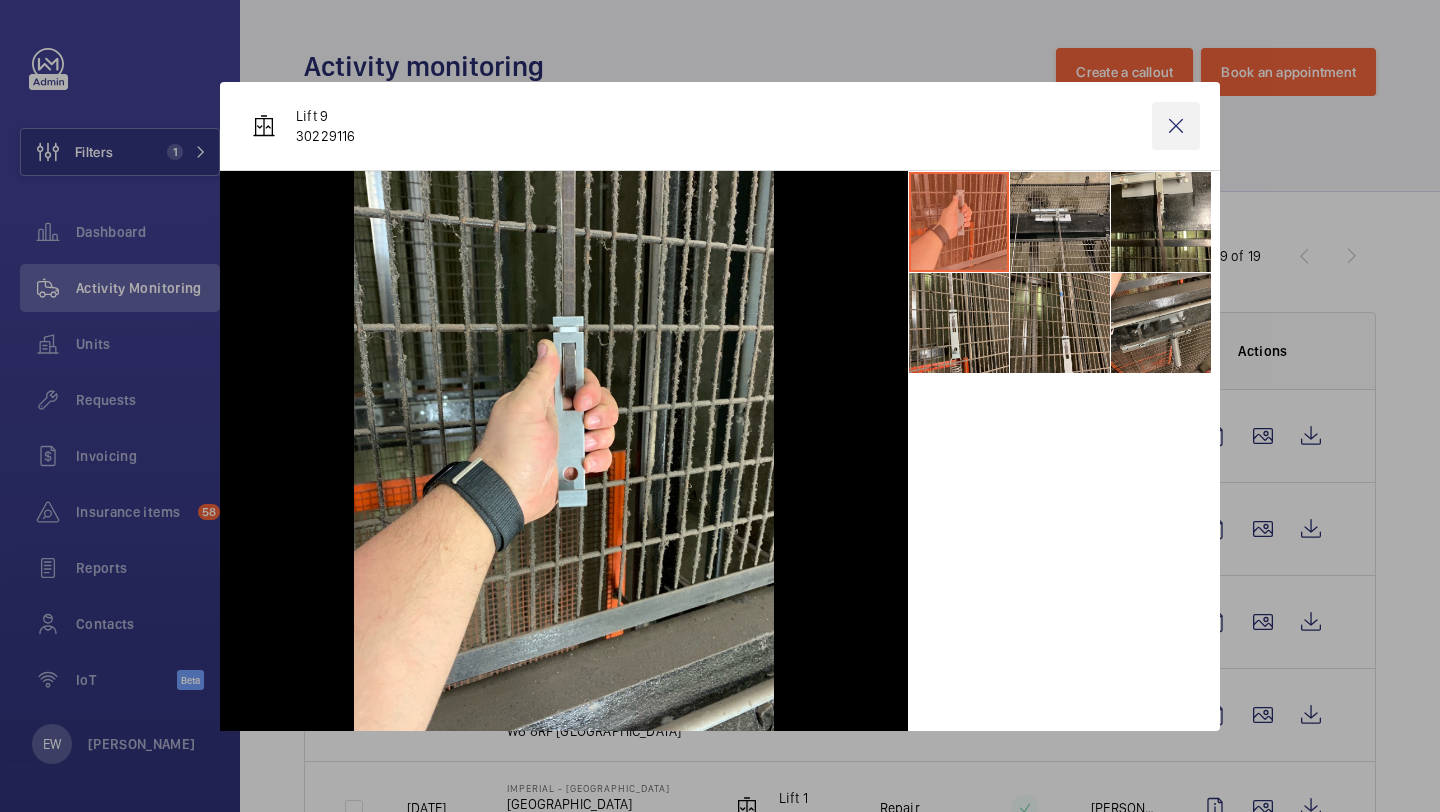 click at bounding box center (1176, 126) 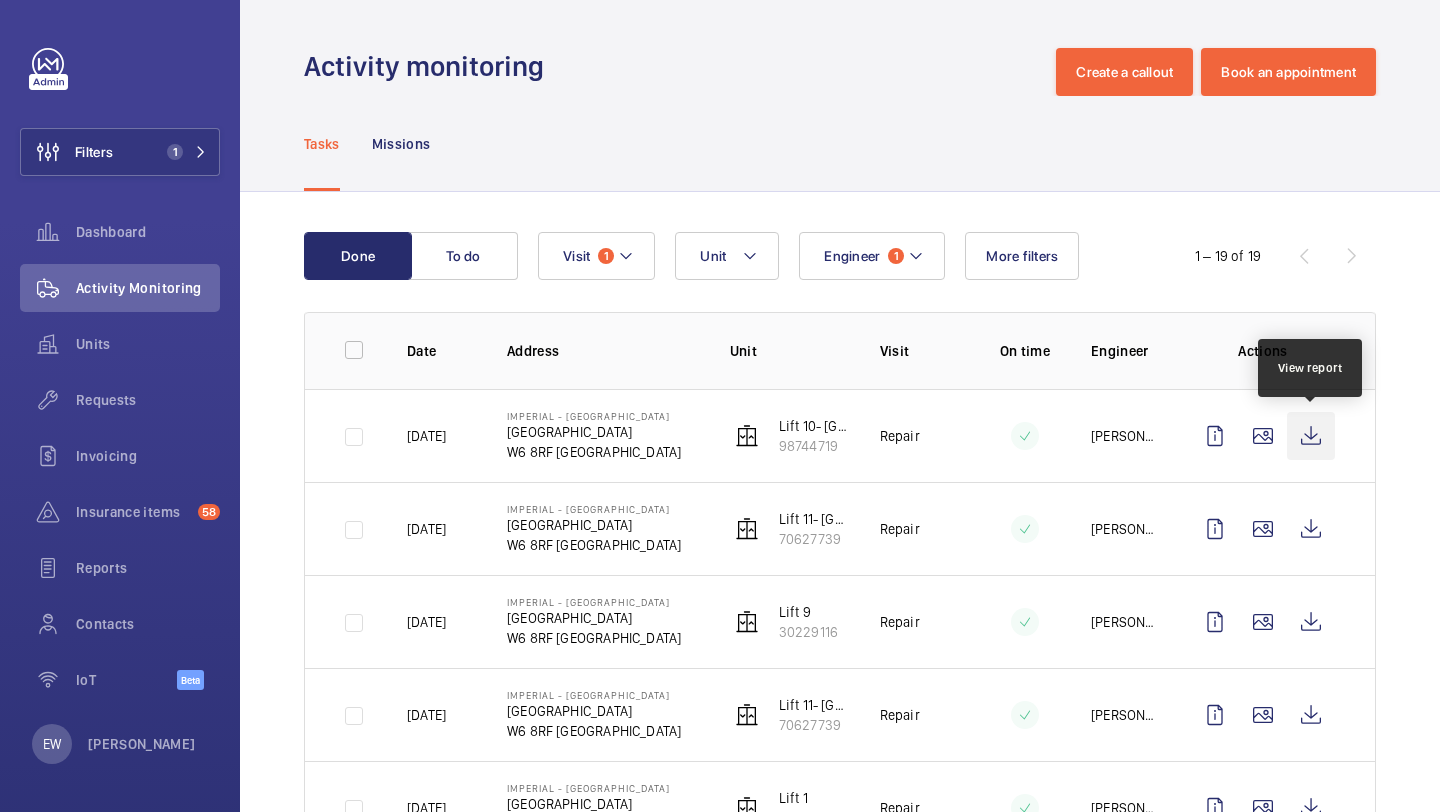 drag, startPoint x: 1249, startPoint y: 423, endPoint x: 1315, endPoint y: 422, distance: 66.007576 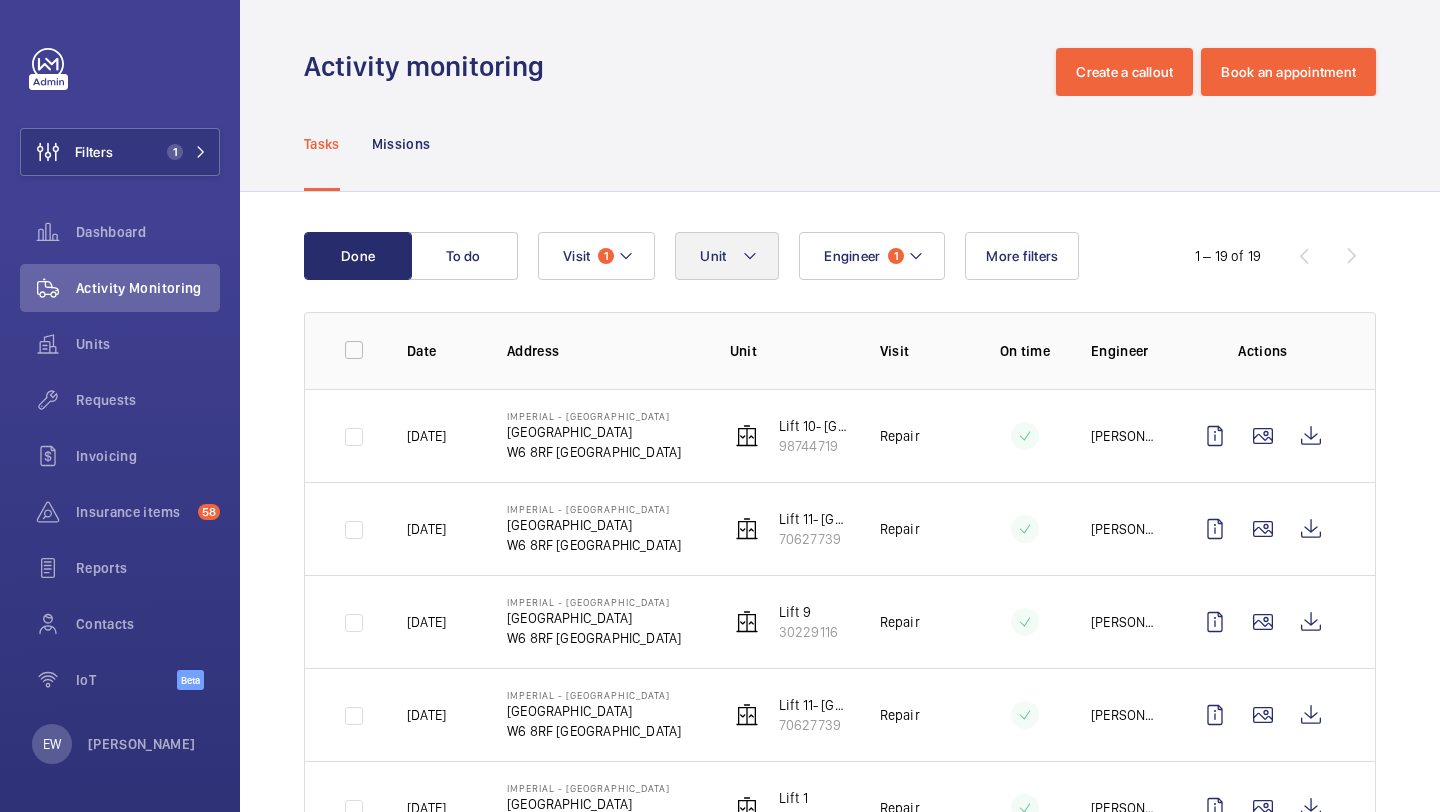 click on "Engineer 1 Unit Visit 1 More filters" 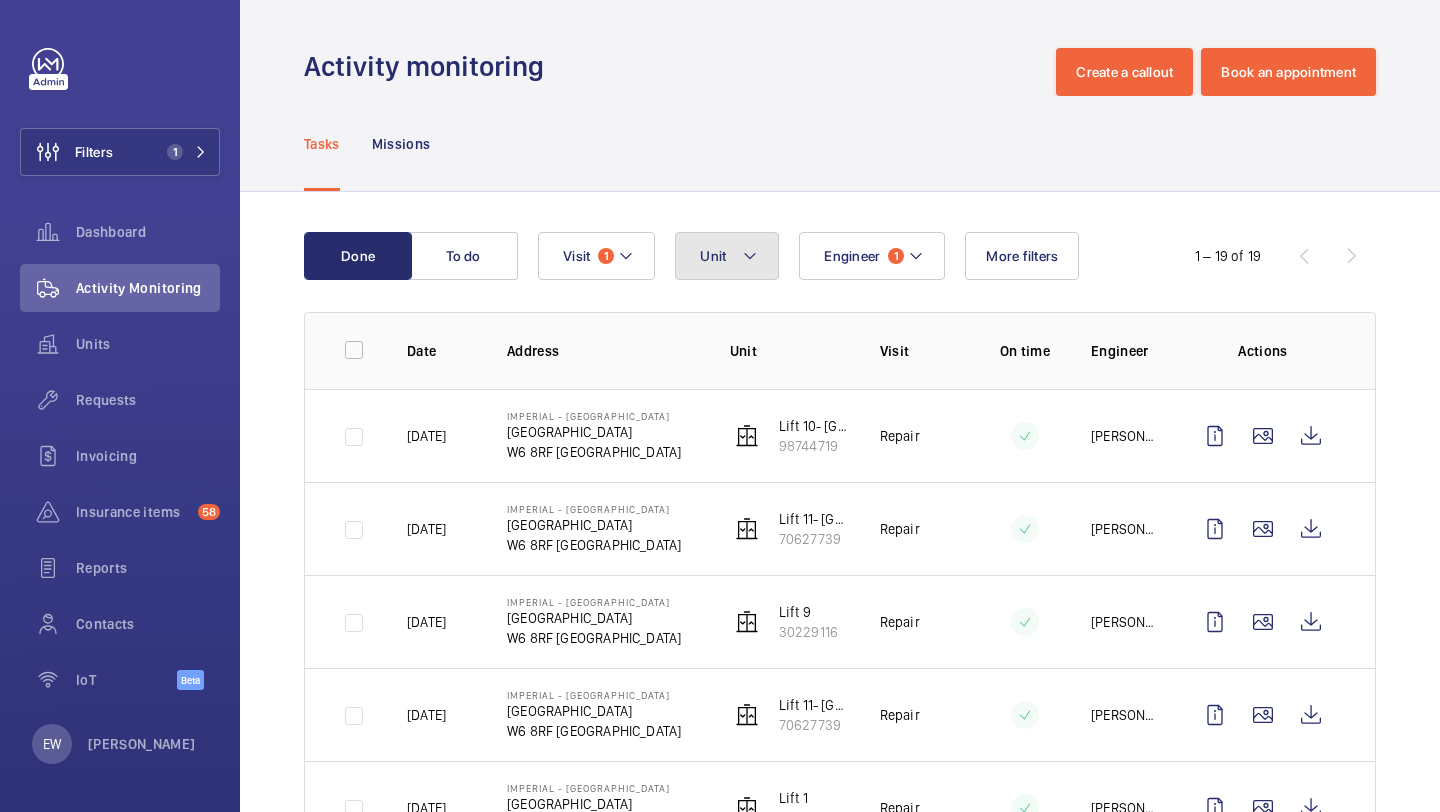 click on "Unit" 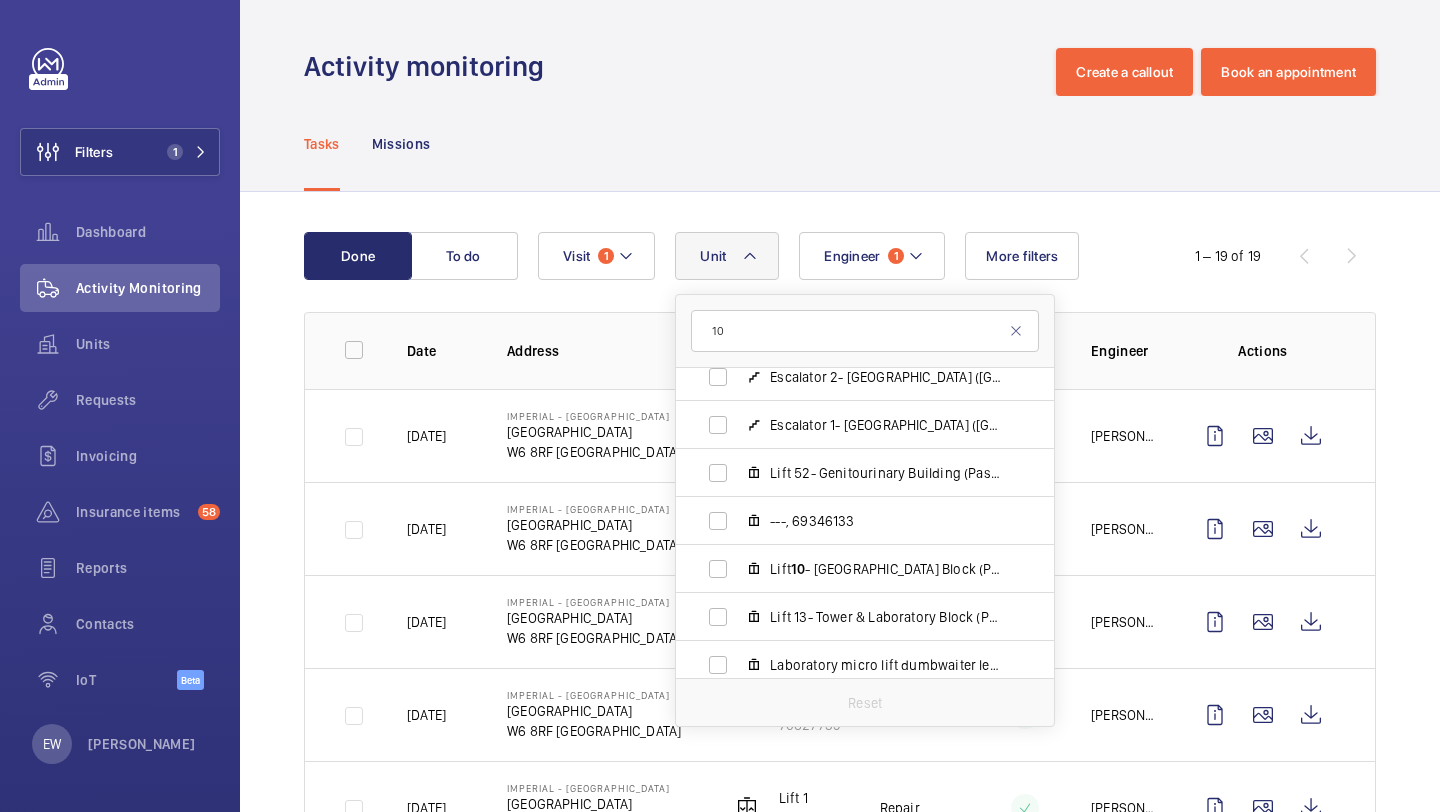 scroll, scrollTop: 873, scrollLeft: 0, axis: vertical 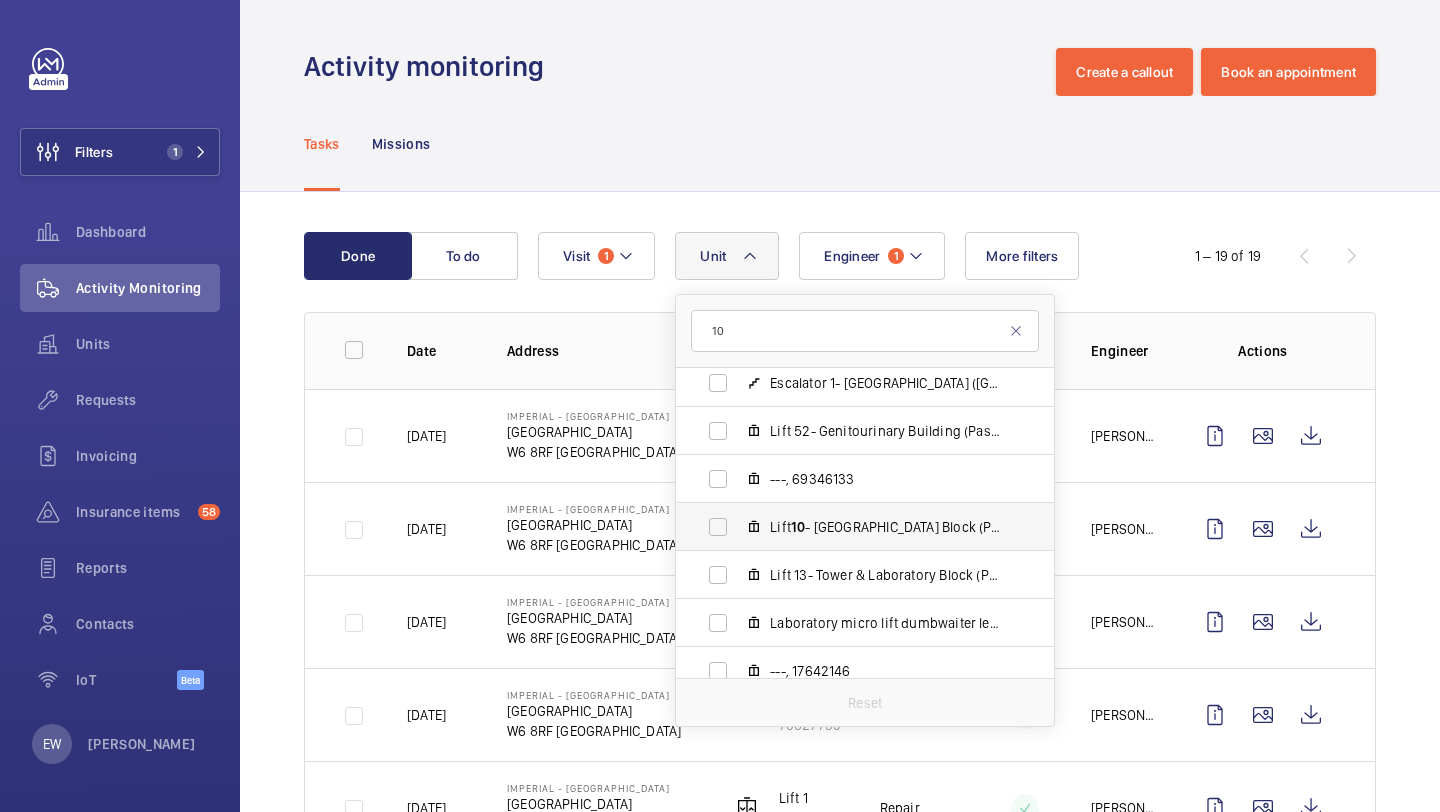 type on "10" 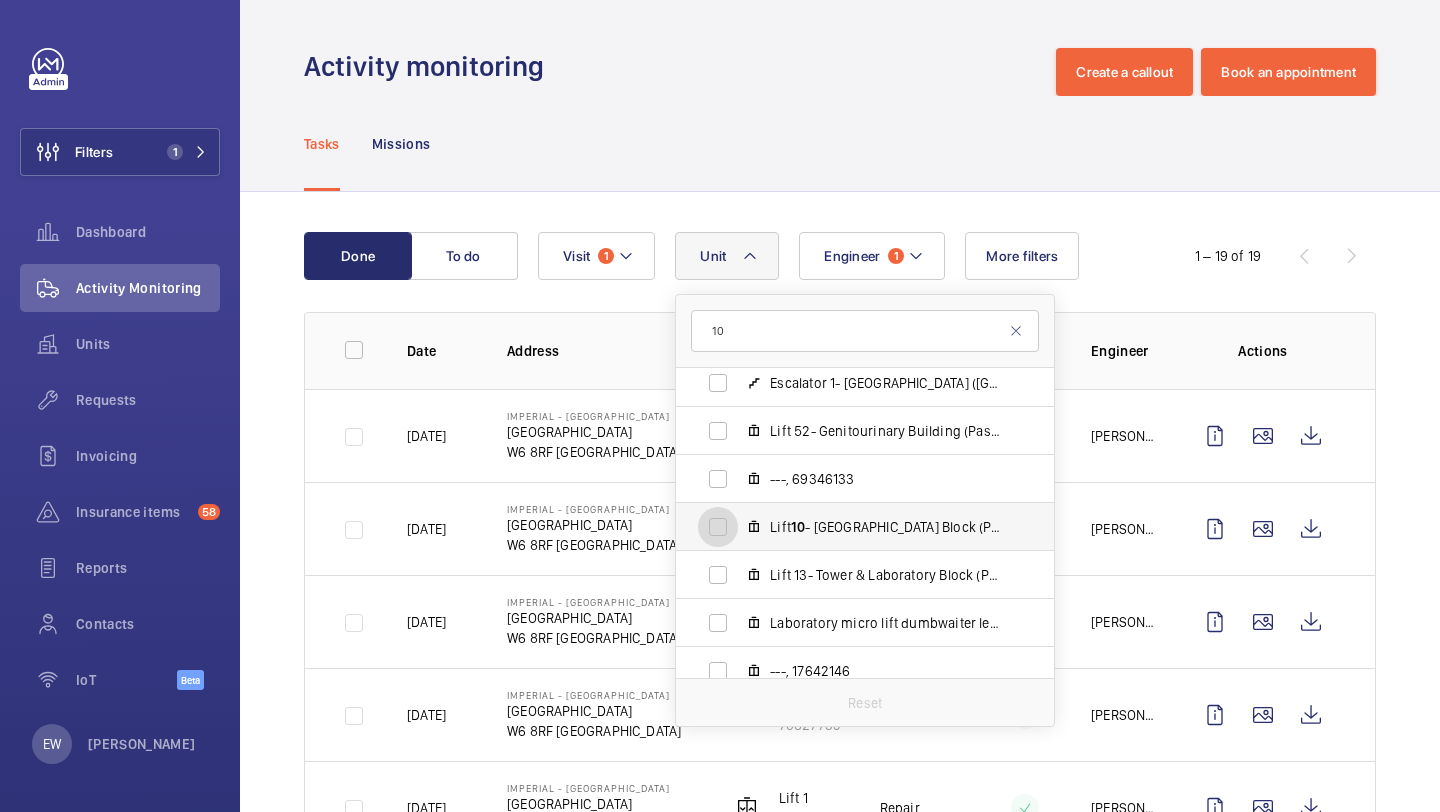 click on "Lift  10 - Tower & Laboratory Block (Passenger), 98744719" at bounding box center [718, 527] 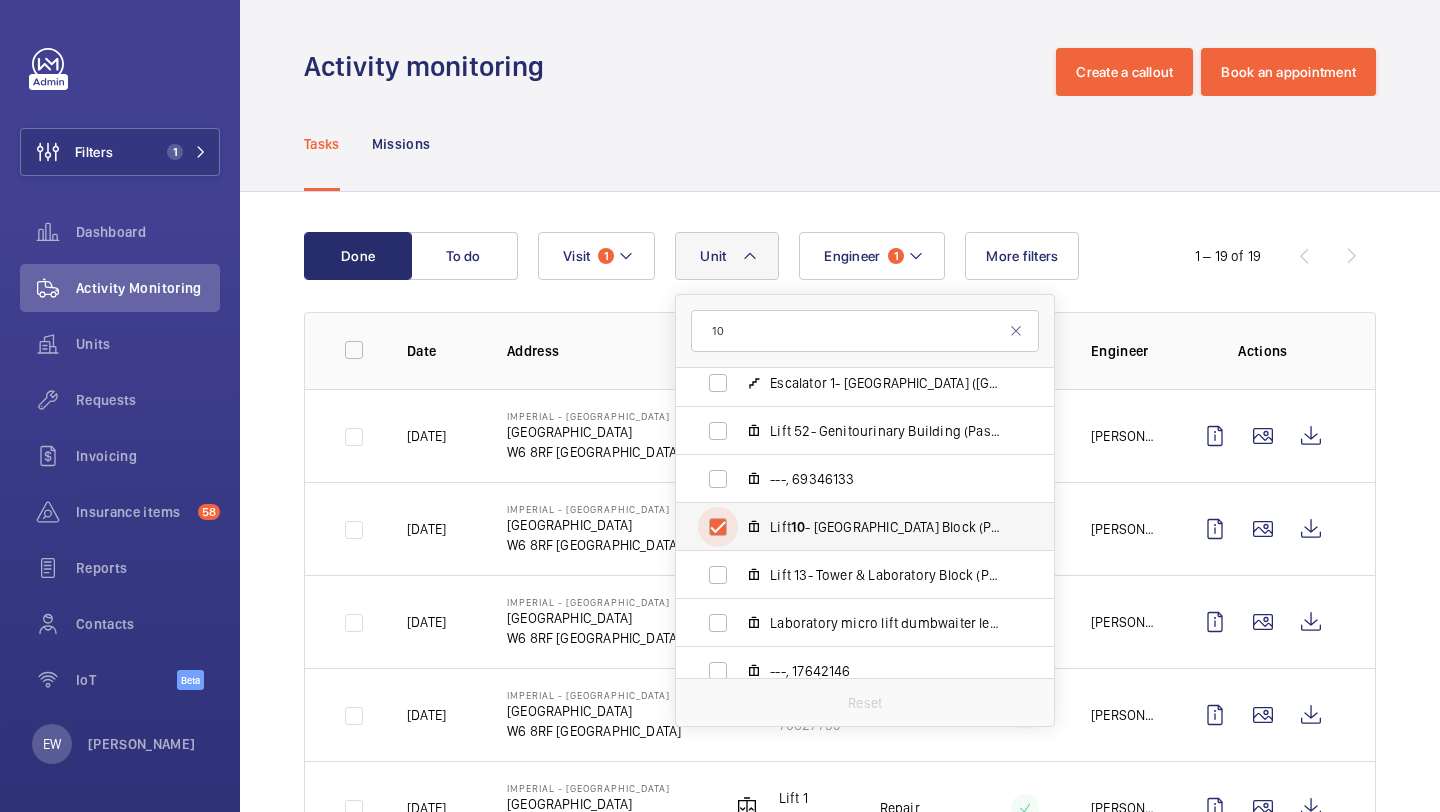 checkbox on "true" 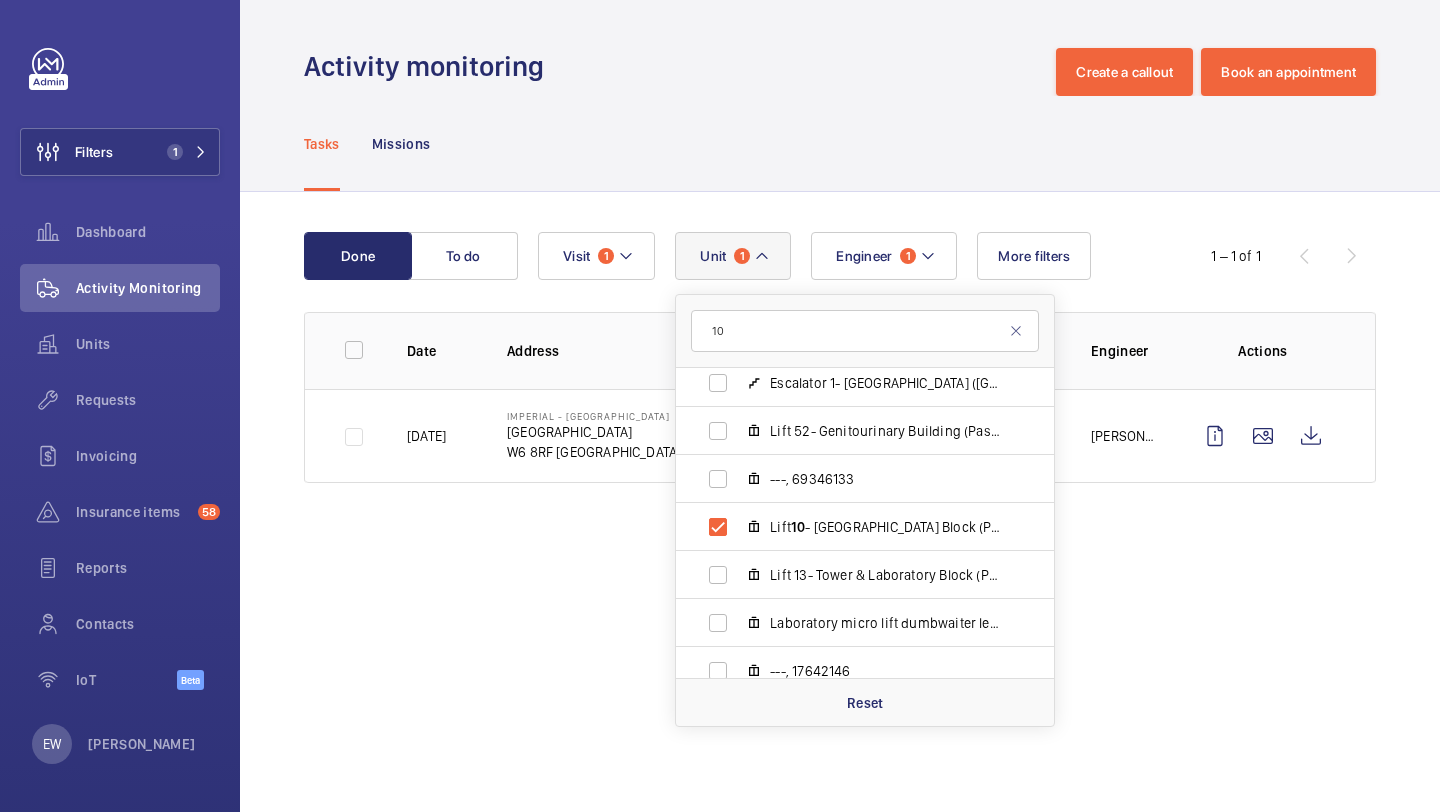 click on "Tasks Missions" 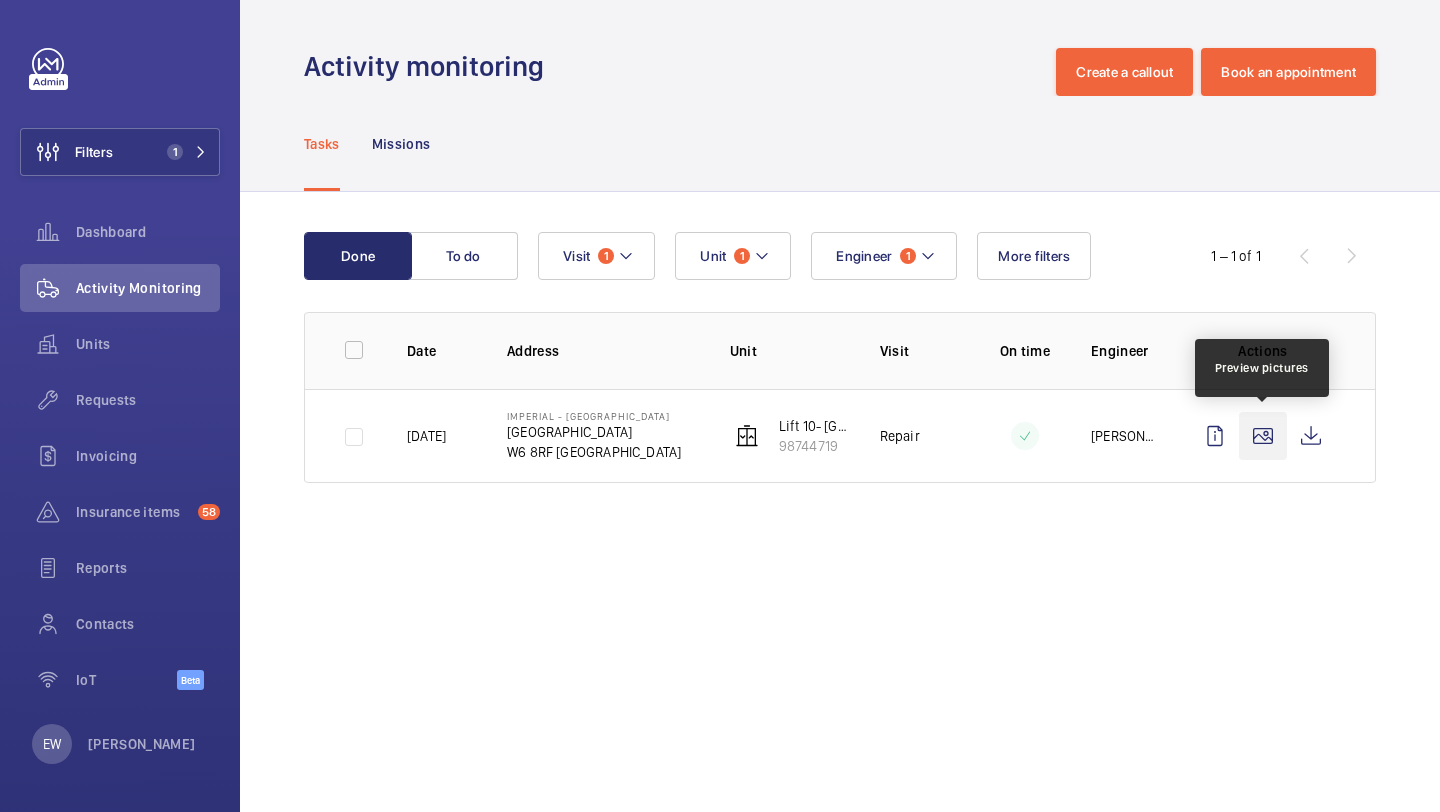 click 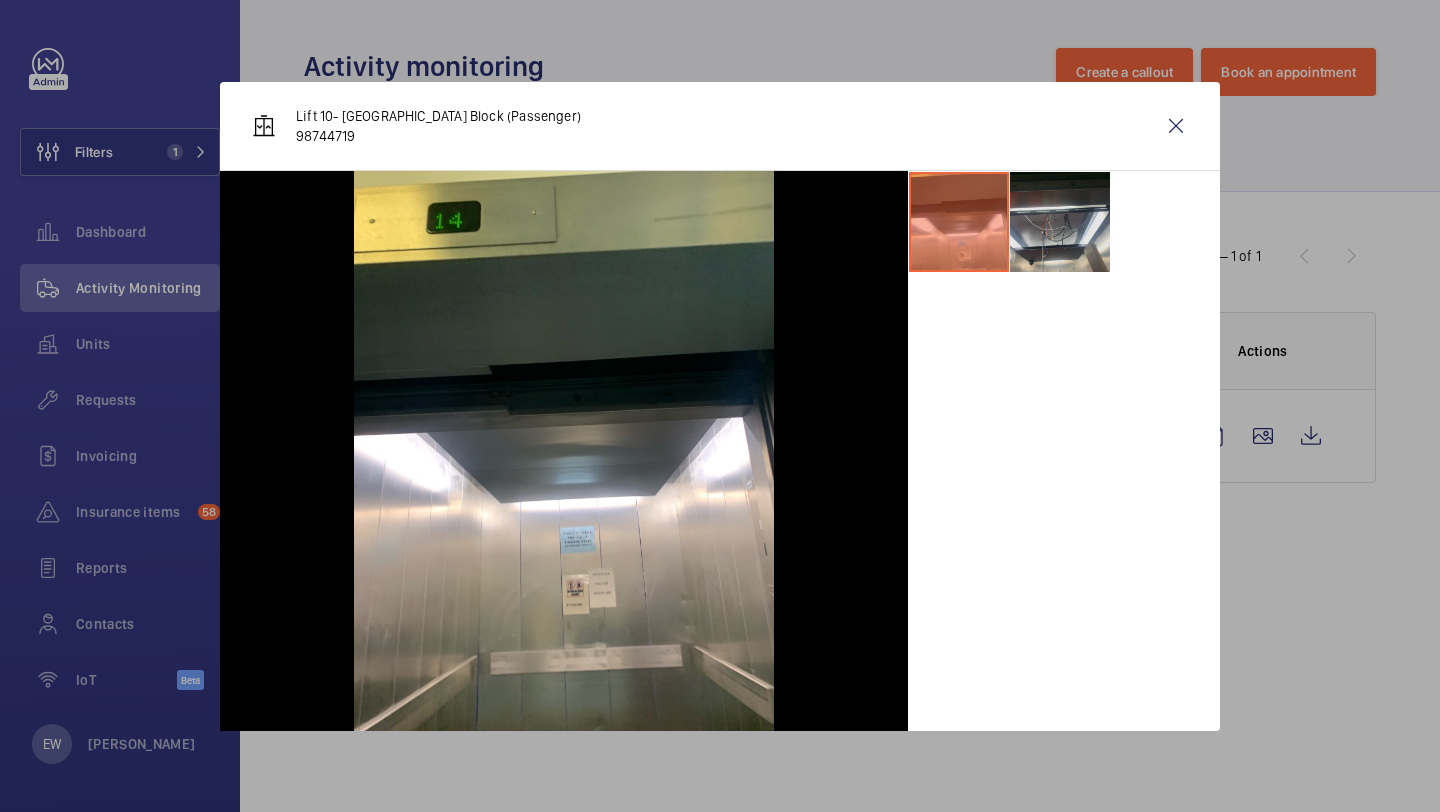 click at bounding box center [1060, 222] 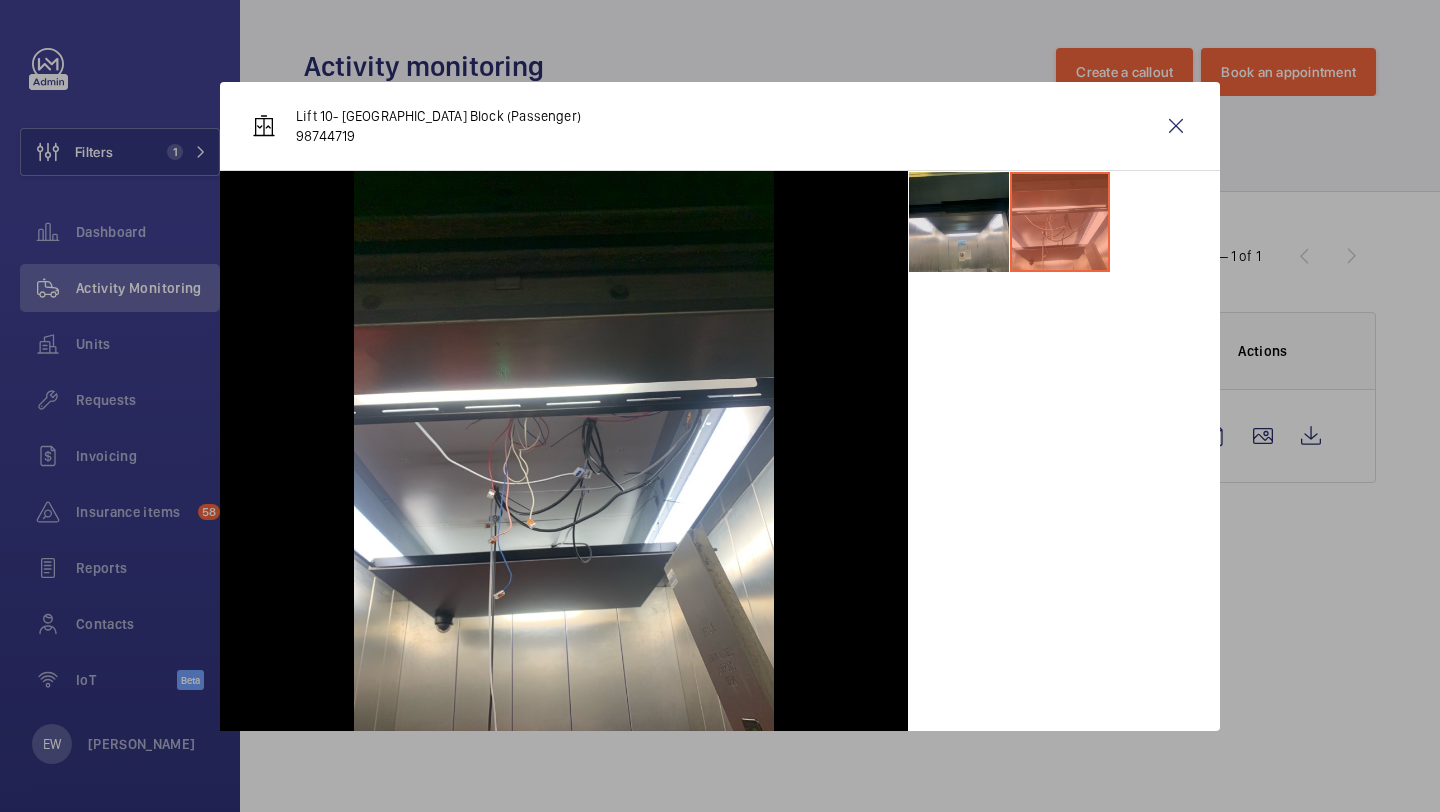 click at bounding box center (959, 222) 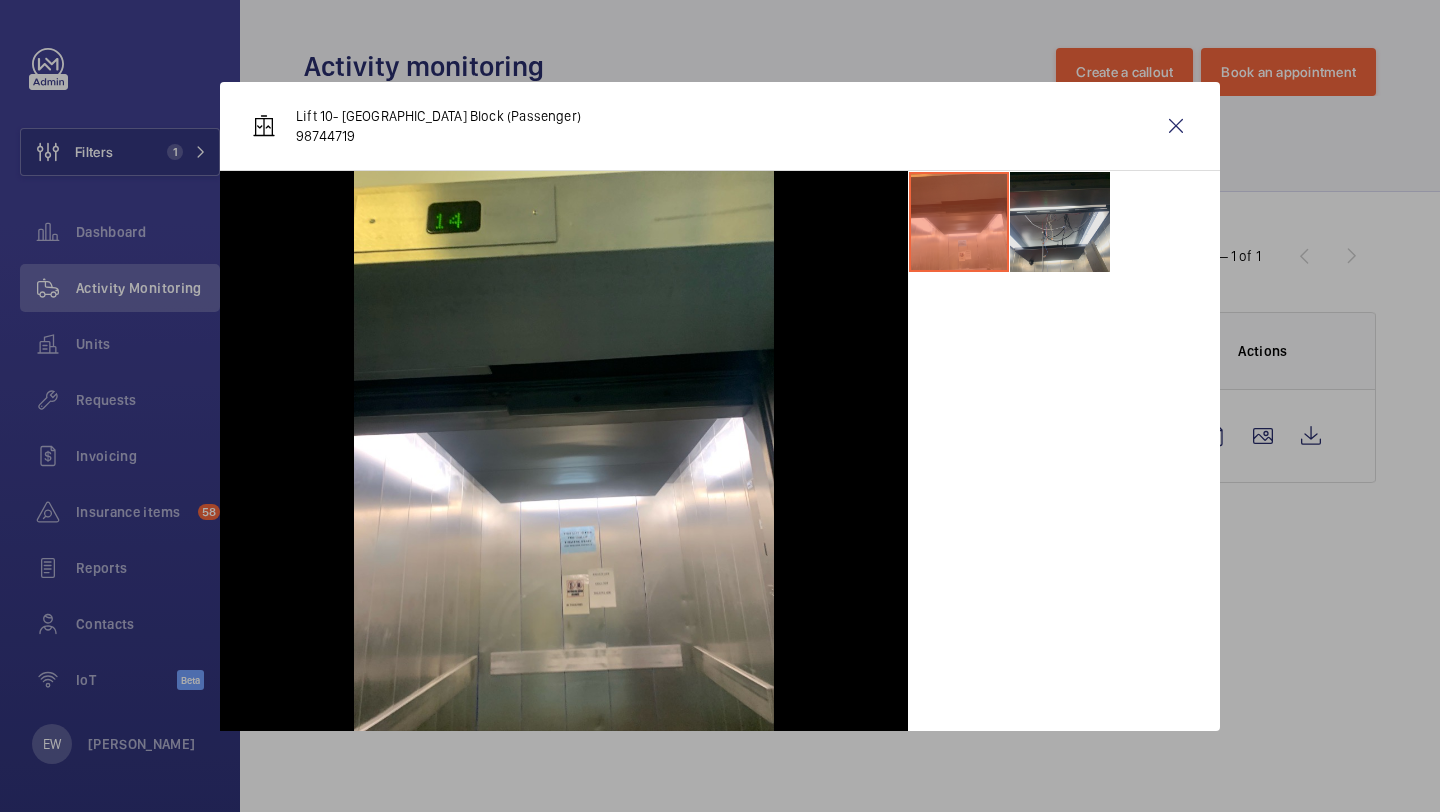 click at bounding box center [1060, 222] 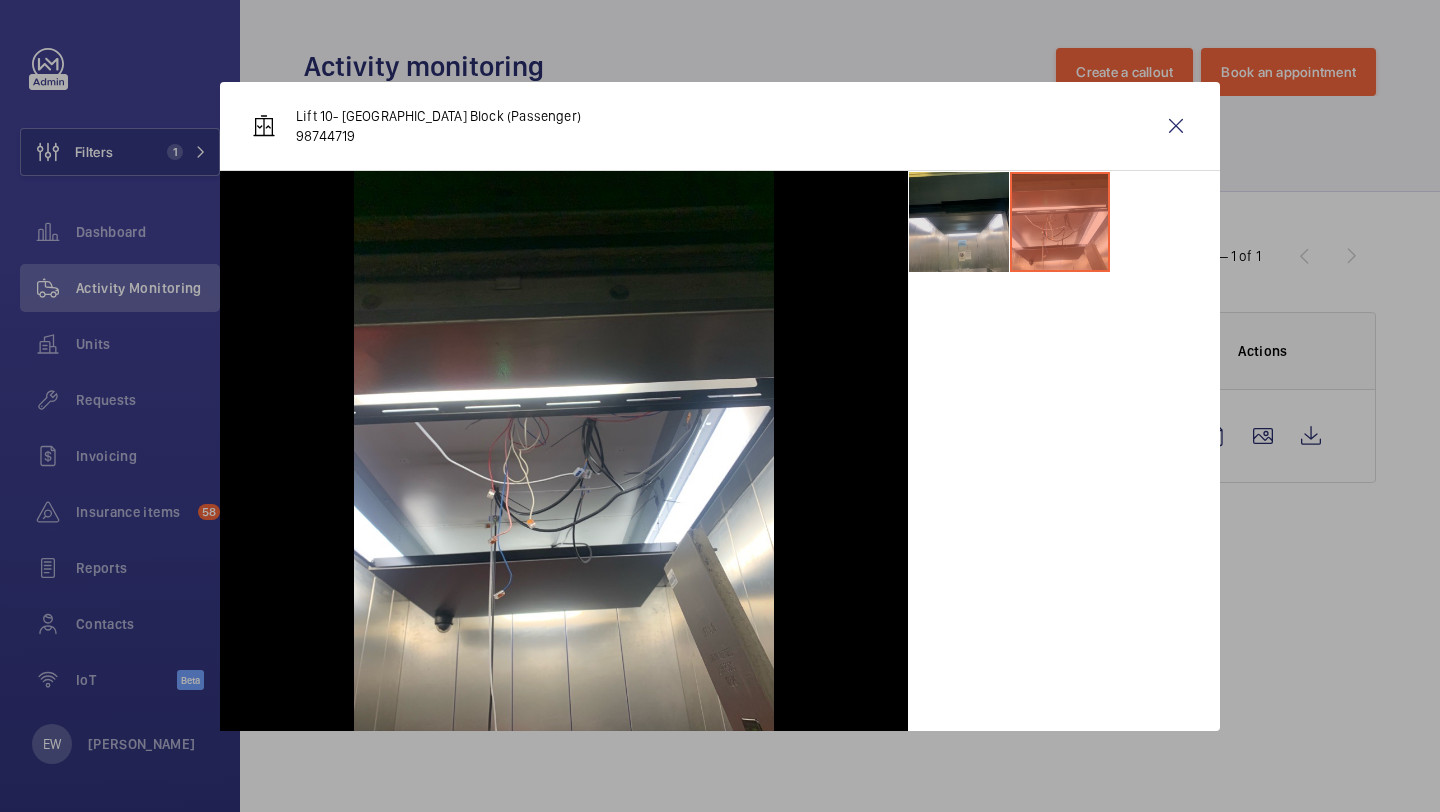 click at bounding box center [959, 222] 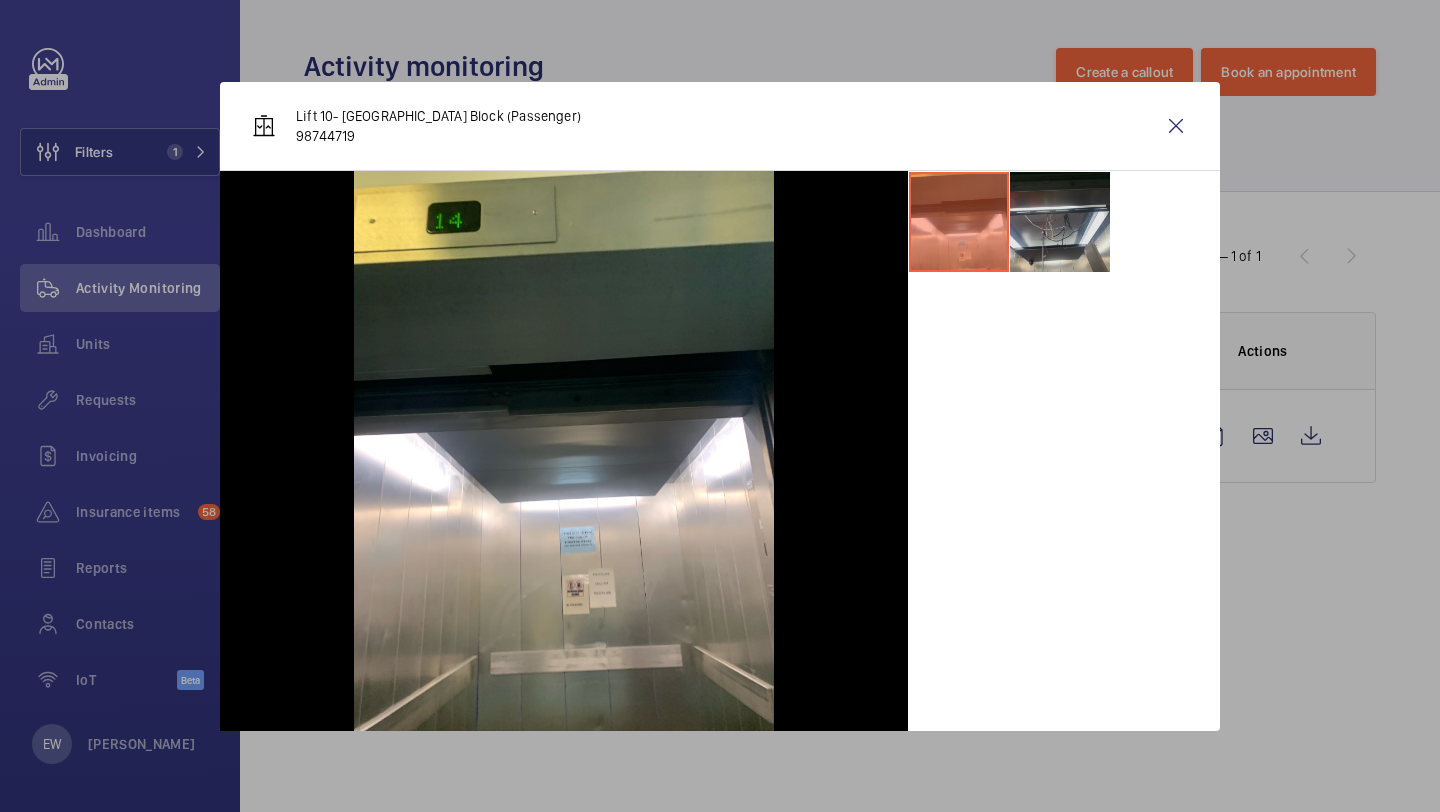 click at bounding box center [1060, 222] 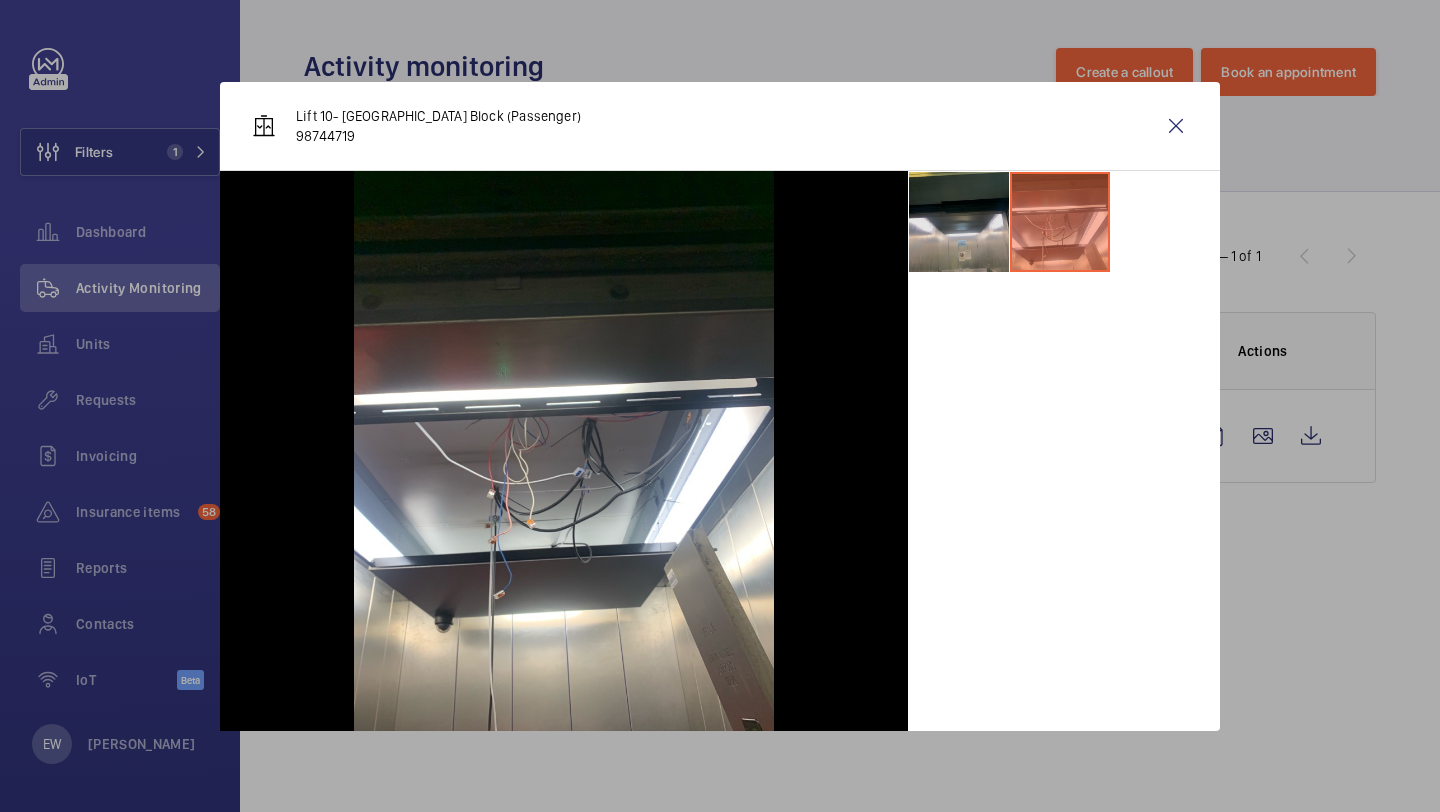 drag, startPoint x: 947, startPoint y: 211, endPoint x: 962, endPoint y: 211, distance: 15 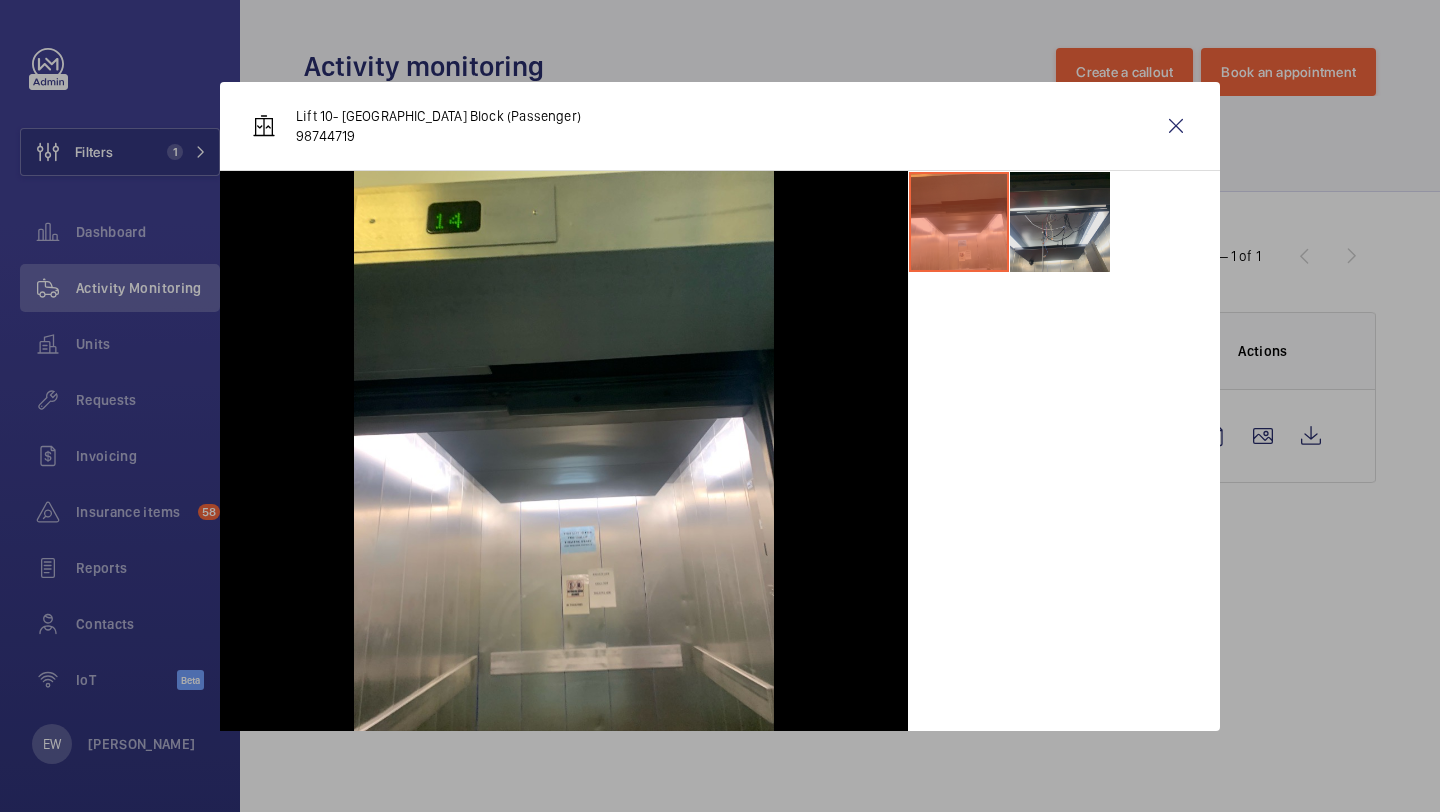 click at bounding box center [1060, 222] 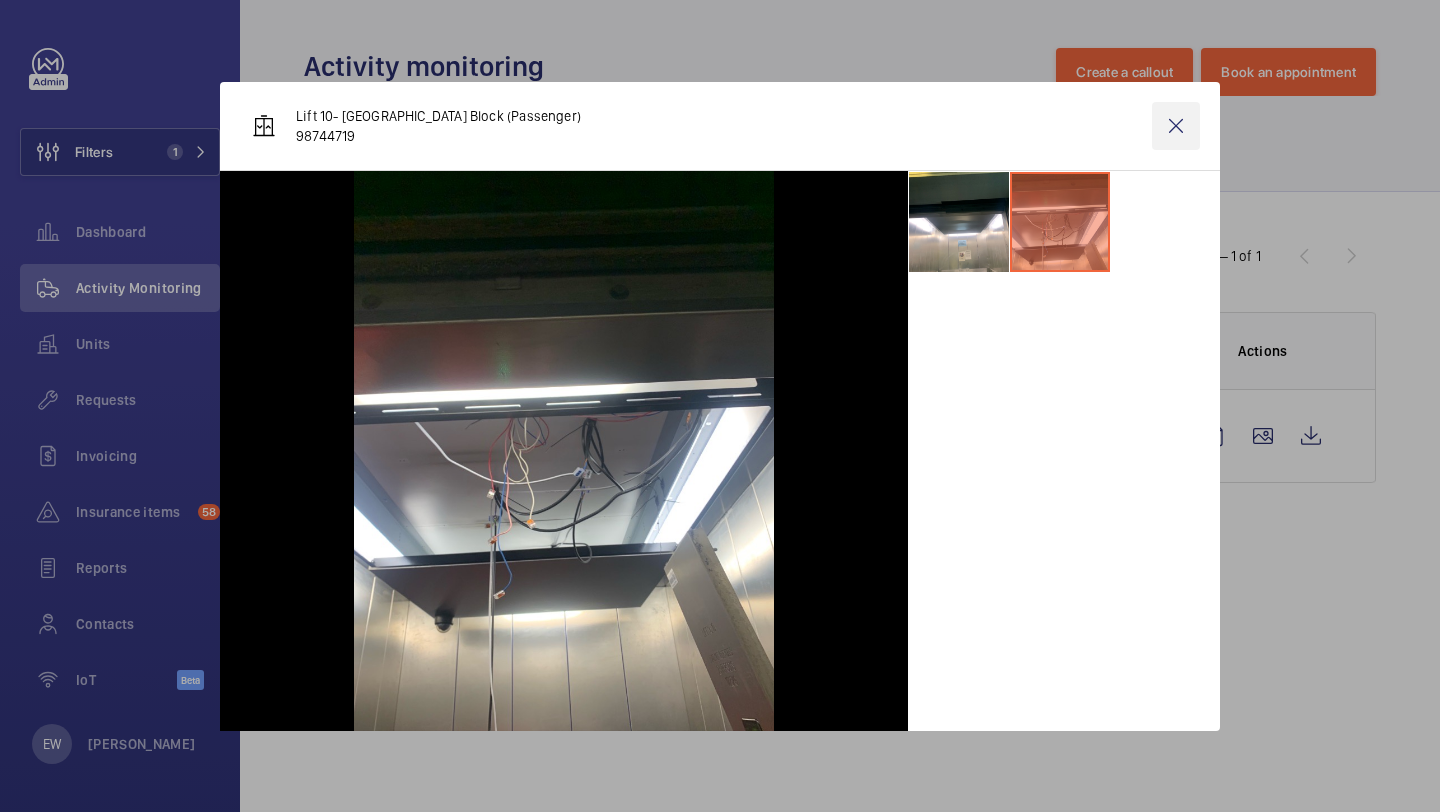 click at bounding box center [1176, 126] 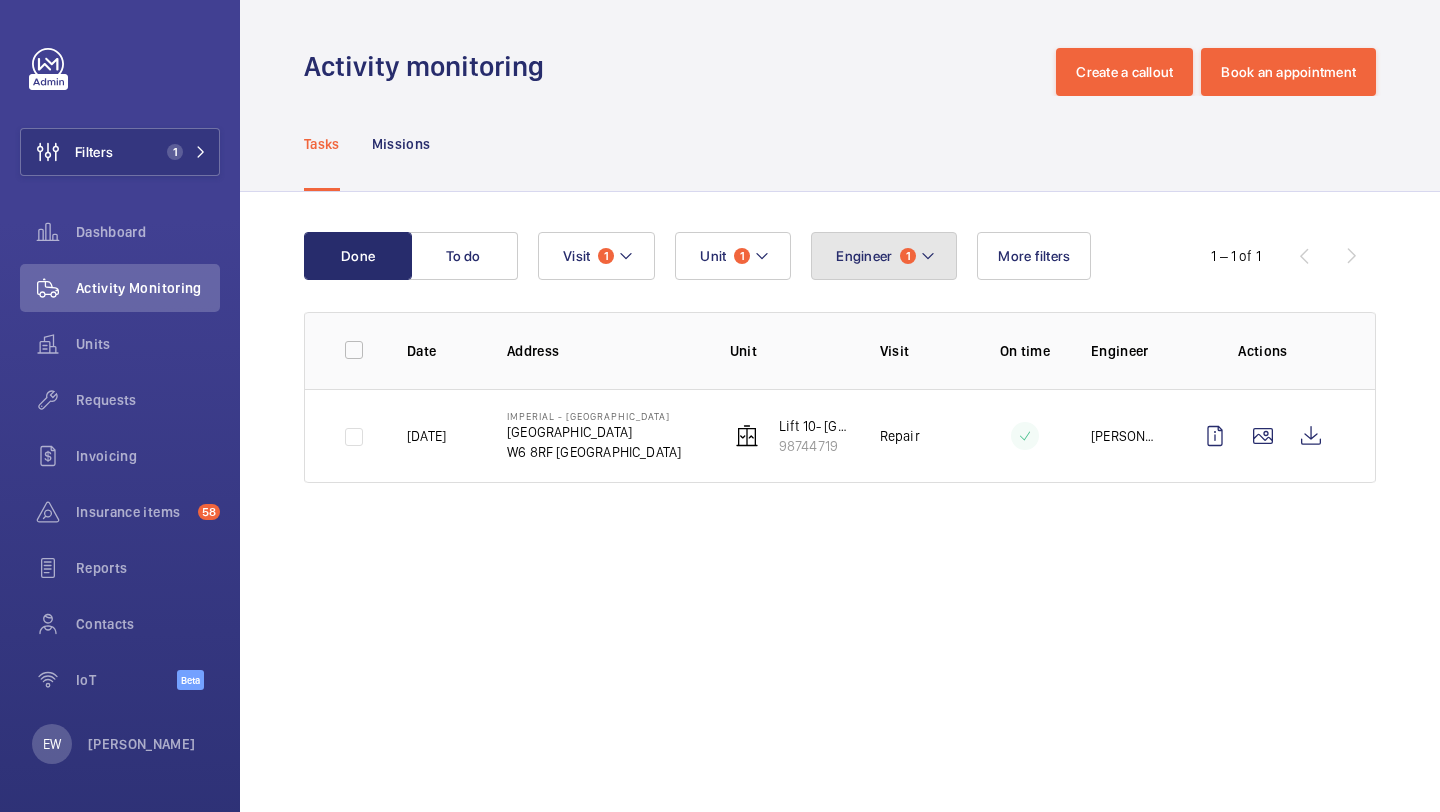 click on "Engineer" 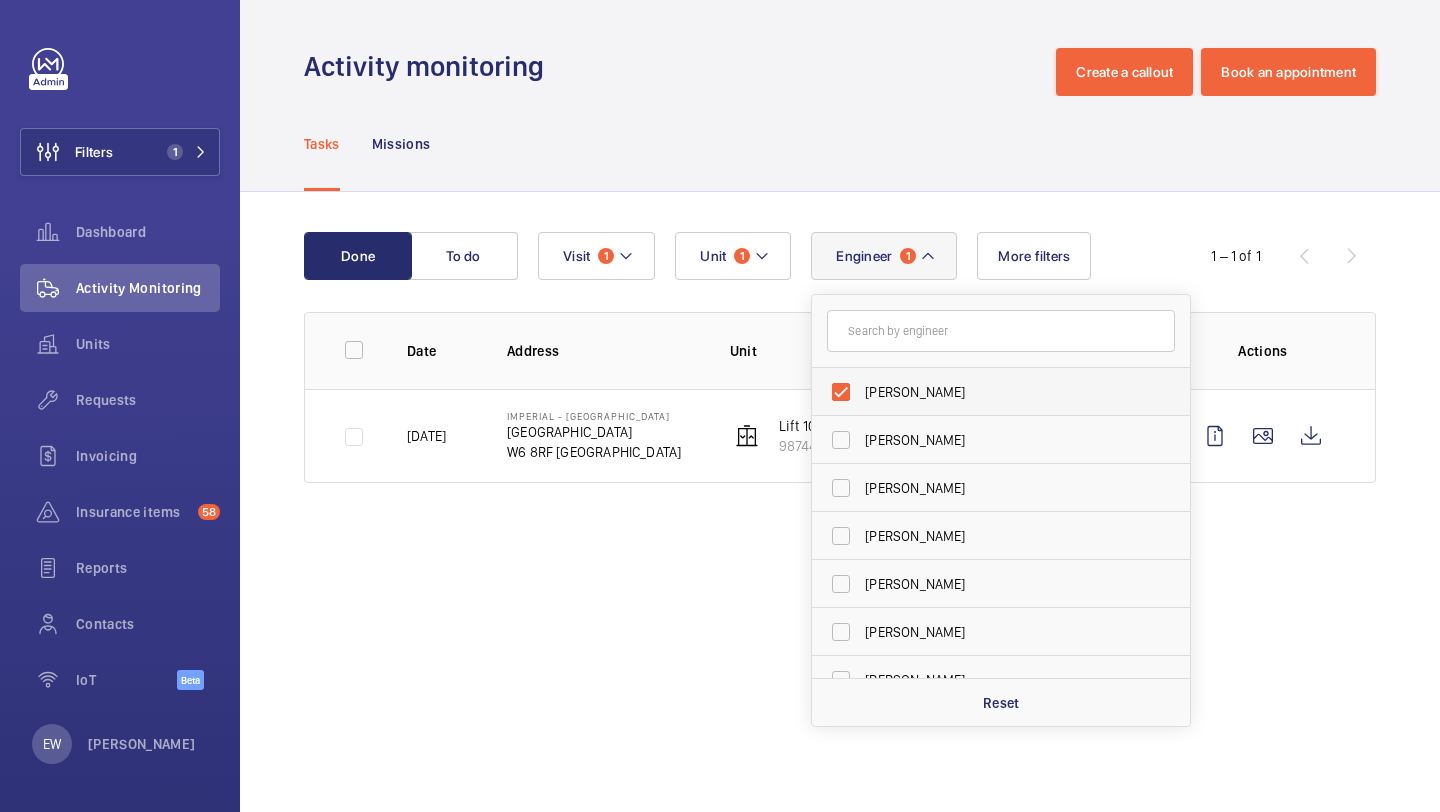 click on "[PERSON_NAME]" at bounding box center (1002, 392) 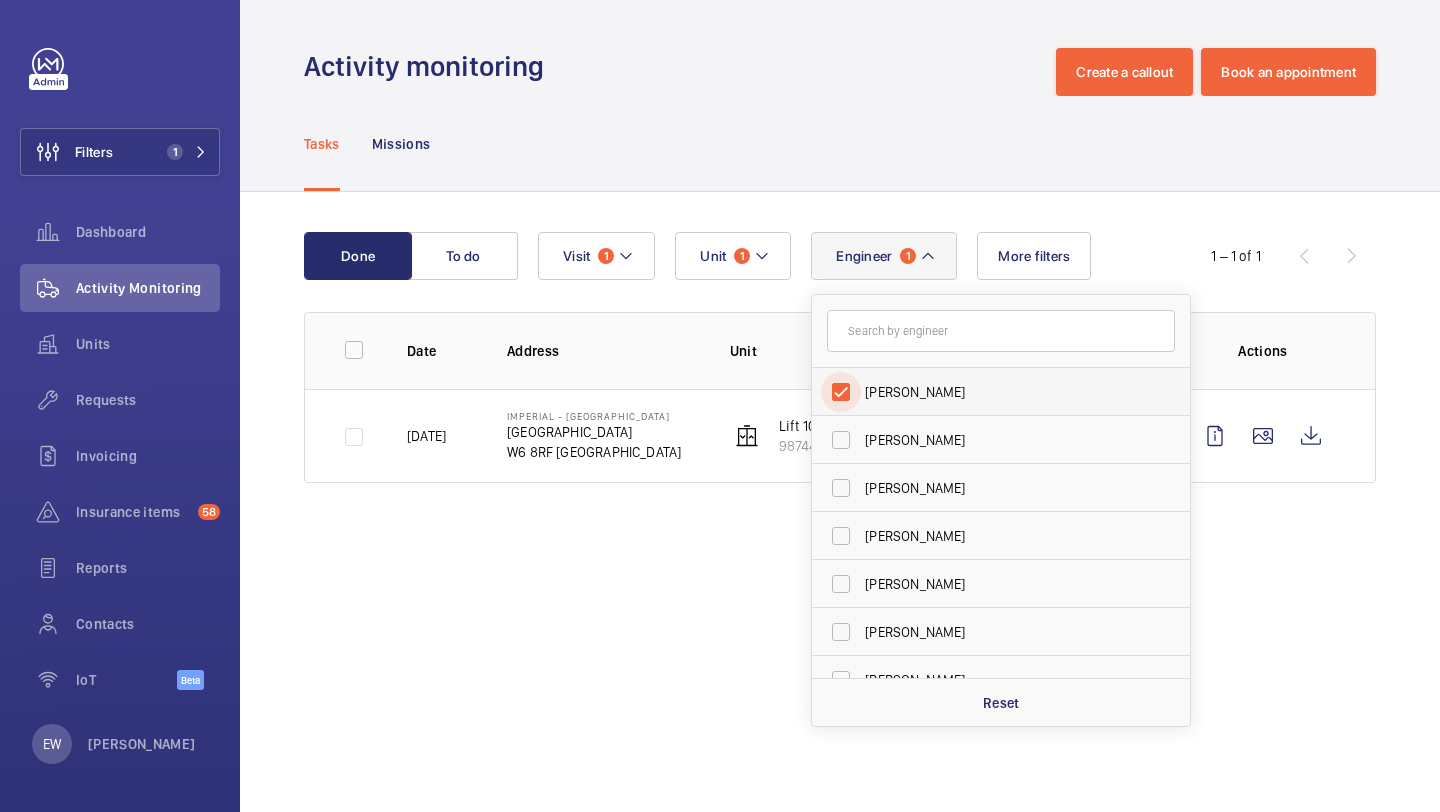 click on "[PERSON_NAME]" at bounding box center (841, 392) 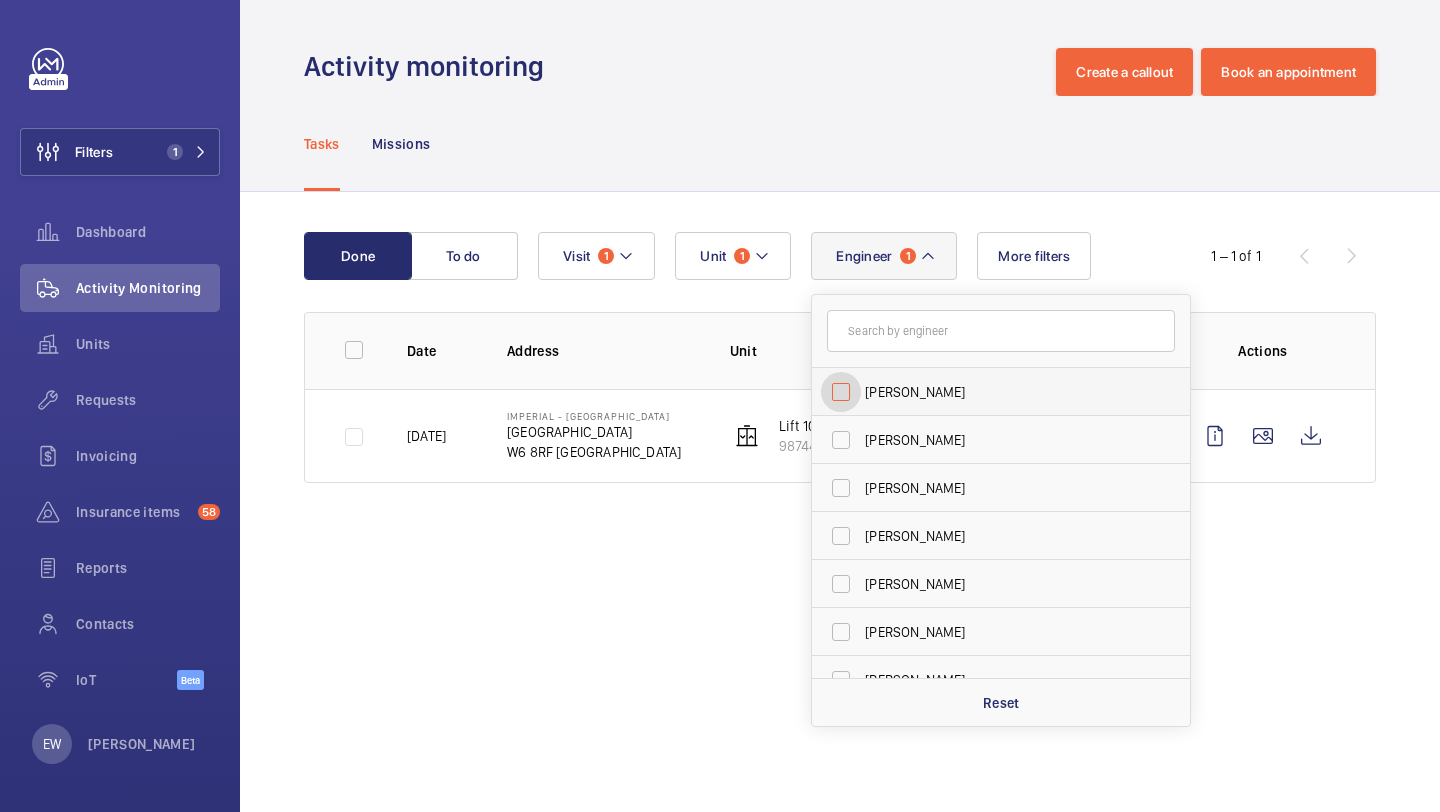 checkbox on "false" 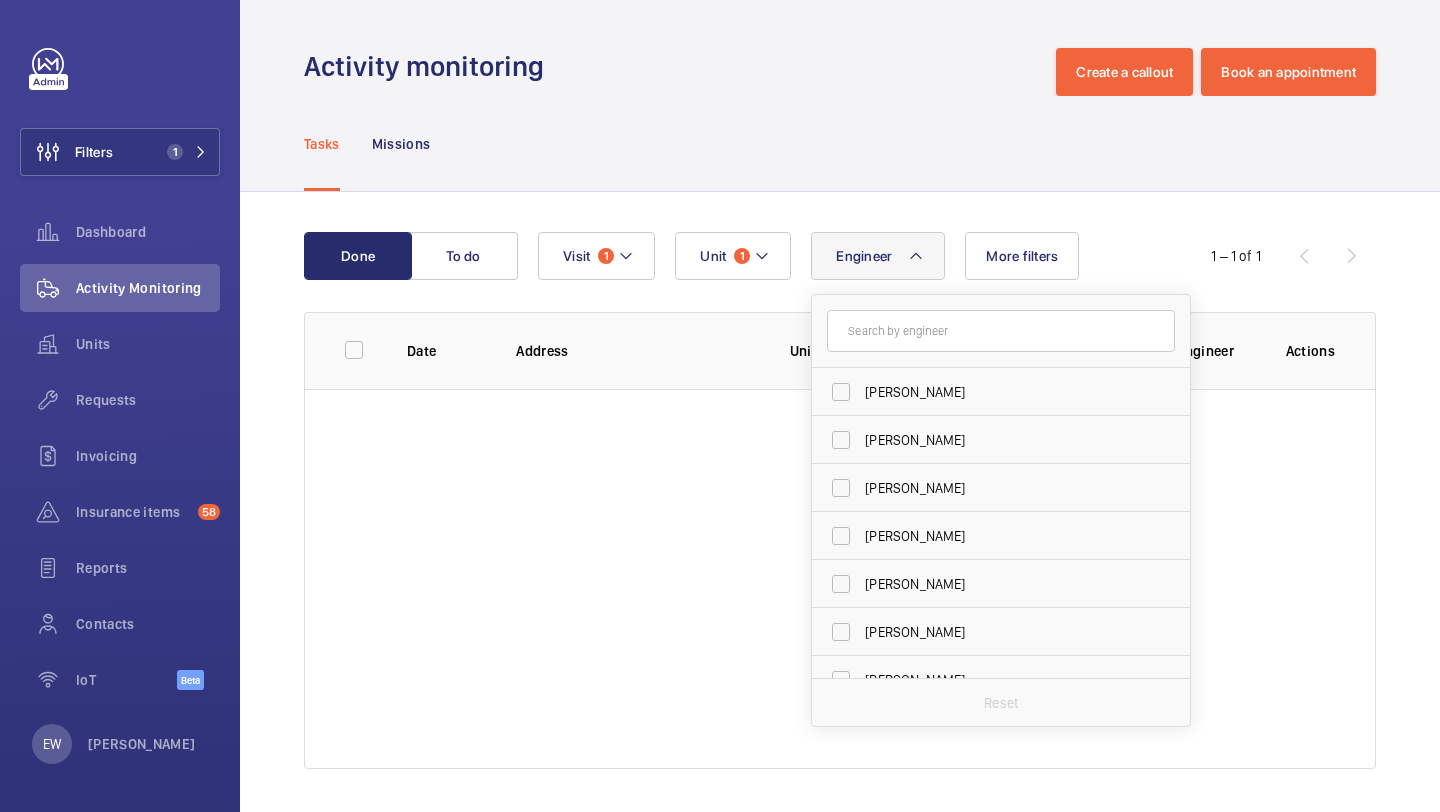 click on "Tasks Missions" 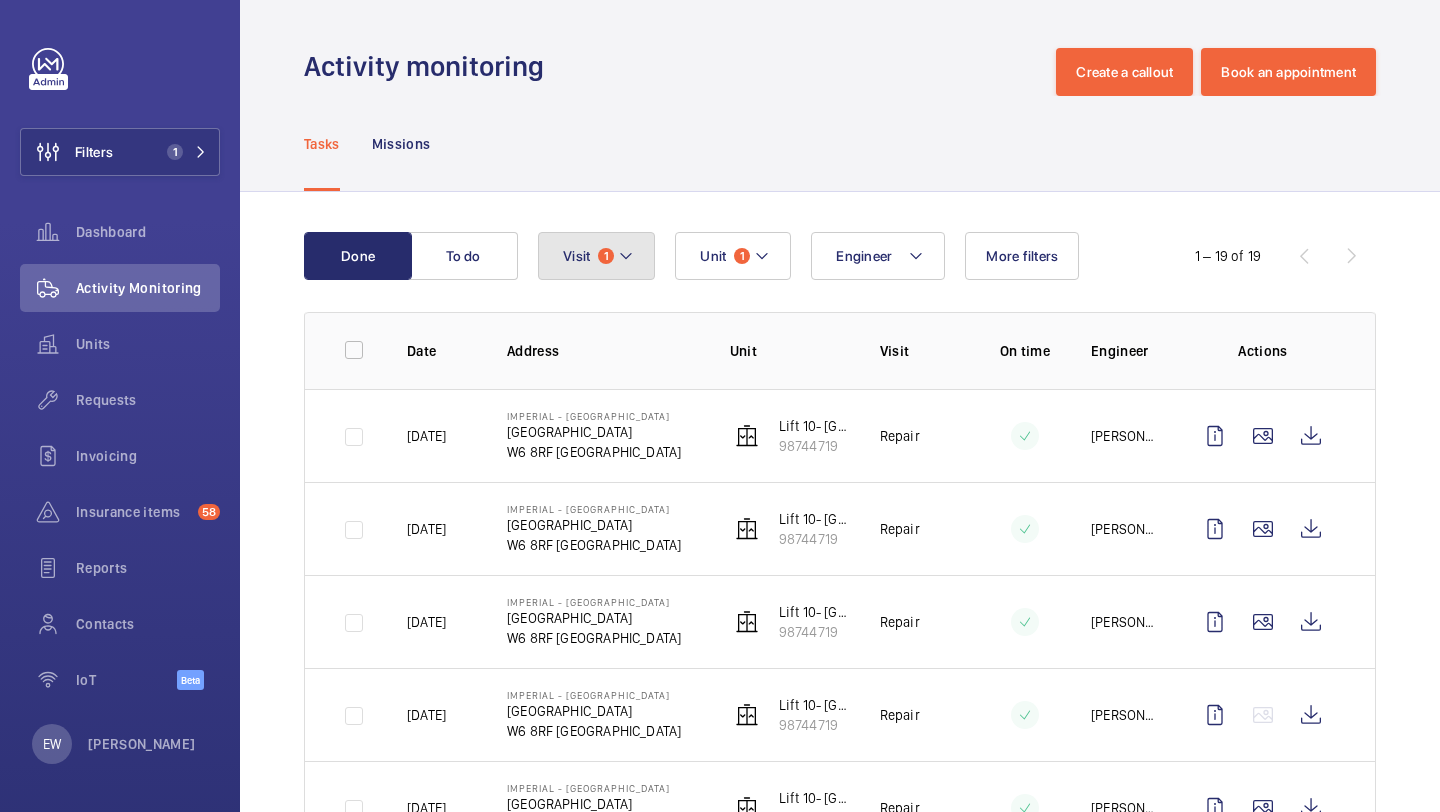 click on "Visit 1" 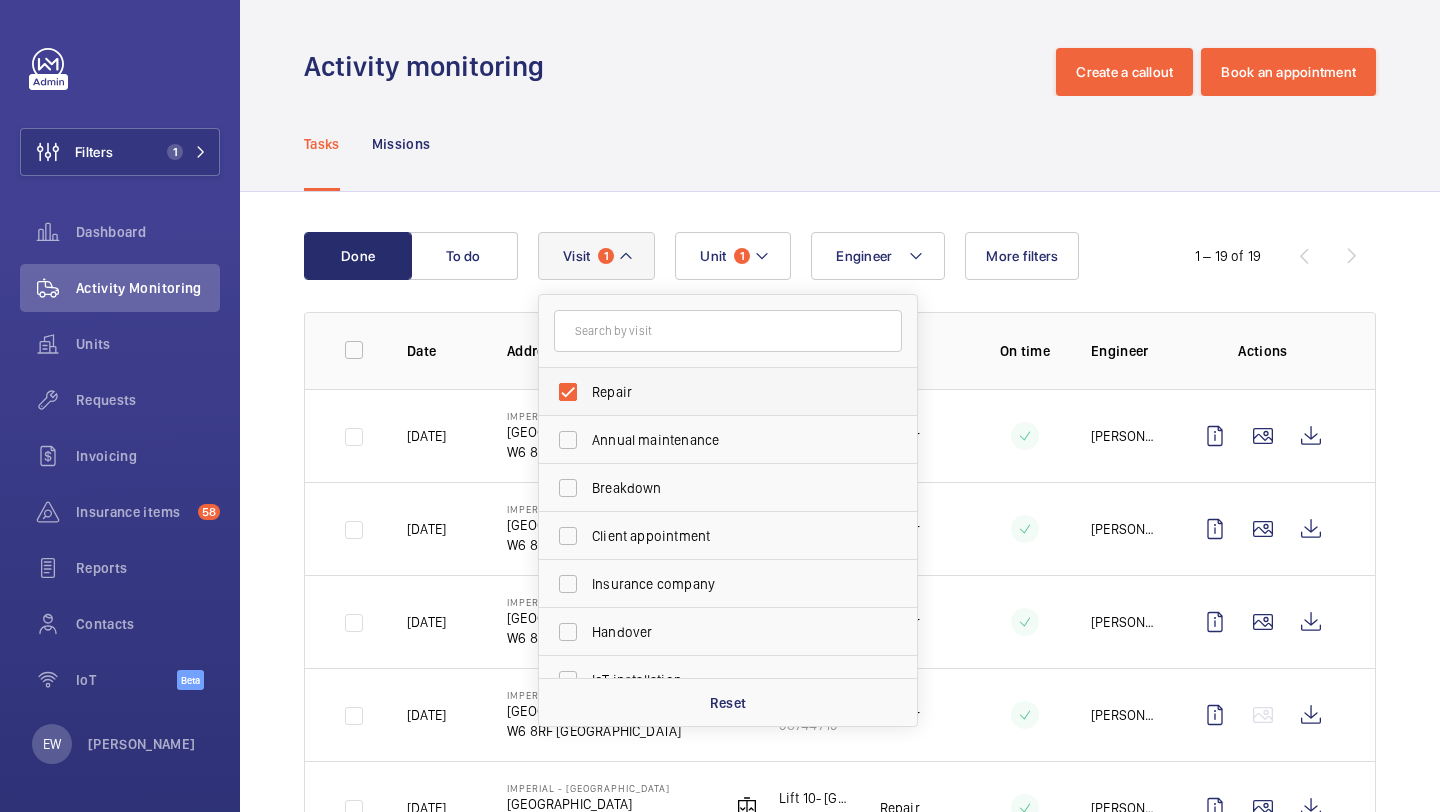 click on "Repair" at bounding box center (713, 392) 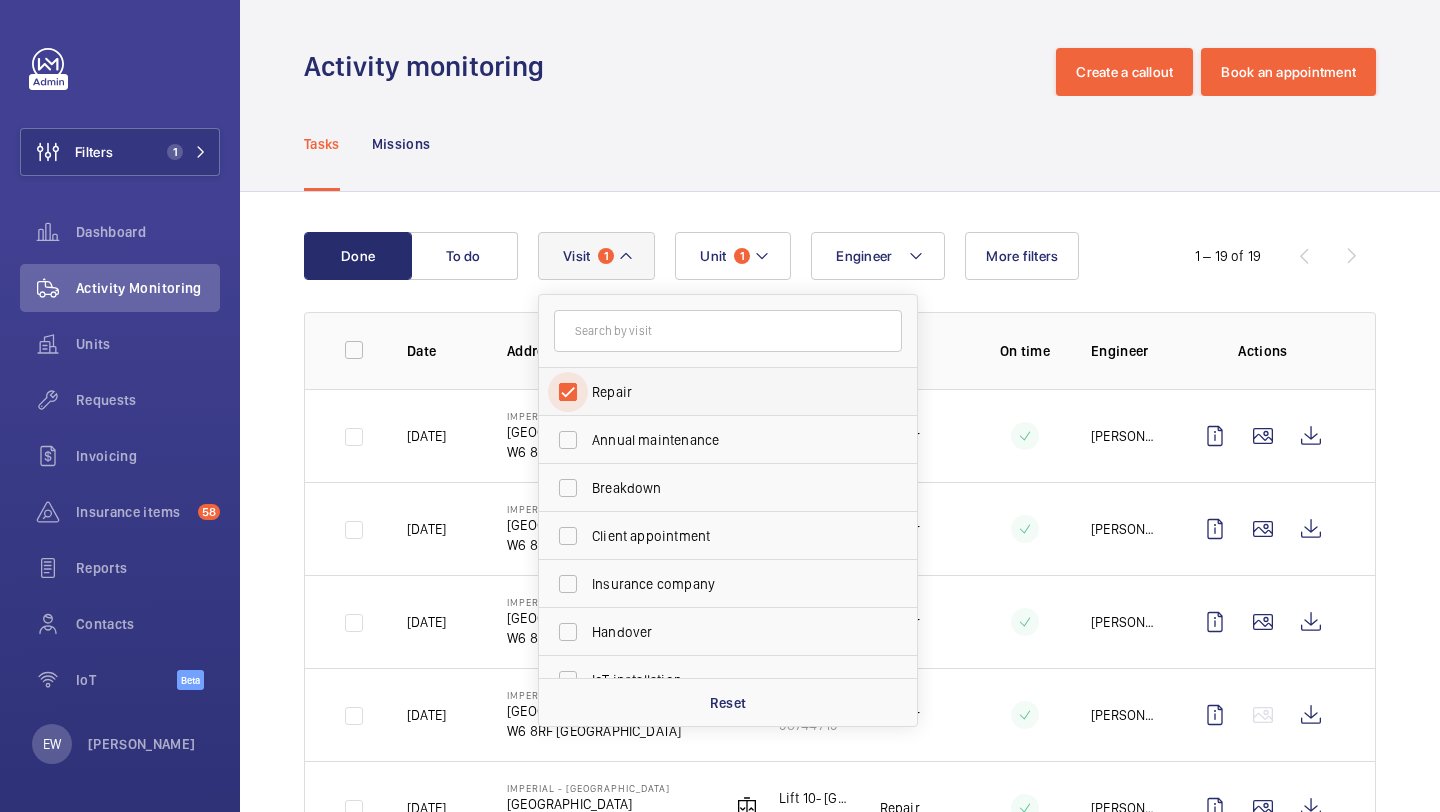 click on "Repair" at bounding box center [568, 392] 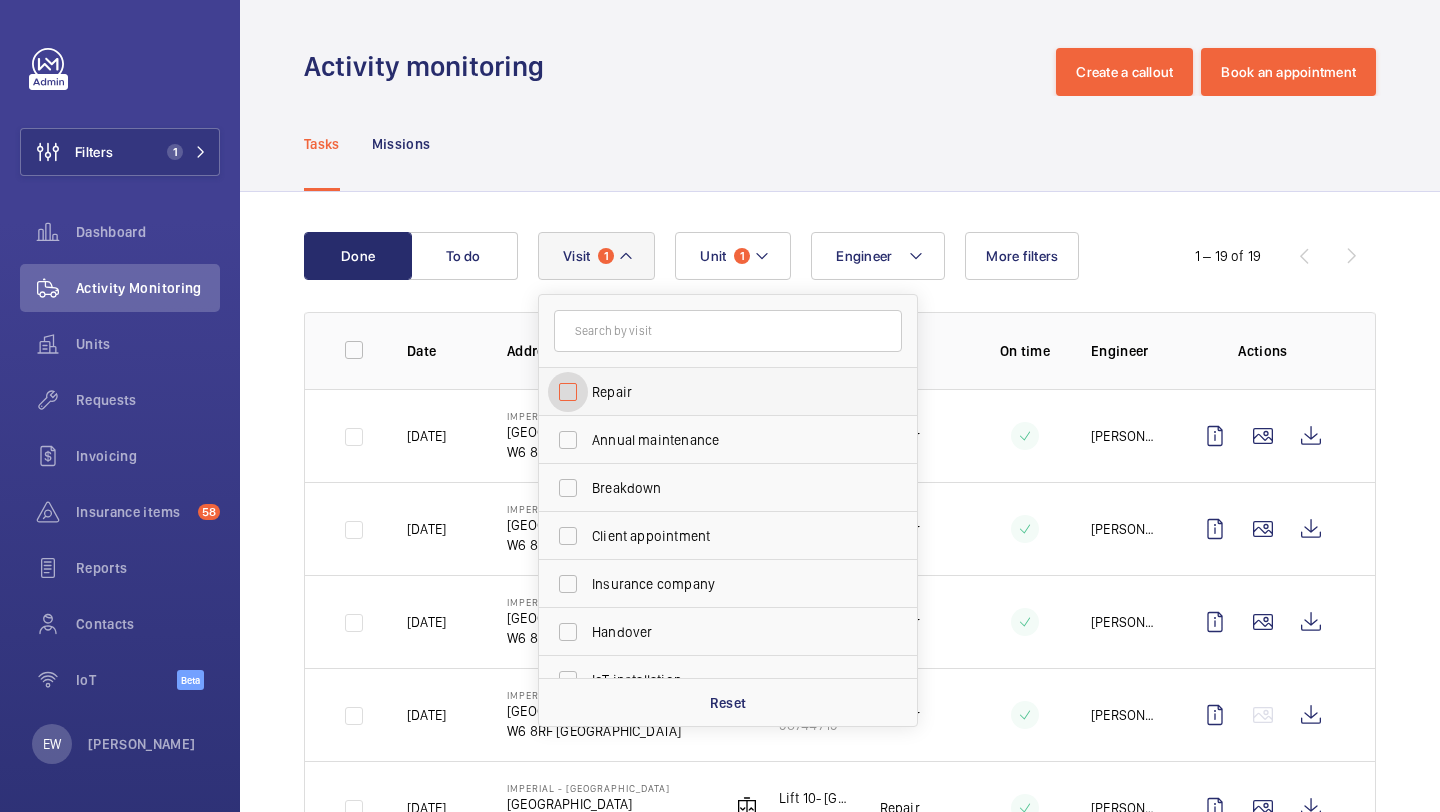 checkbox on "false" 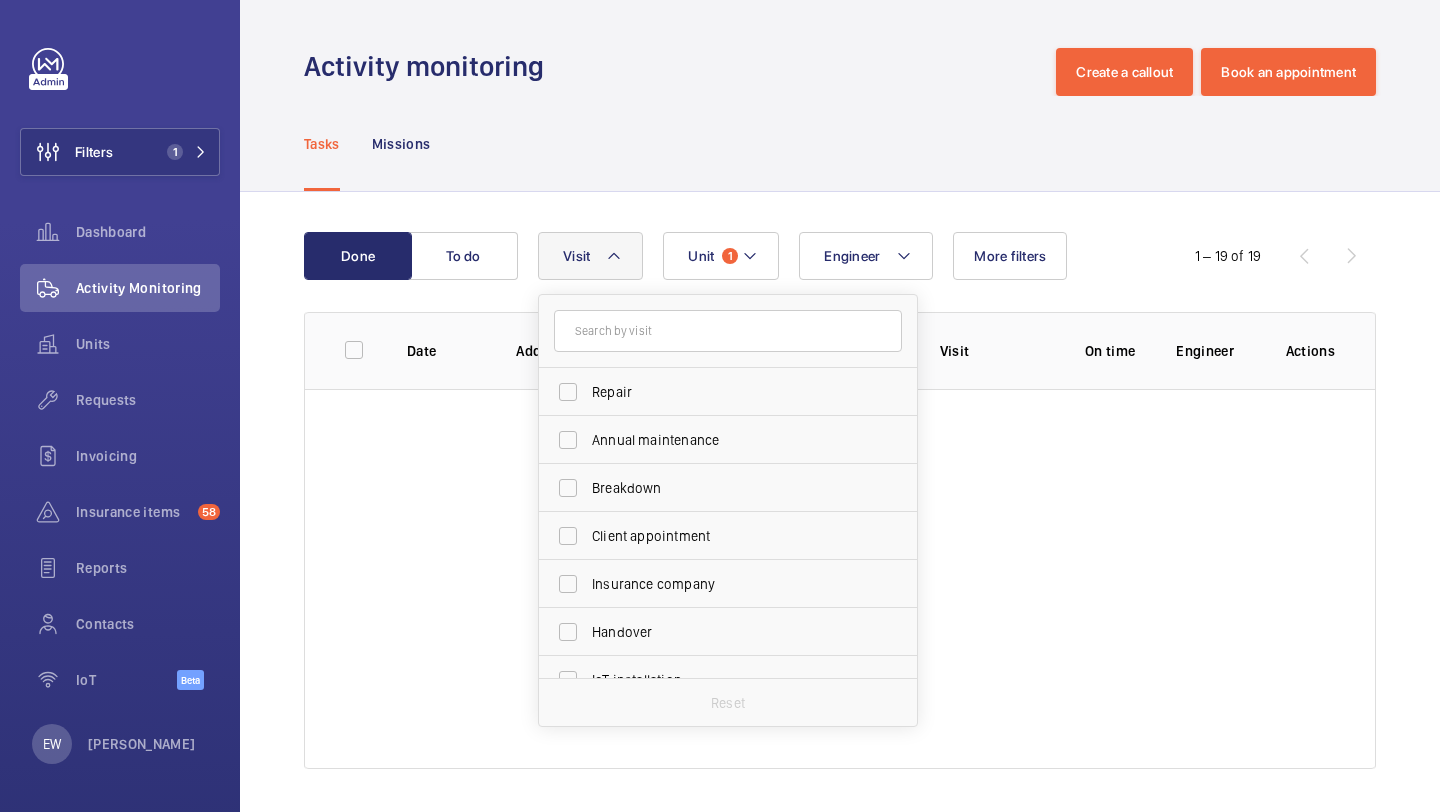 click on "Tasks Missions" 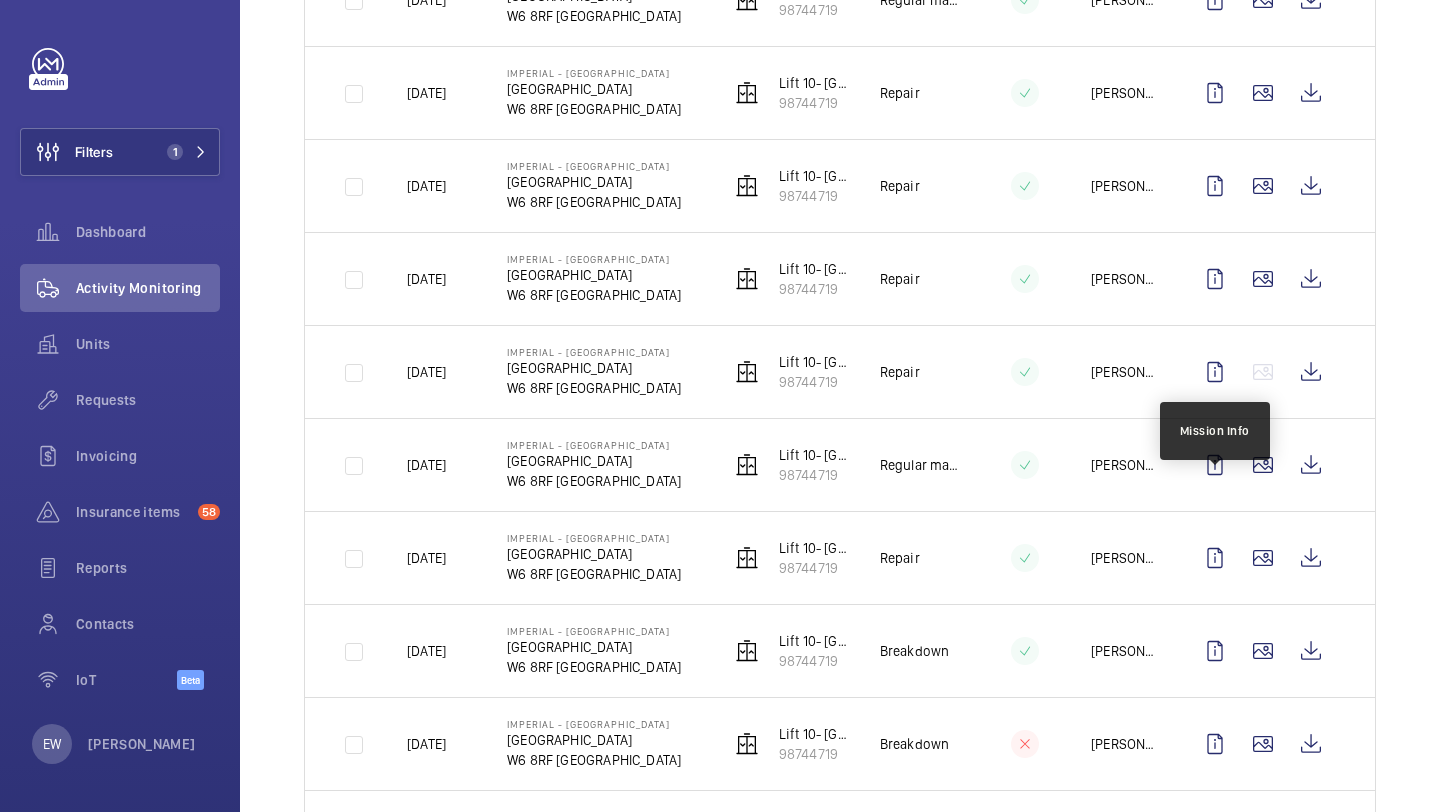 scroll, scrollTop: 530, scrollLeft: 0, axis: vertical 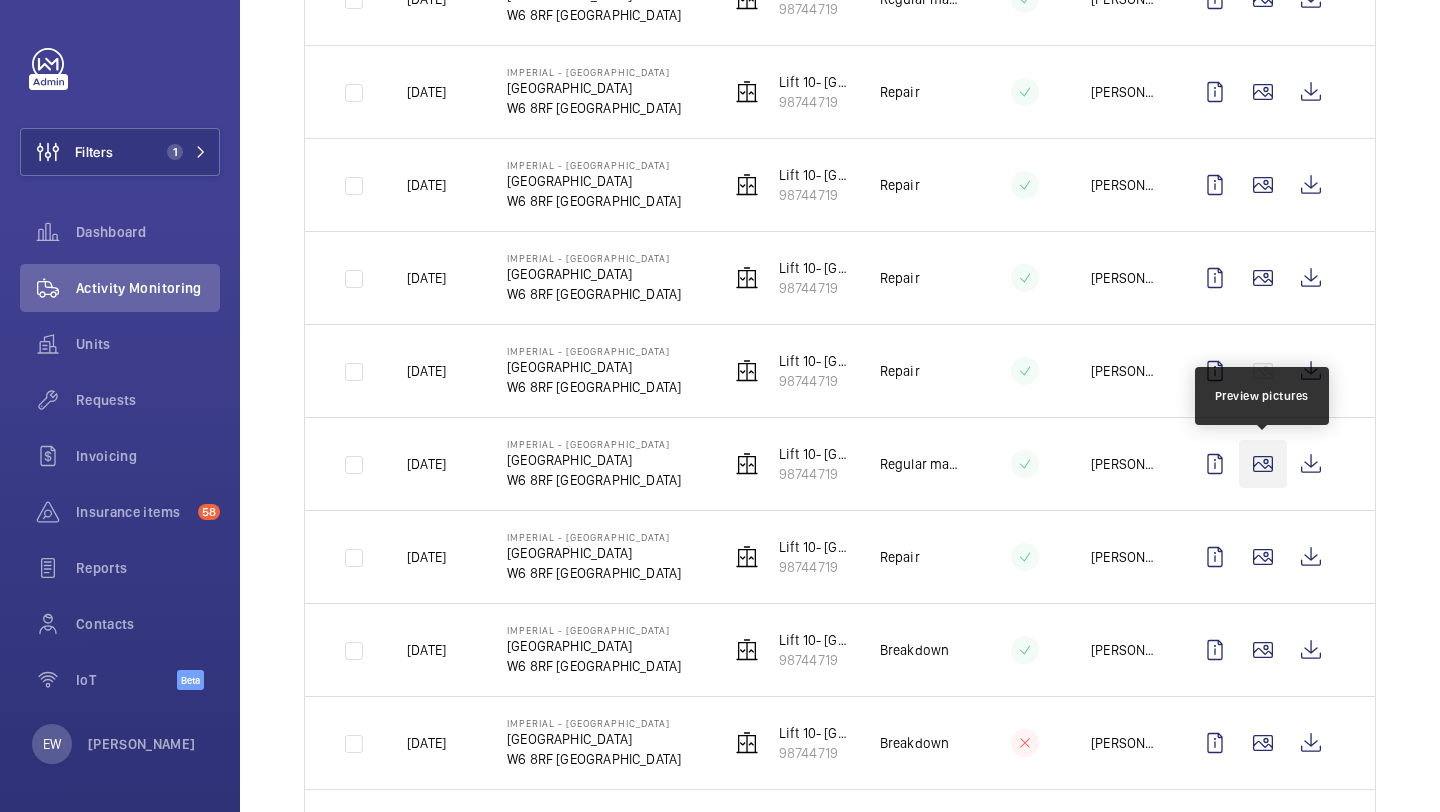 click 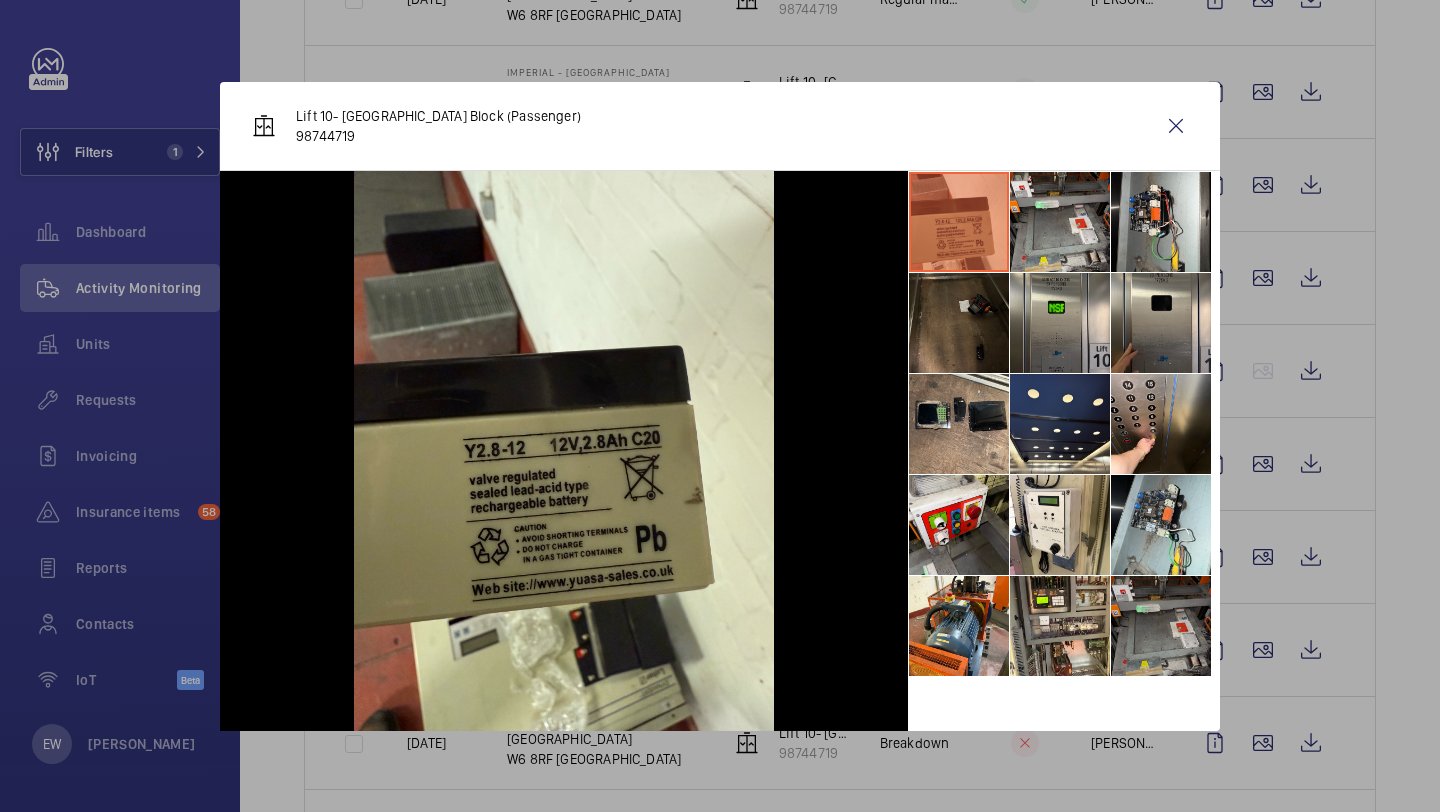 click at bounding box center (1161, 626) 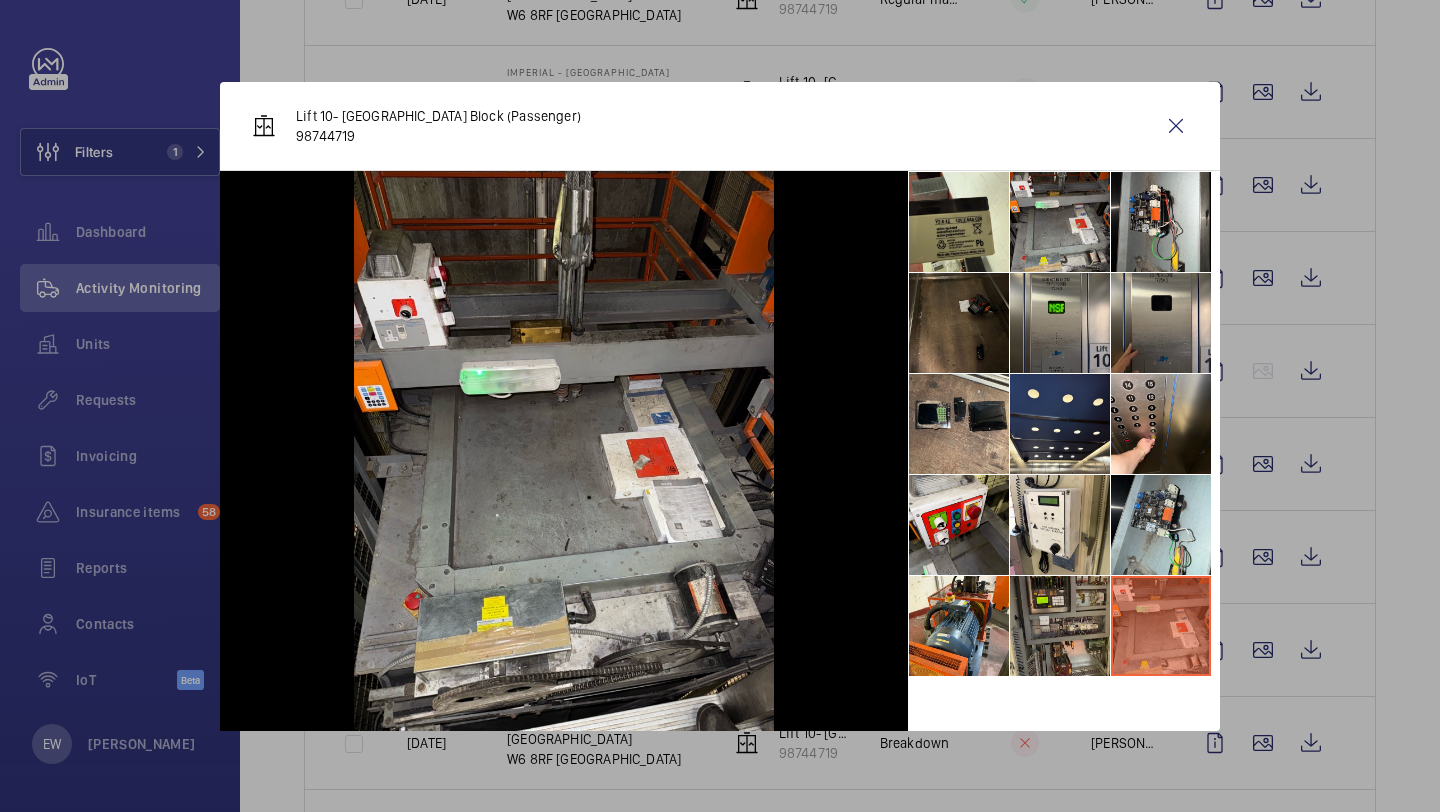 click at bounding box center (1060, 626) 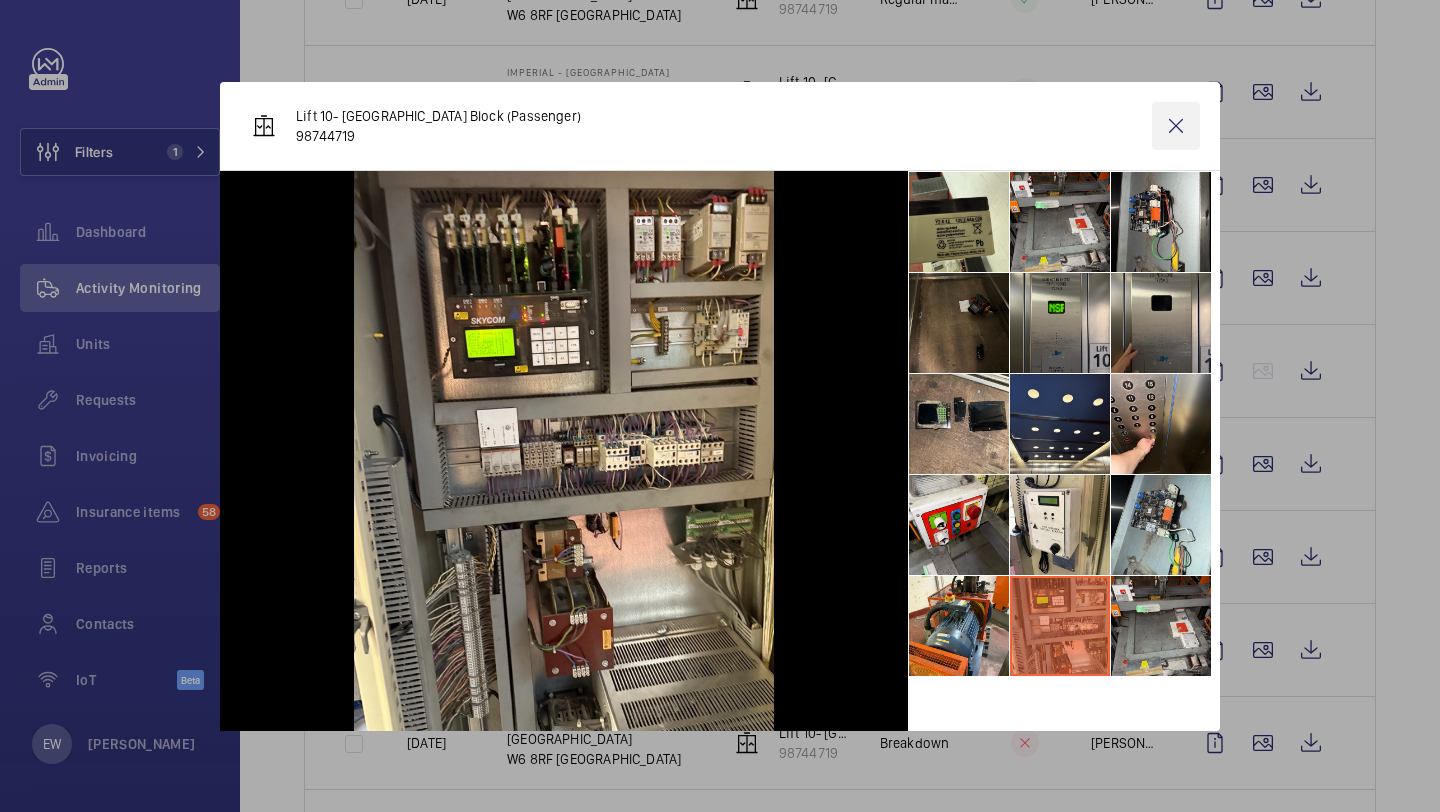 click at bounding box center (1176, 126) 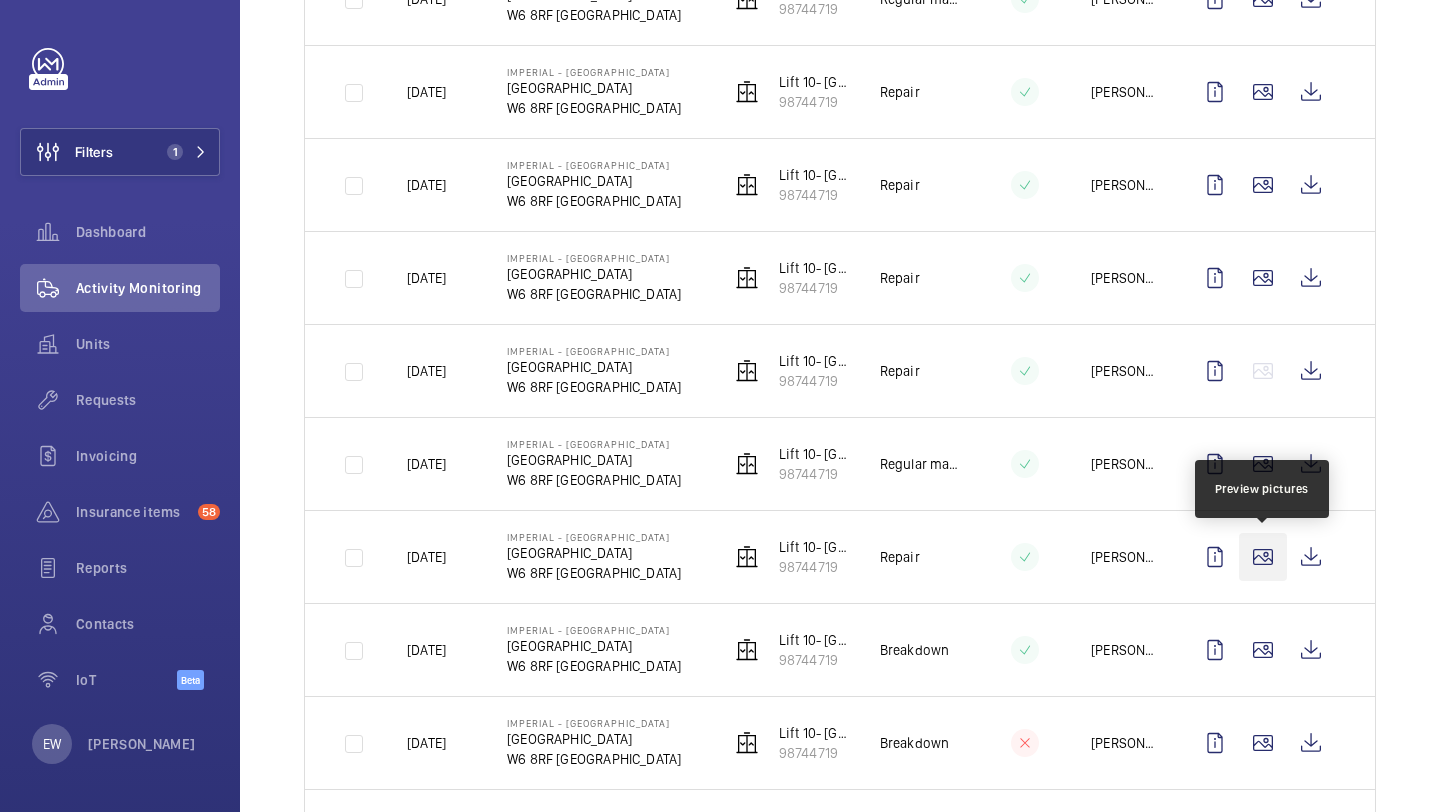 click 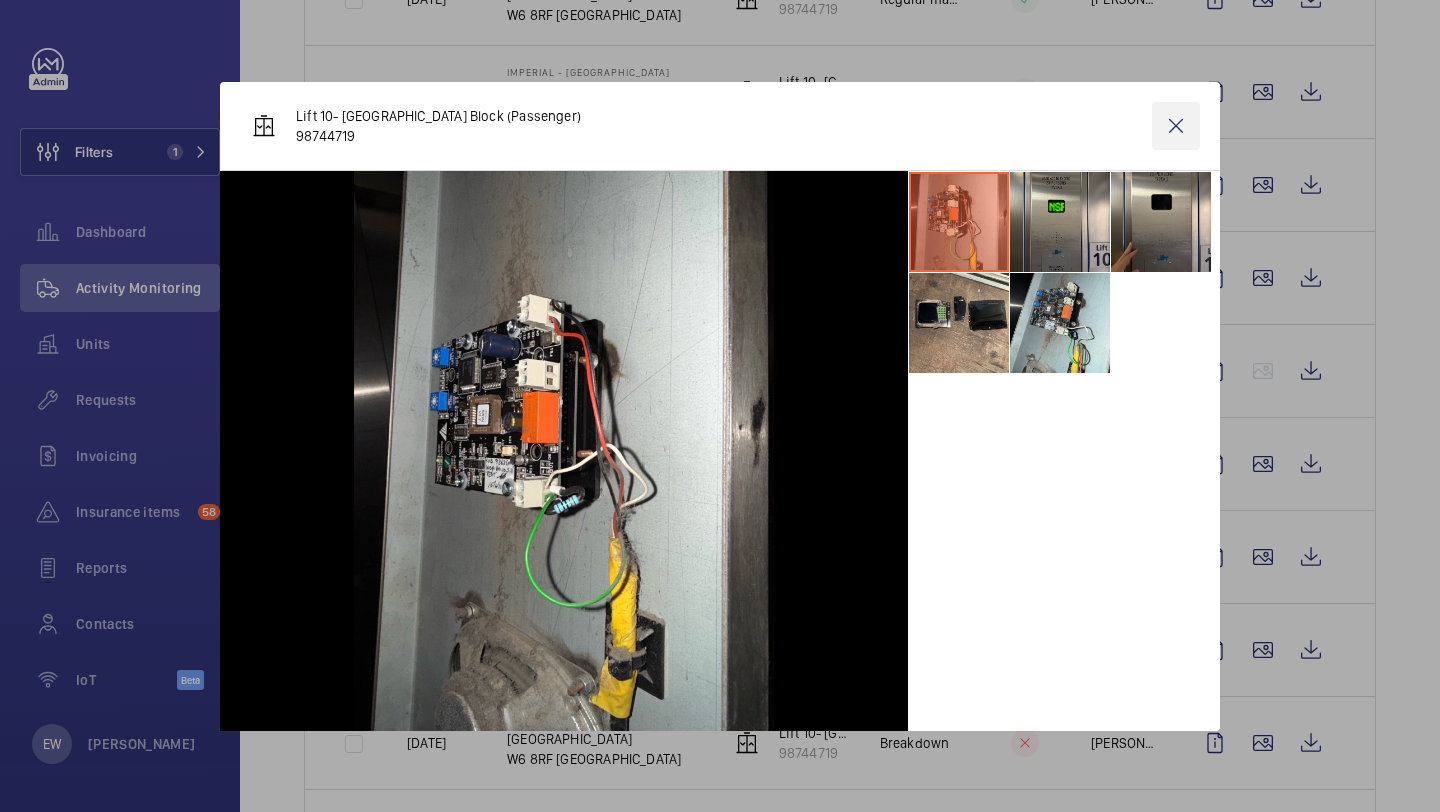 click at bounding box center [1176, 126] 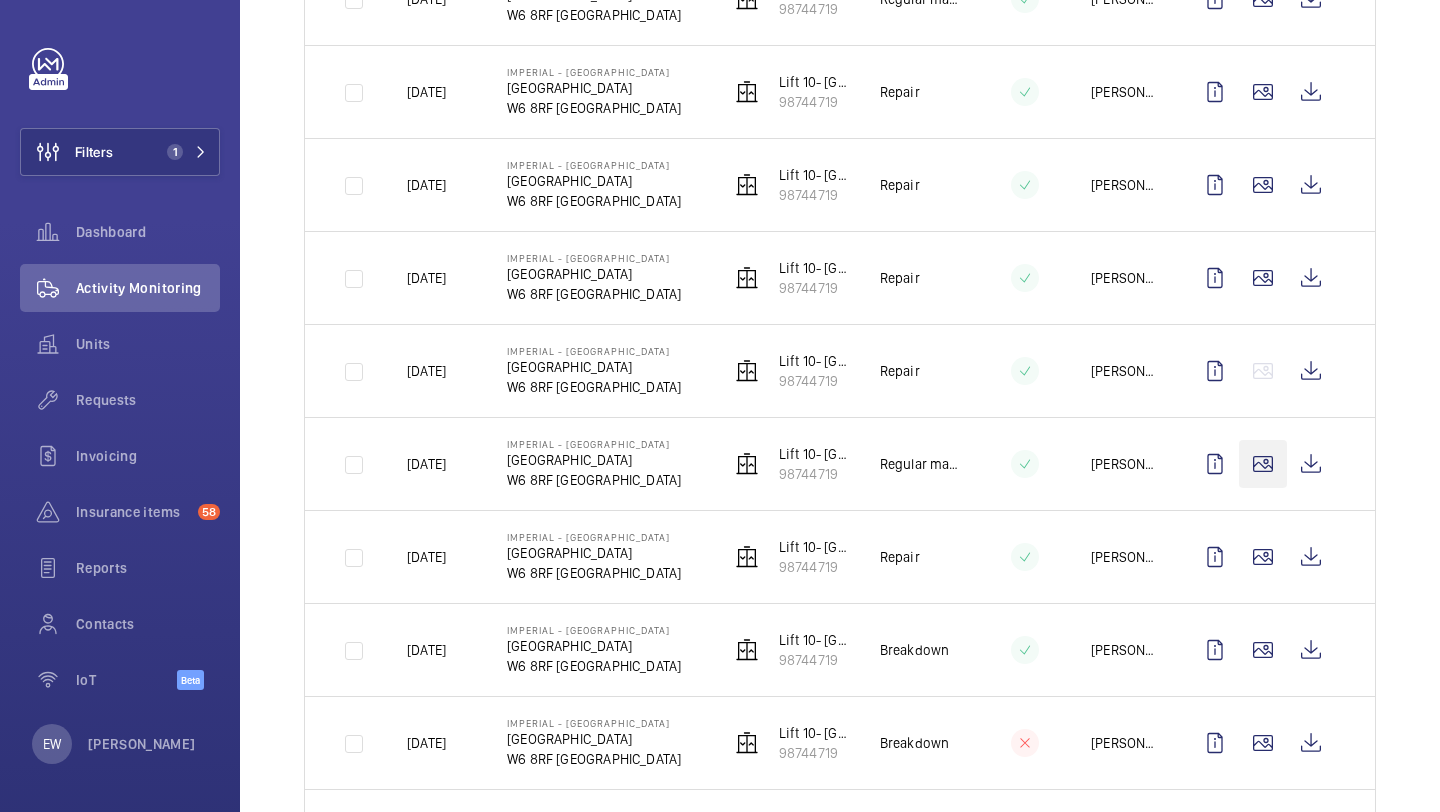 click 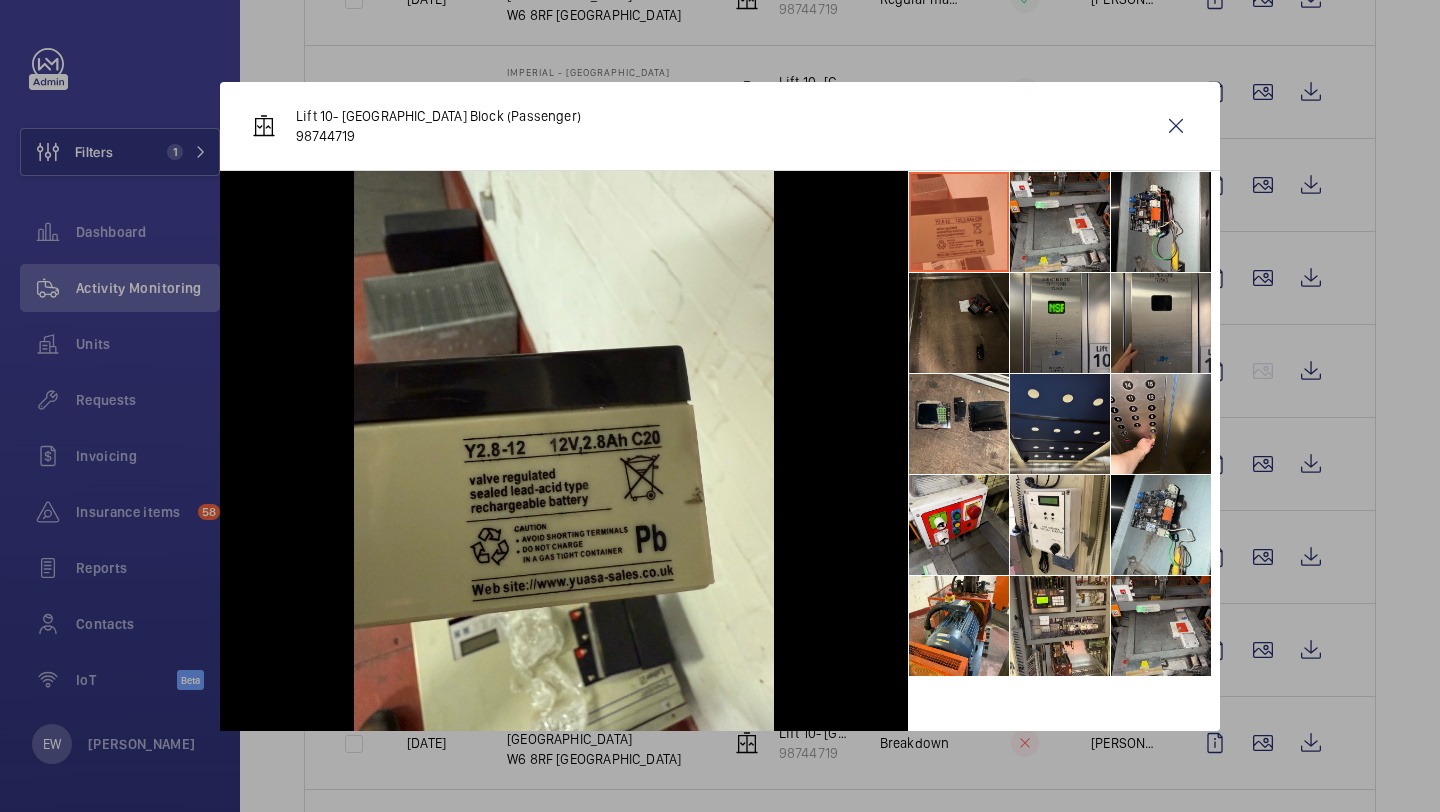 click at bounding box center (1060, 424) 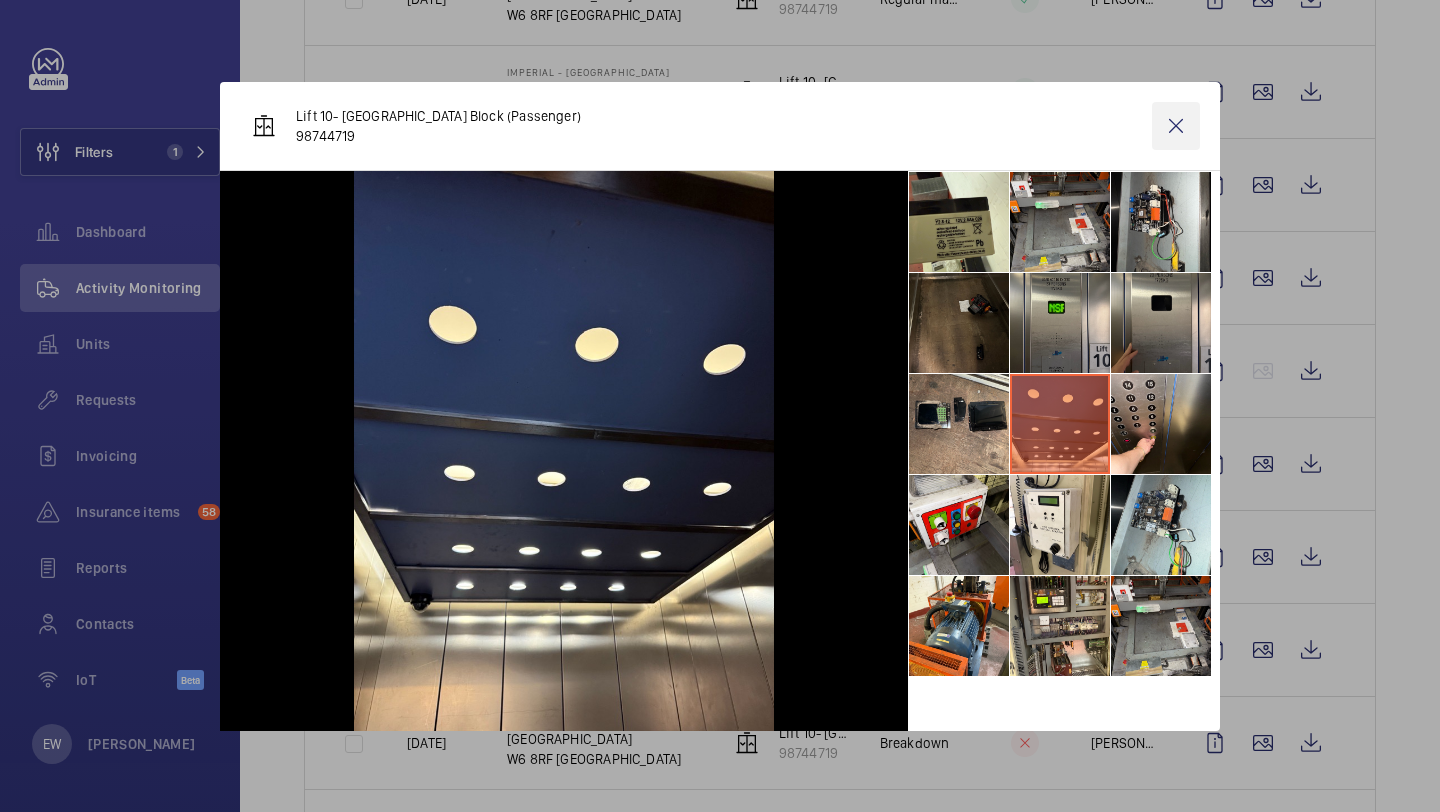 click at bounding box center (1176, 126) 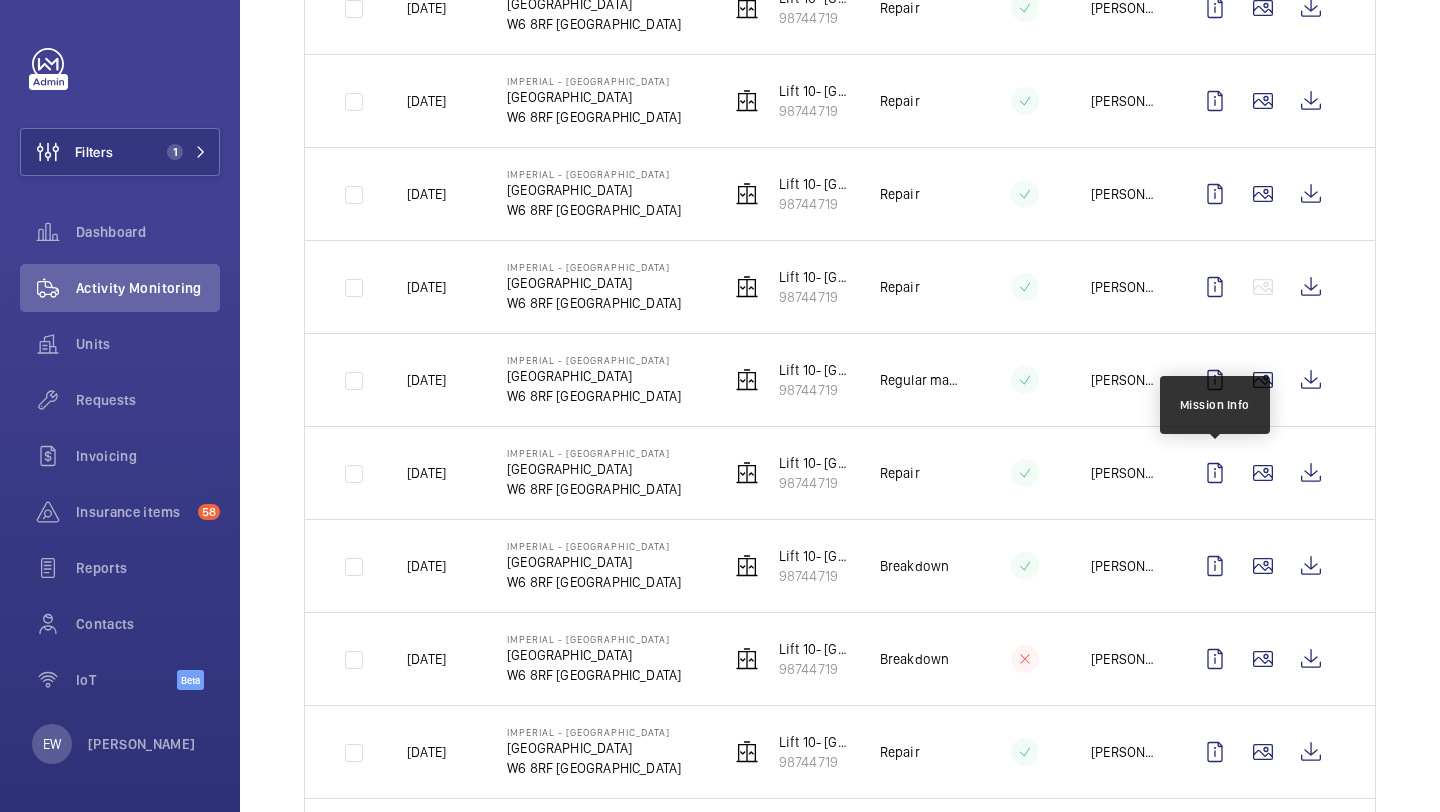scroll, scrollTop: 0, scrollLeft: 0, axis: both 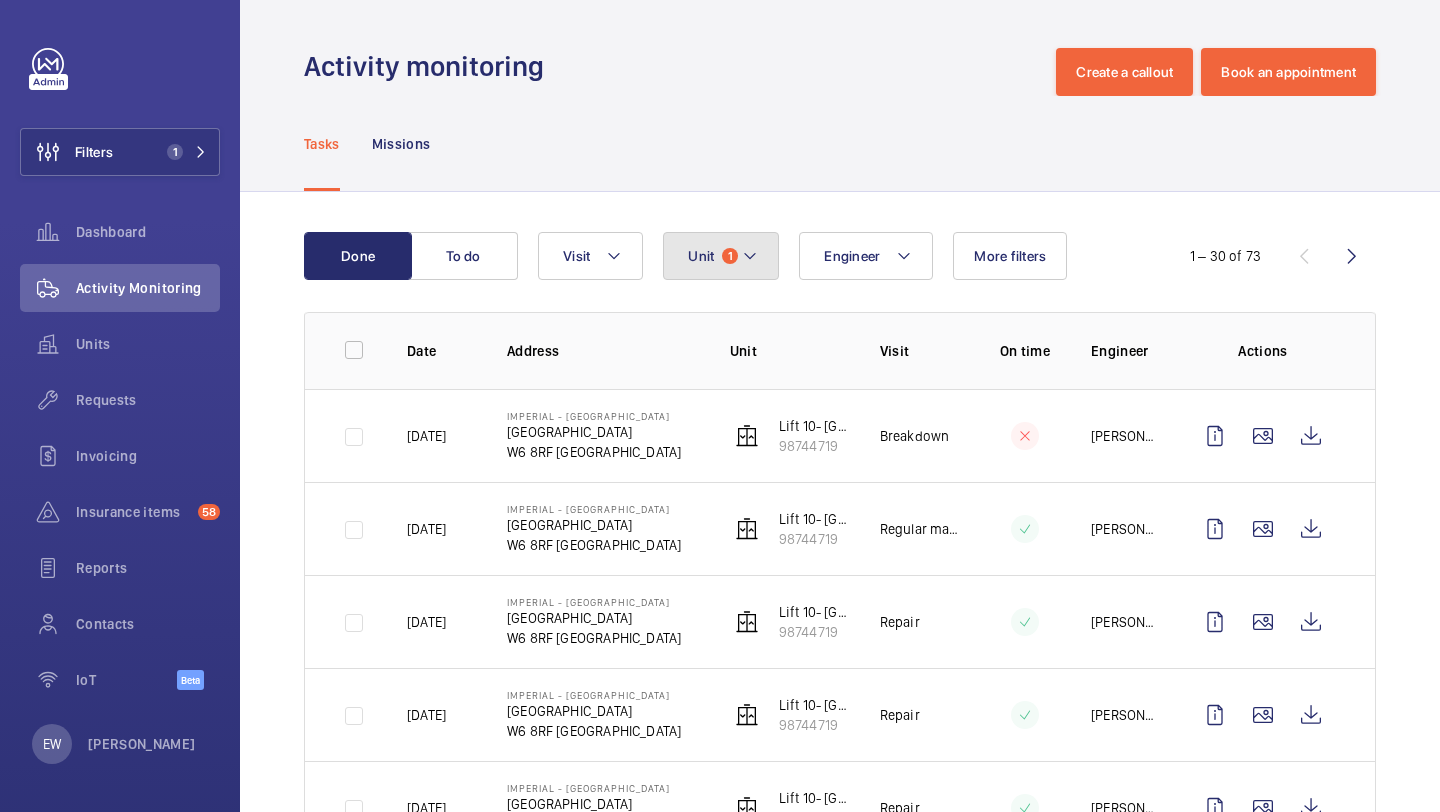 click on "Unit 1" 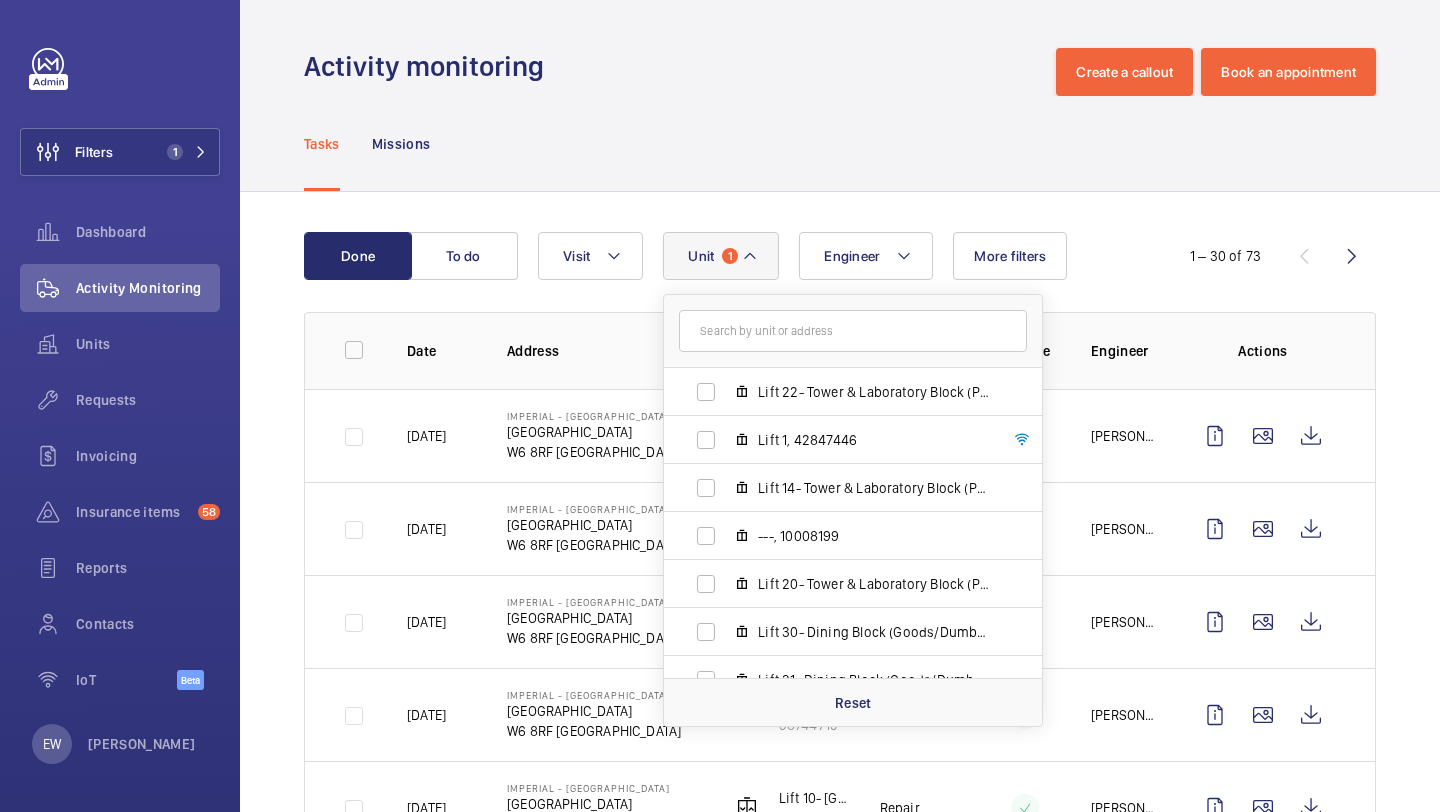 scroll, scrollTop: 511, scrollLeft: 0, axis: vertical 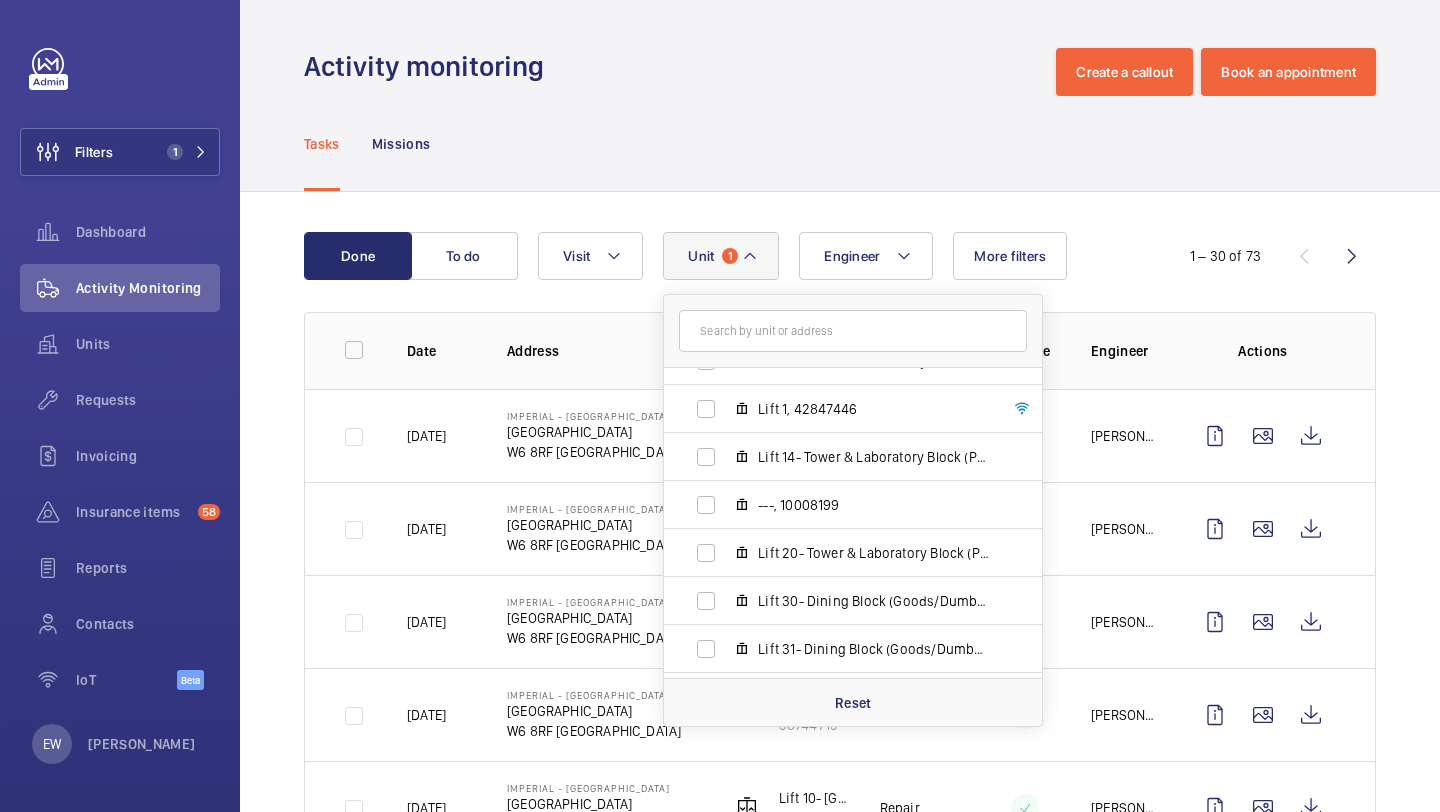 click on "Tasks Missions" 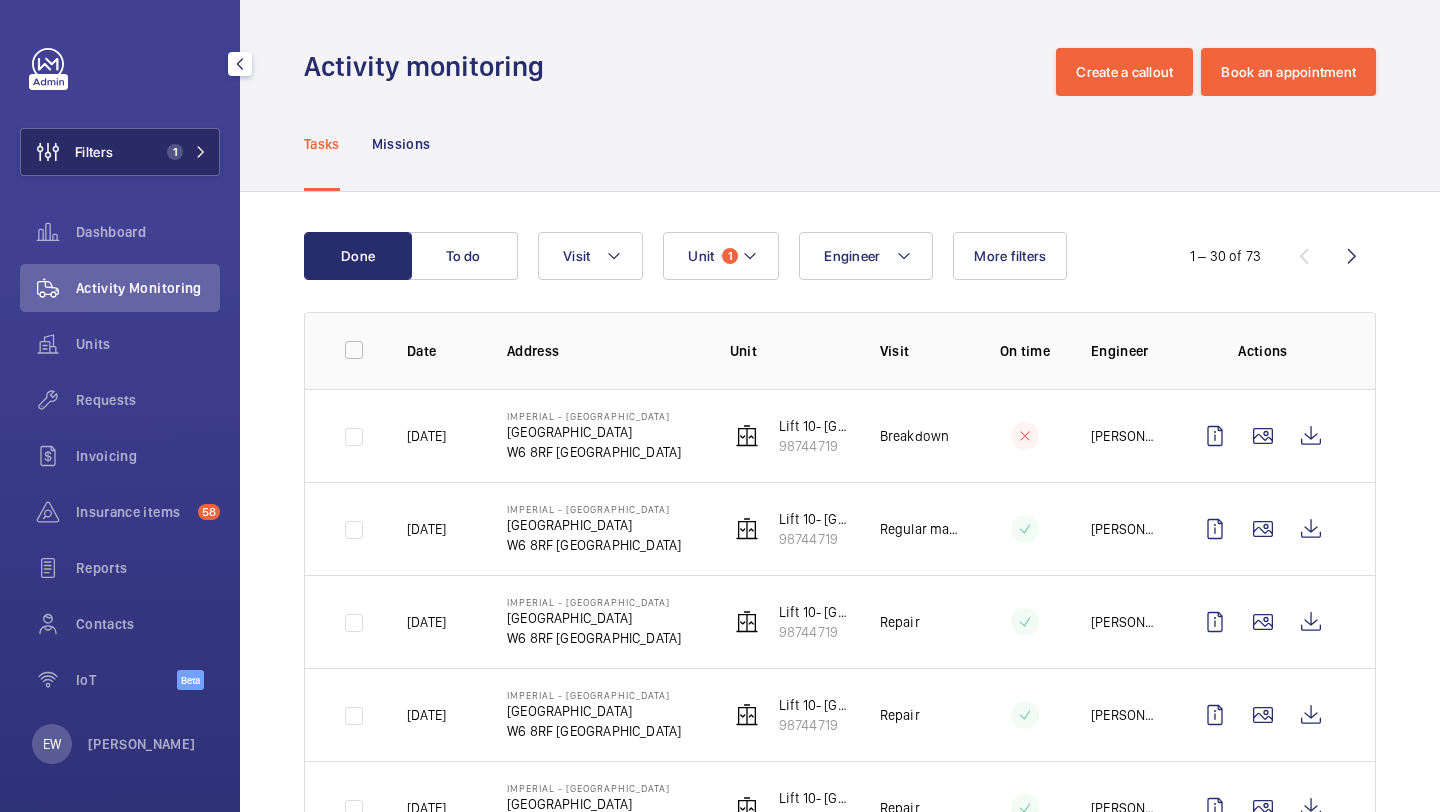 click on "Filters 1" 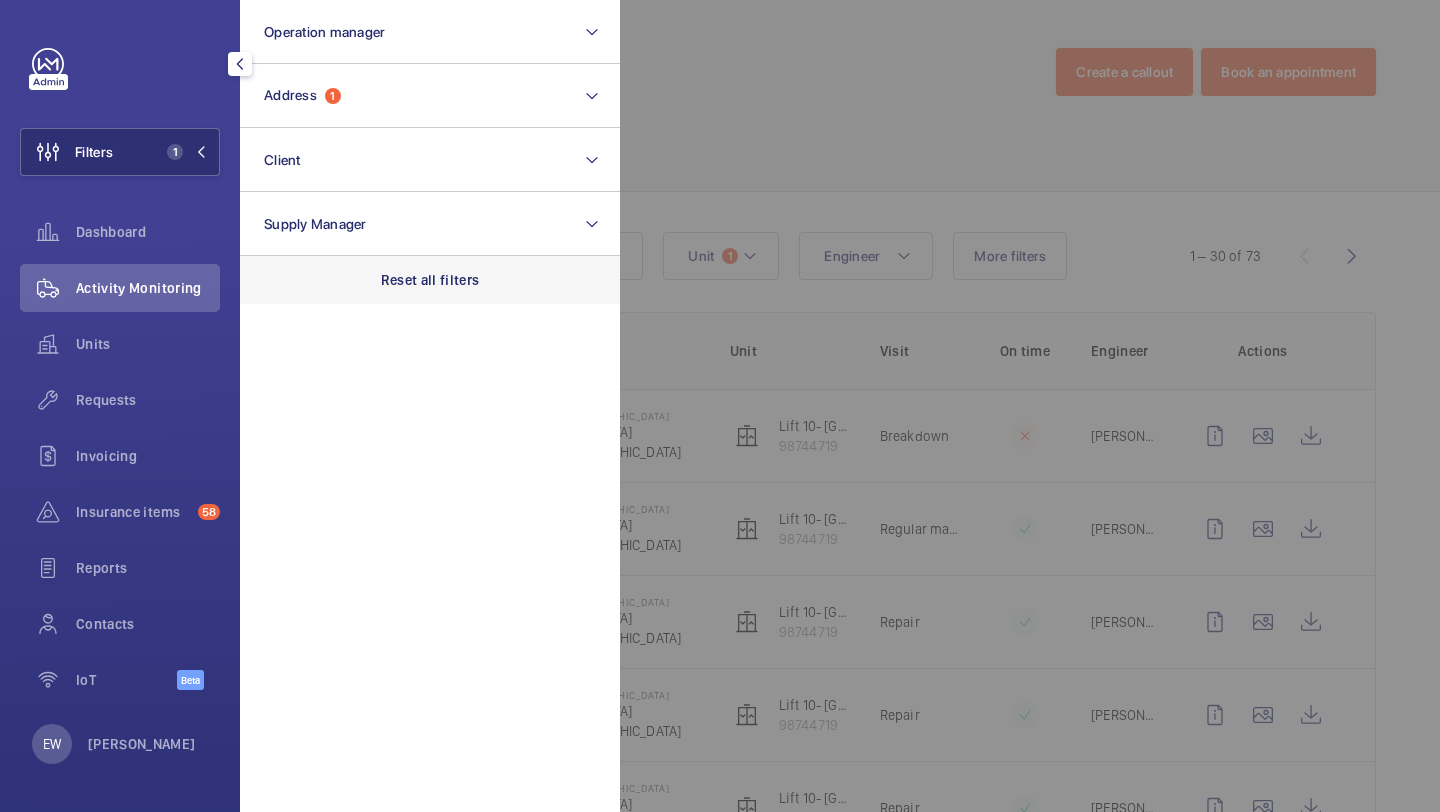 click on "Reset all filters" 